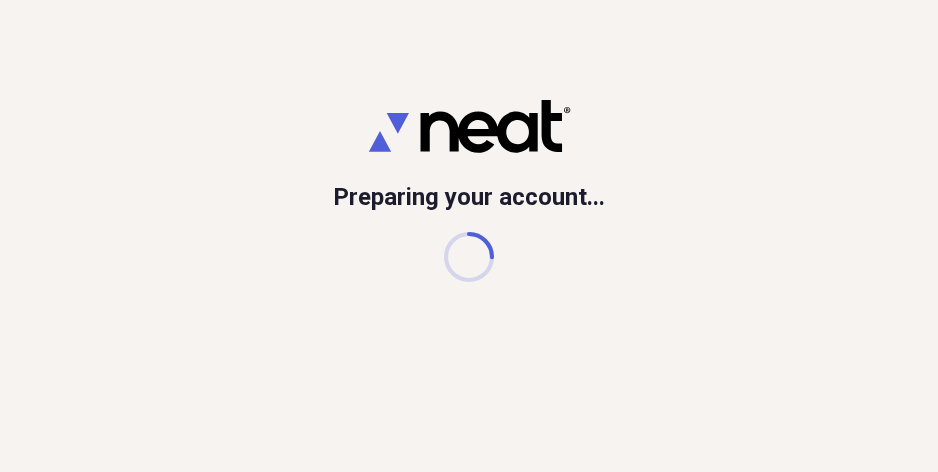 scroll, scrollTop: 0, scrollLeft: 0, axis: both 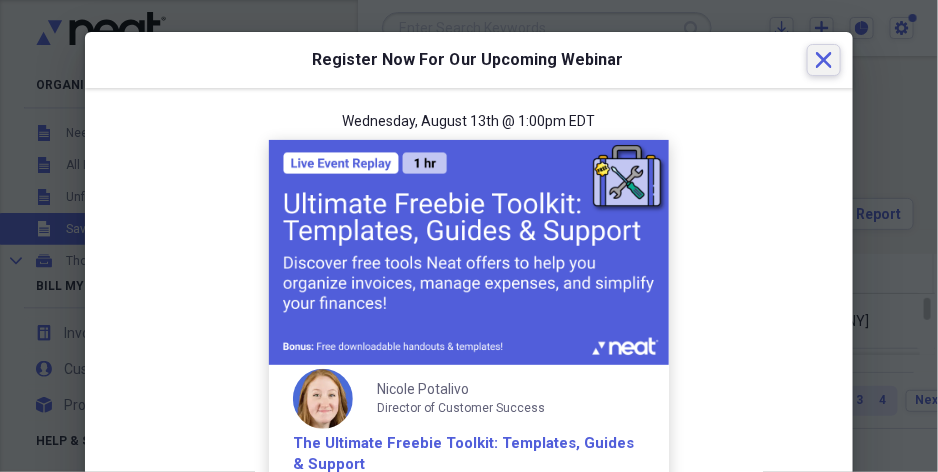 click on "Close" 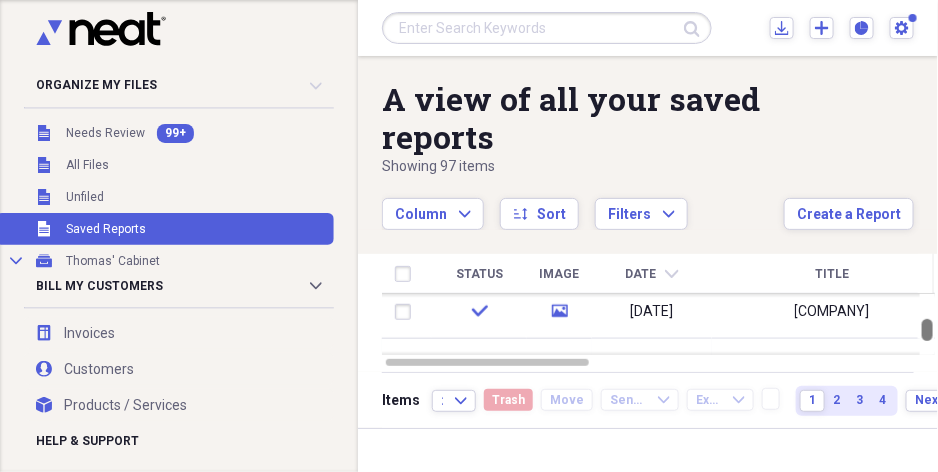 drag, startPoint x: 930, startPoint y: 305, endPoint x: 928, endPoint y: 334, distance: 29.068884 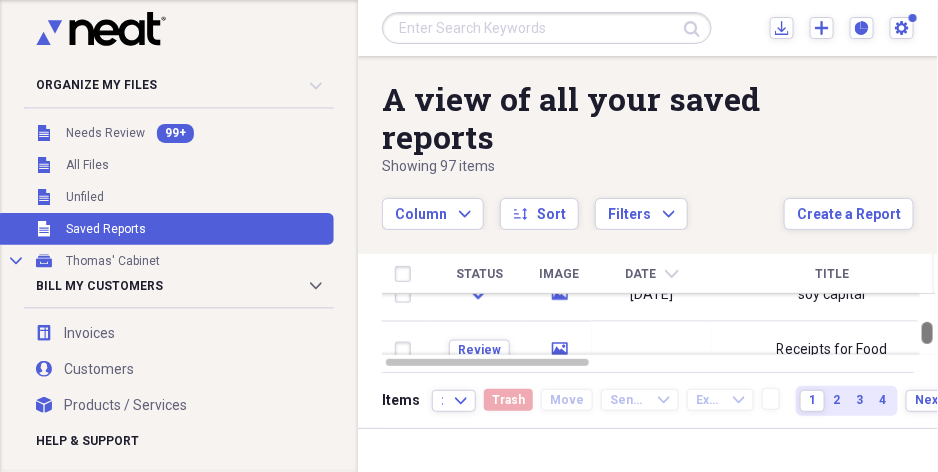 click at bounding box center [927, 333] 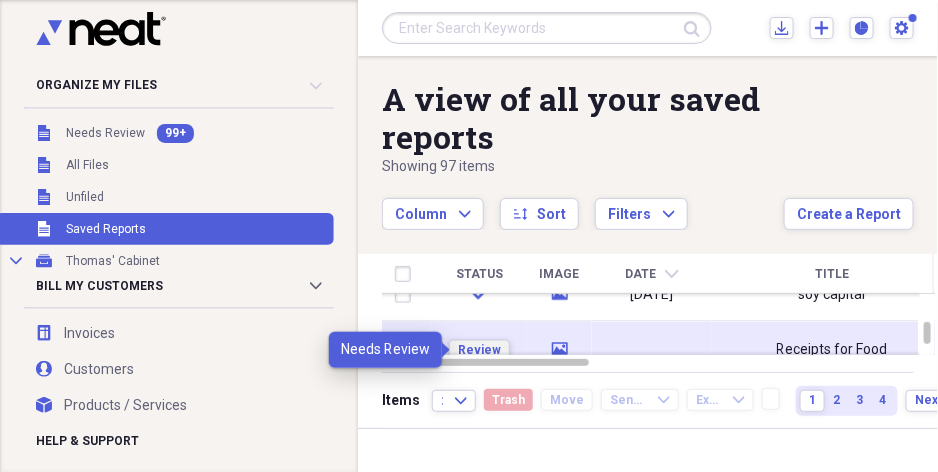 click on "Review" at bounding box center [479, 350] 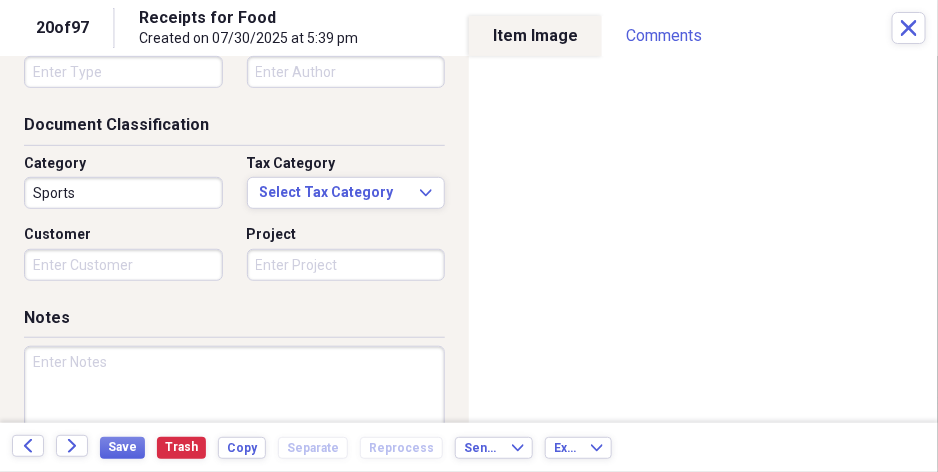 scroll, scrollTop: 218, scrollLeft: 0, axis: vertical 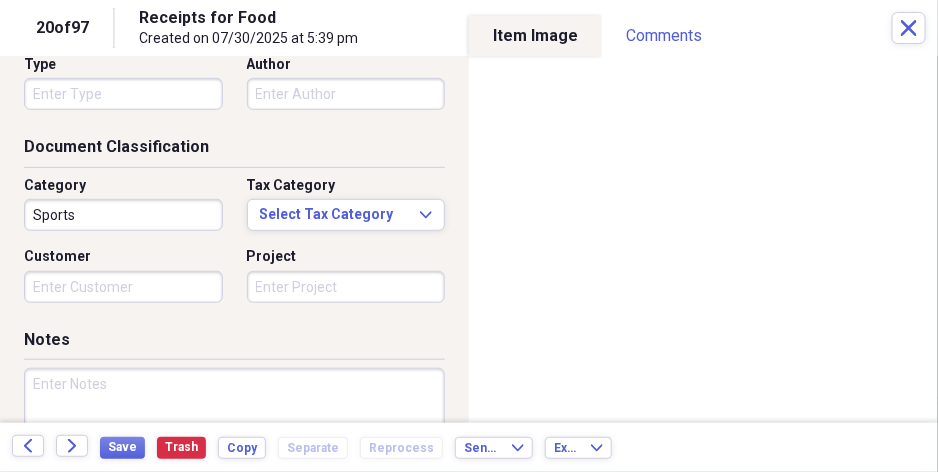 click on "Collapse My Cabinet [FIRST]'s Cabinet Add Folder Expand Folder Auto Repair/suplys Reciets Add Folder Folder Banks Deposits Add Folder Folder Funeral Suplies Add Folder Expand Folder Lowes/Menards / other supplys Add Folder Folder Main Street Food/other Add Folder Expand Folder Main Street food/supplys Add Folder Expand Folder [LAST] Rental property Add Folder Expand Folder WALKER-interprise misc Add Folder Collapse Trash Trash Folder DELL Folder DELL Folder test [FIRST] My Customers Collapse invoices Invoices user Customers products Products / Services Help & Support Submit Import Import Add Create Expand Reports Reports Settings [FIRST] Expand A view of all your saved reports Showing 97 items Column Expand sort Sort Filters  Expand Create a Report Status Image Date chevron-down Title Author Type Category Source Folder check [DATE] speanding plan Expenses gas gas reciete check media [DATE] reciets" at bounding box center (469, 236) 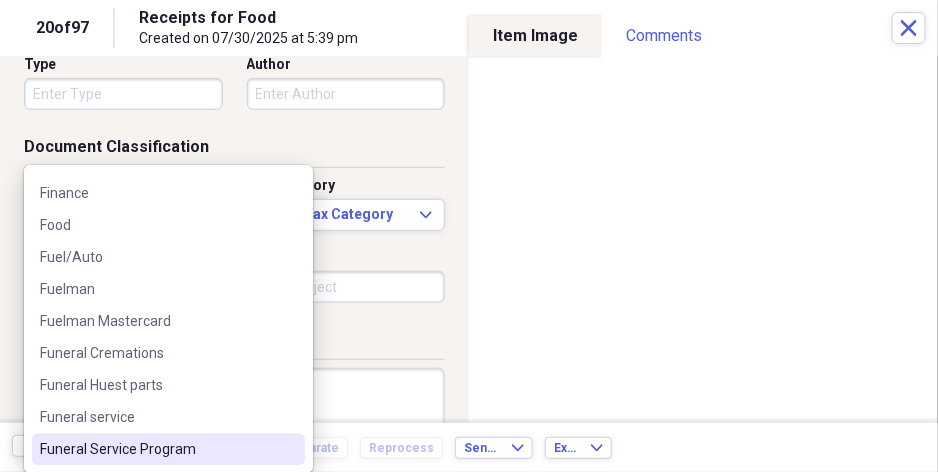 scroll, scrollTop: 1050, scrollLeft: 0, axis: vertical 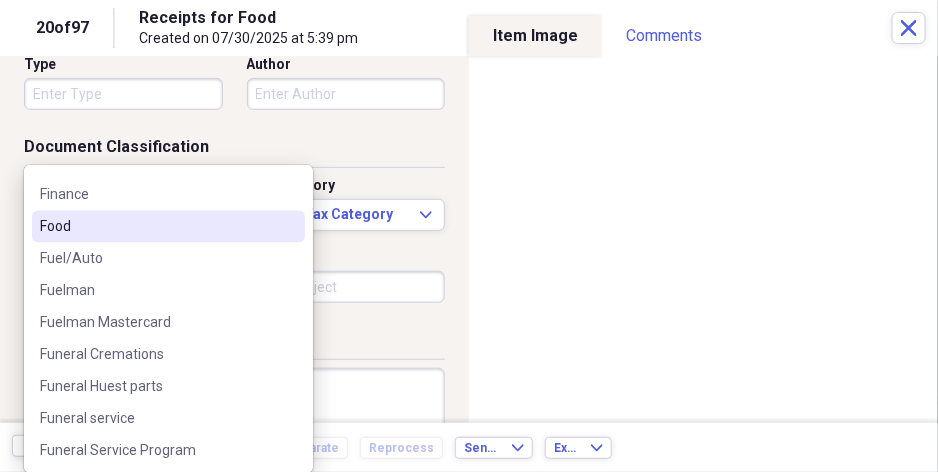 click on "Food" at bounding box center (156, 227) 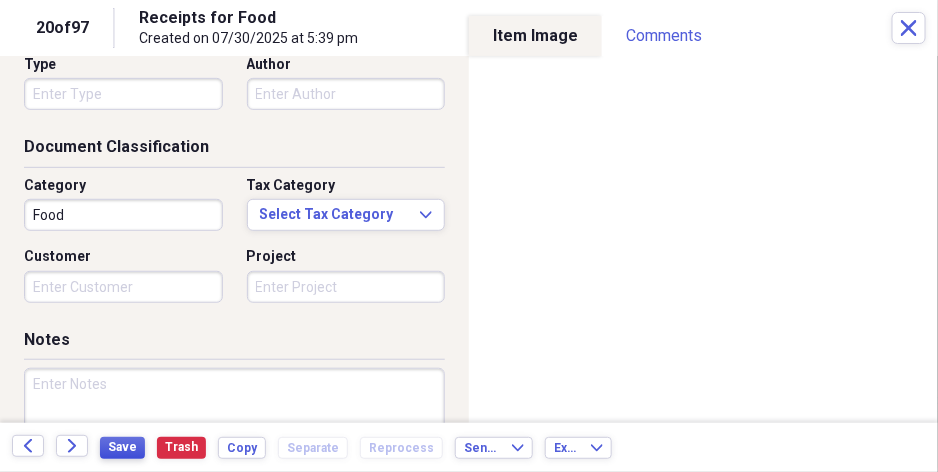 click on "Save" at bounding box center (122, 447) 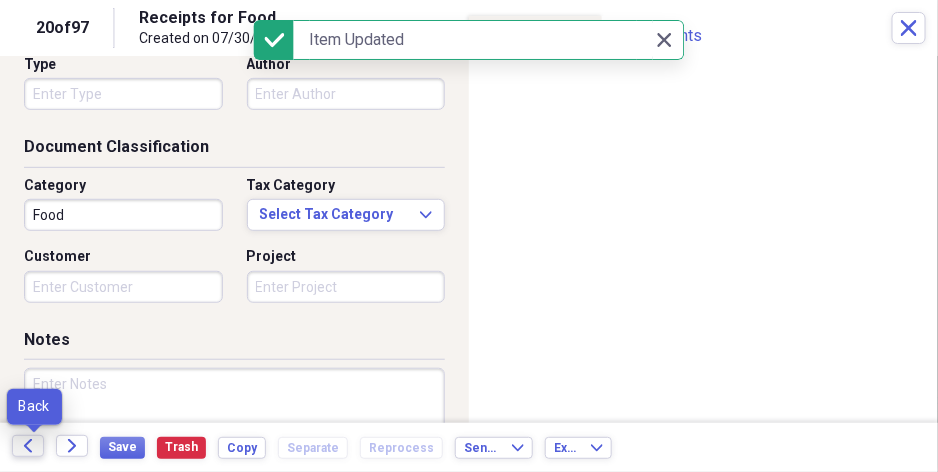 click 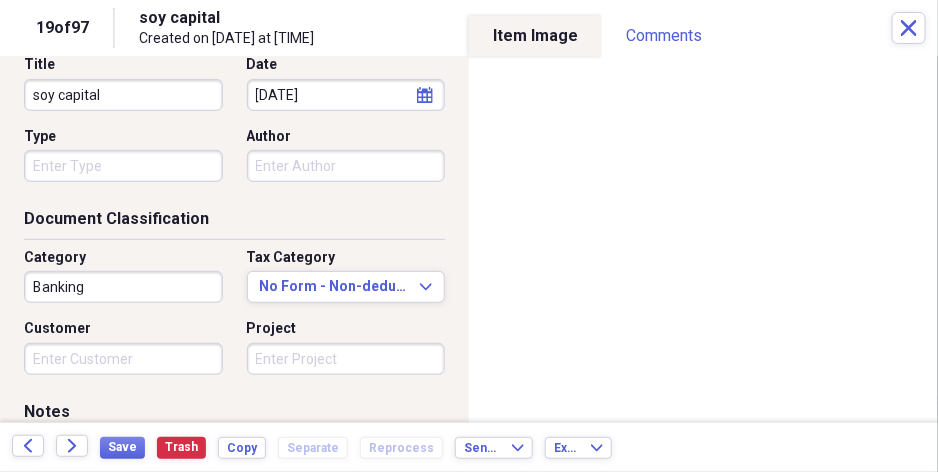 scroll, scrollTop: 200, scrollLeft: 0, axis: vertical 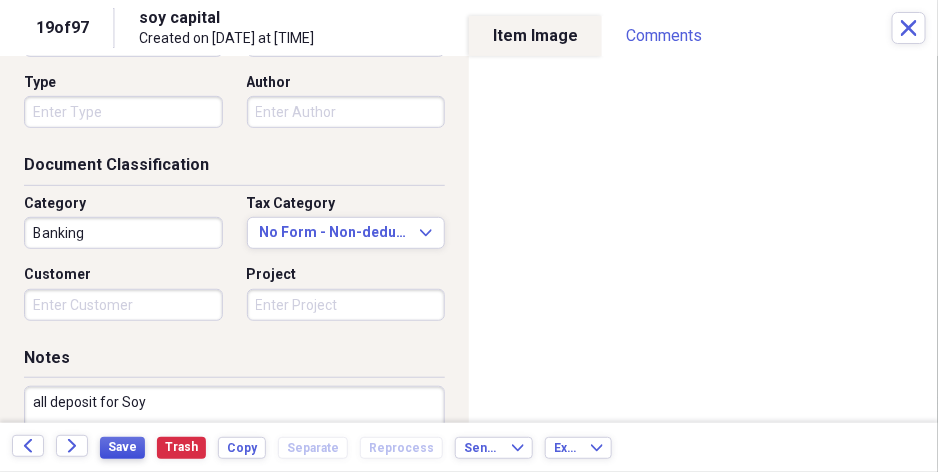 click on "Save" at bounding box center [122, 447] 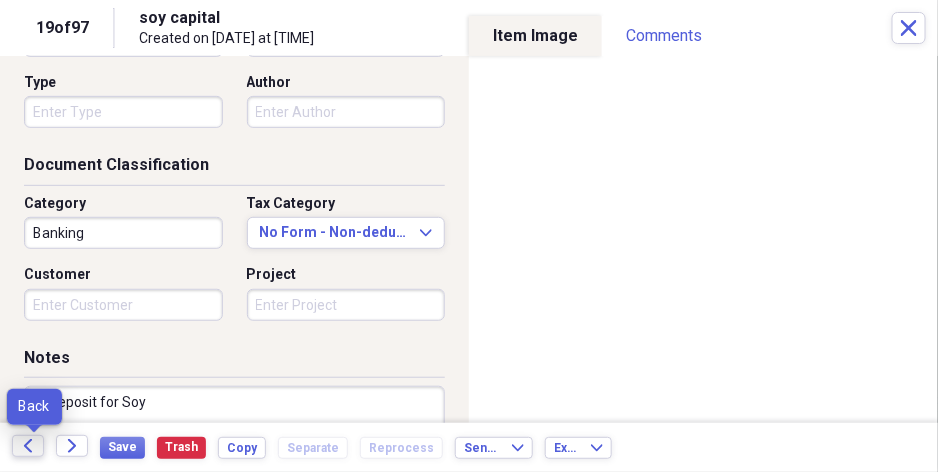 click on "Back" 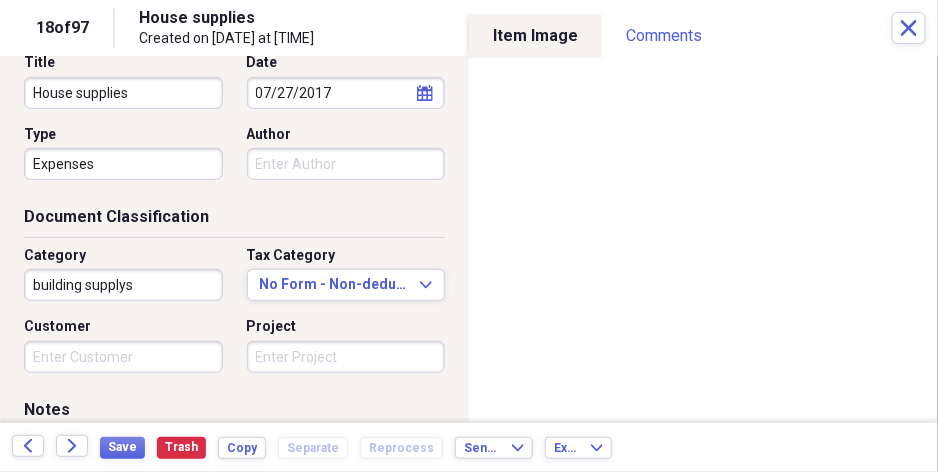 scroll, scrollTop: 300, scrollLeft: 0, axis: vertical 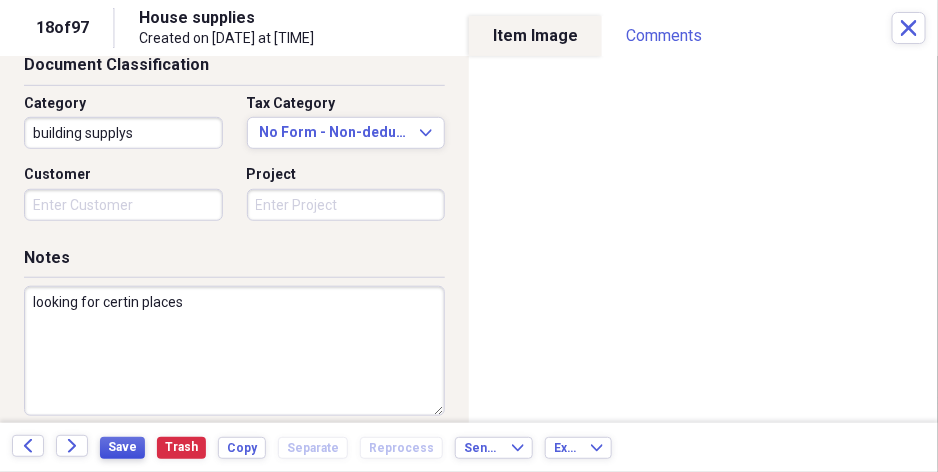 click on "Save" at bounding box center [122, 447] 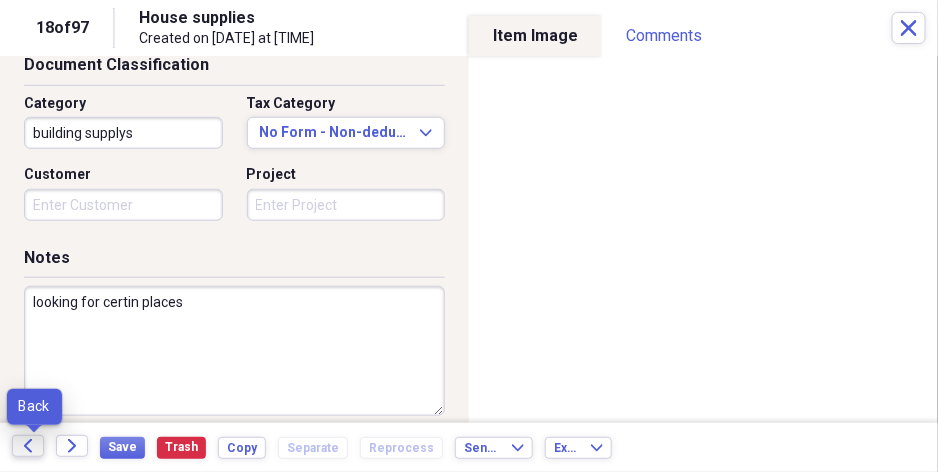 click 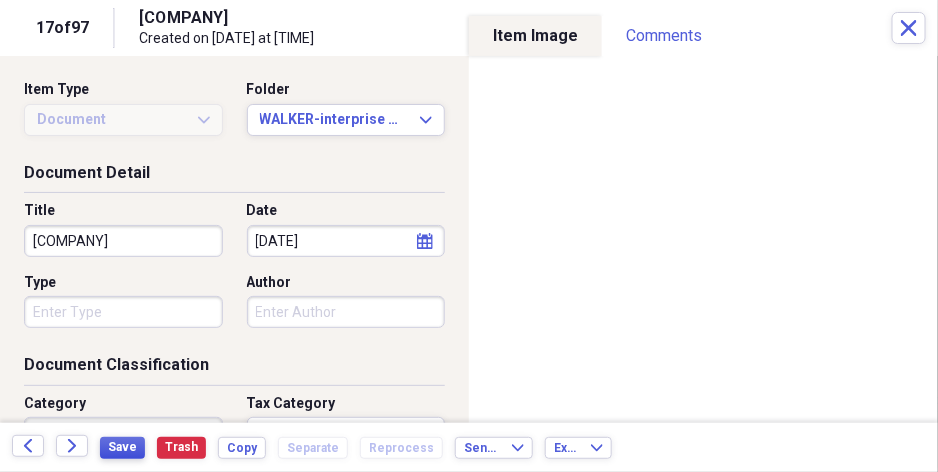 click on "Save" at bounding box center (122, 447) 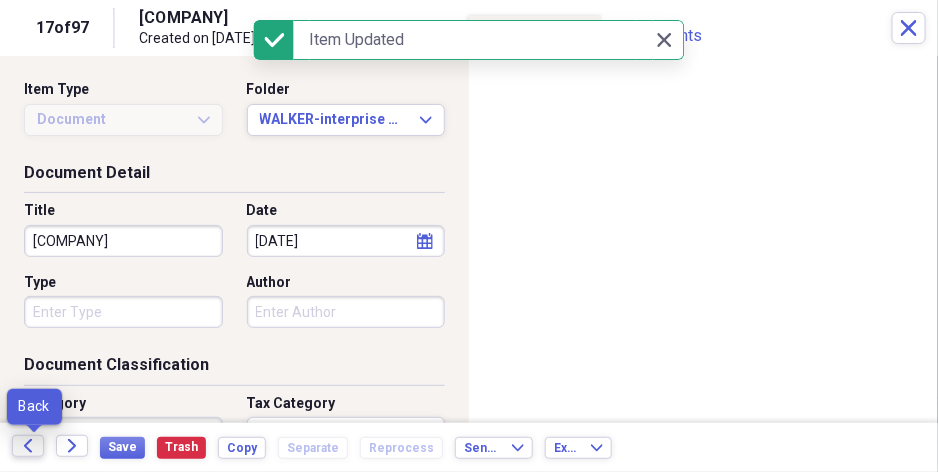 click 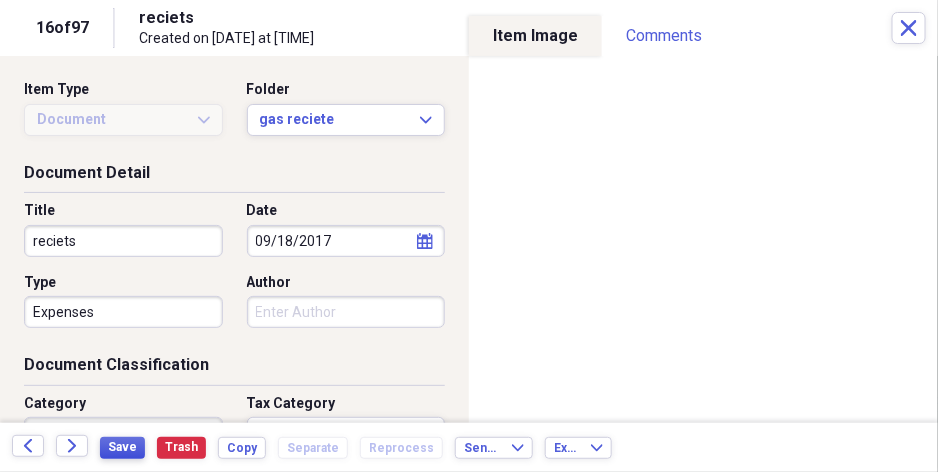 click on "Save" at bounding box center (122, 447) 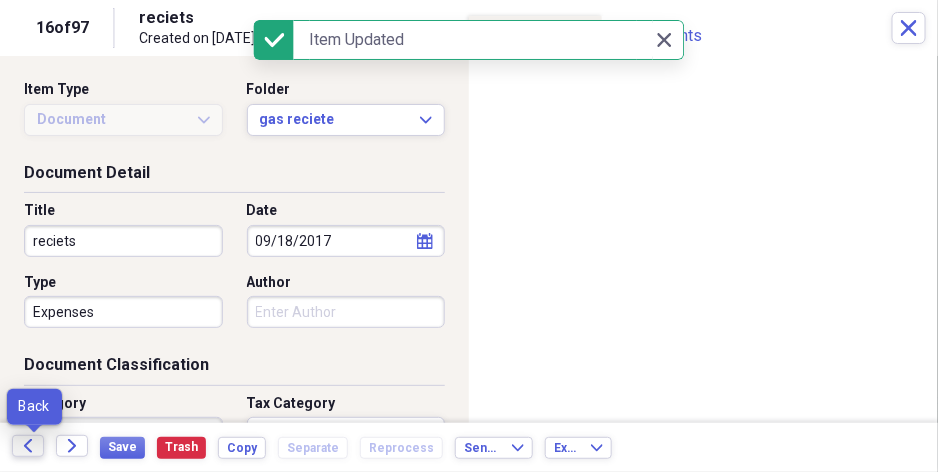 click on "Back" 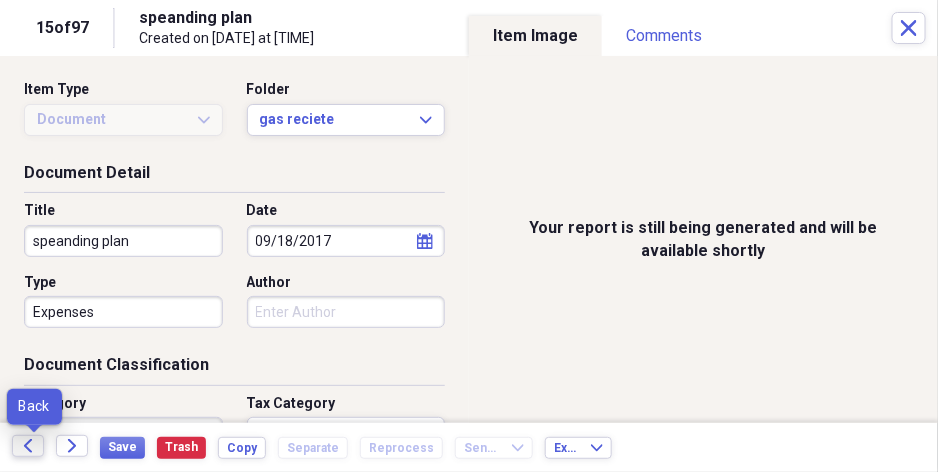click 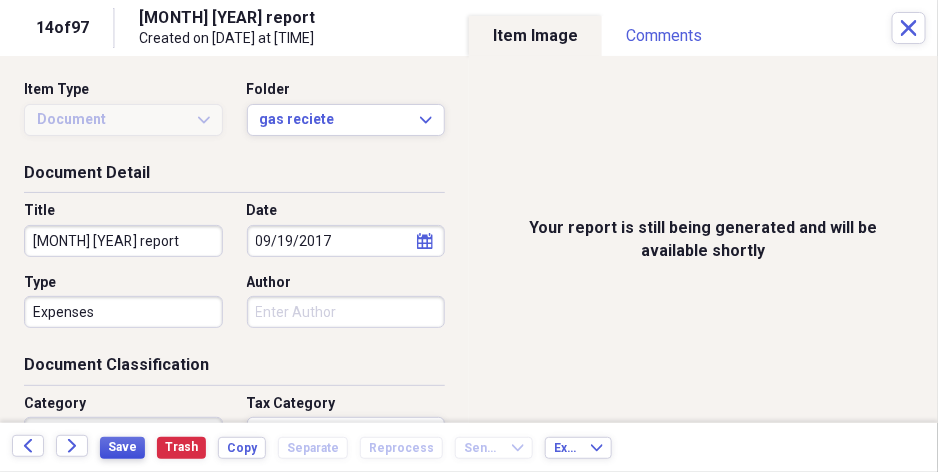 click on "Save" at bounding box center [122, 447] 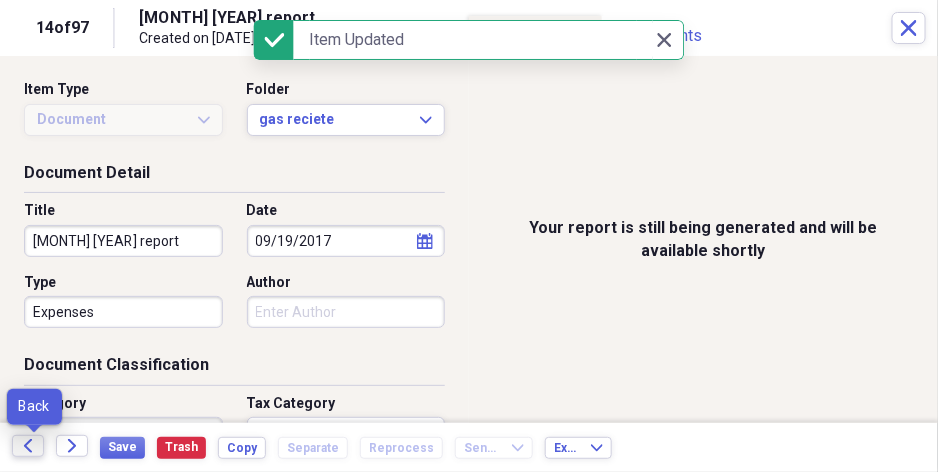 click on "Back" 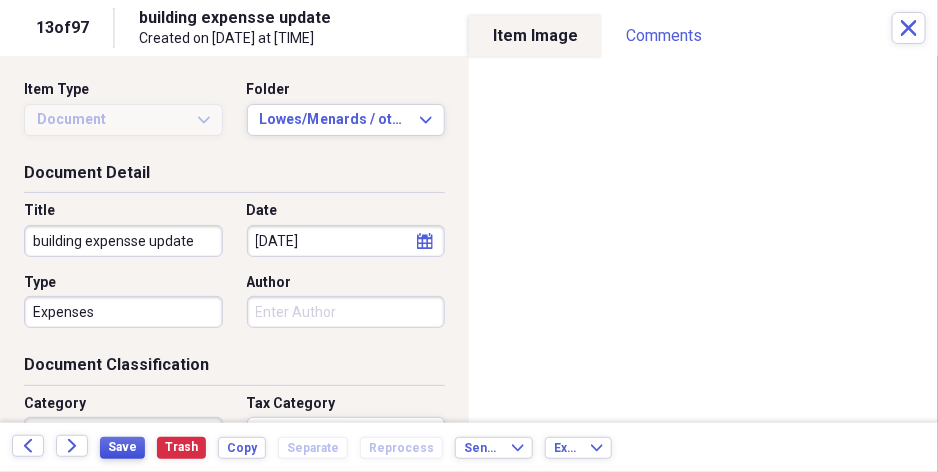 click on "Save" at bounding box center (122, 447) 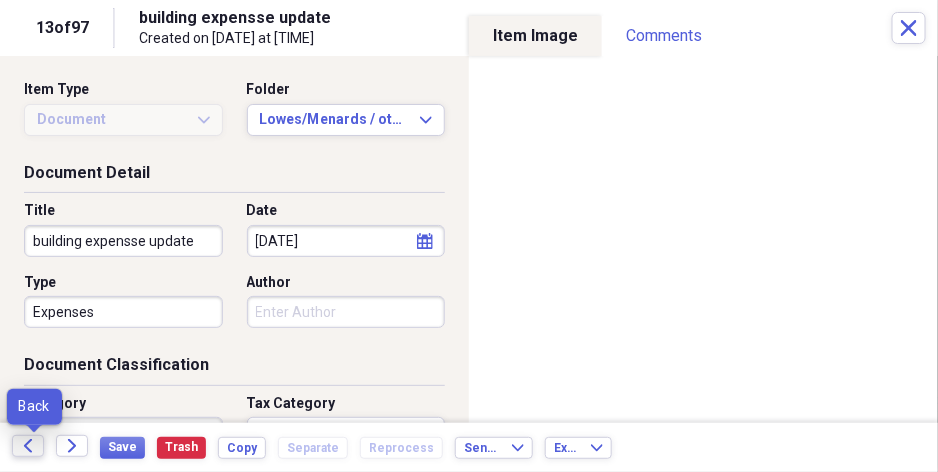 click on "Back" 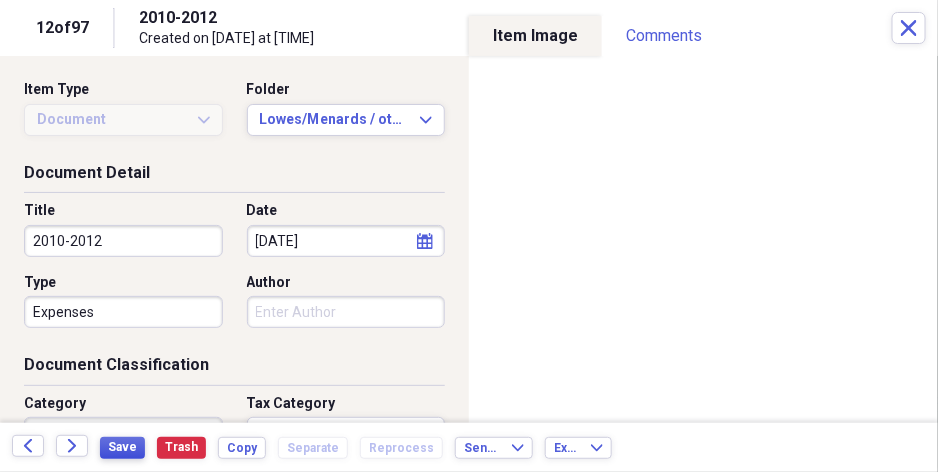 click on "Save" at bounding box center [122, 447] 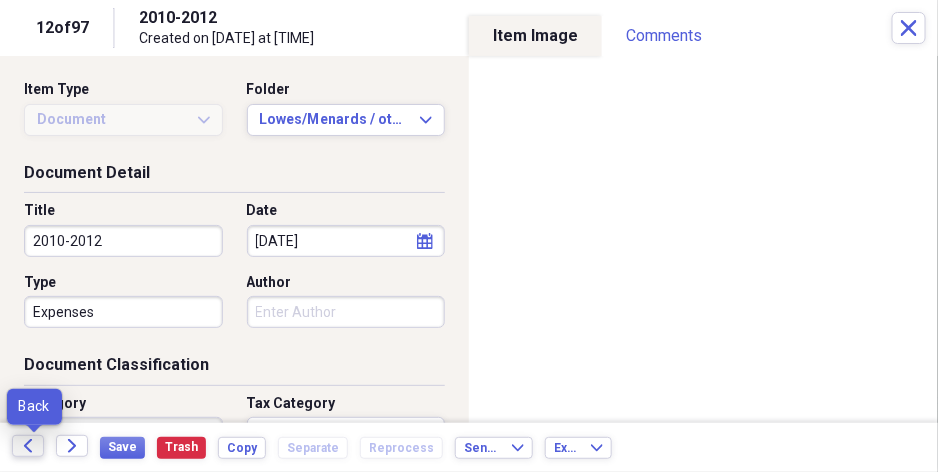 click on "Back" 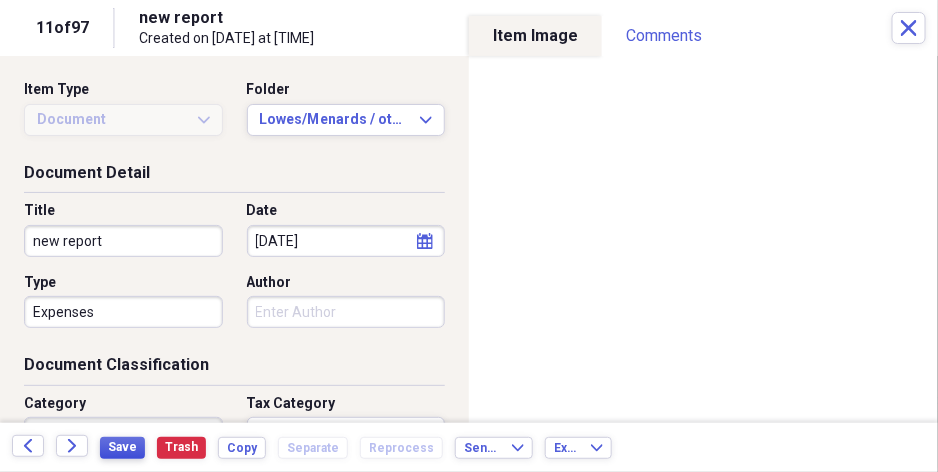 click on "Save" at bounding box center [122, 447] 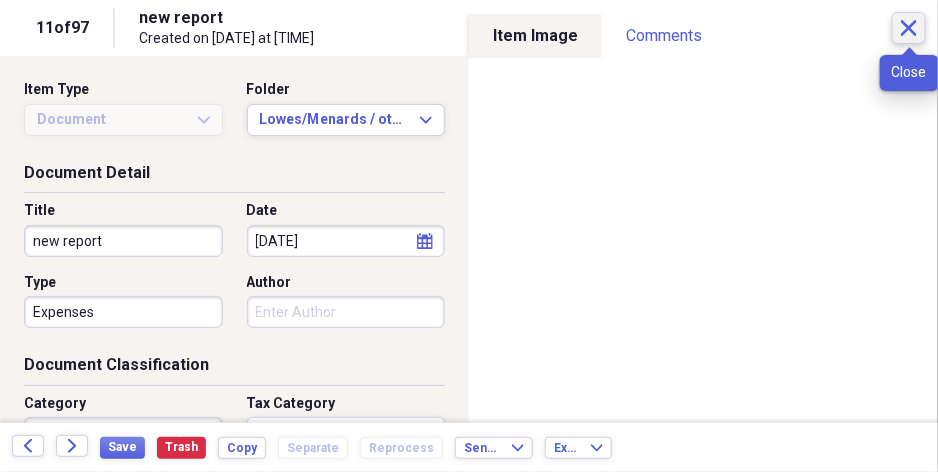 click 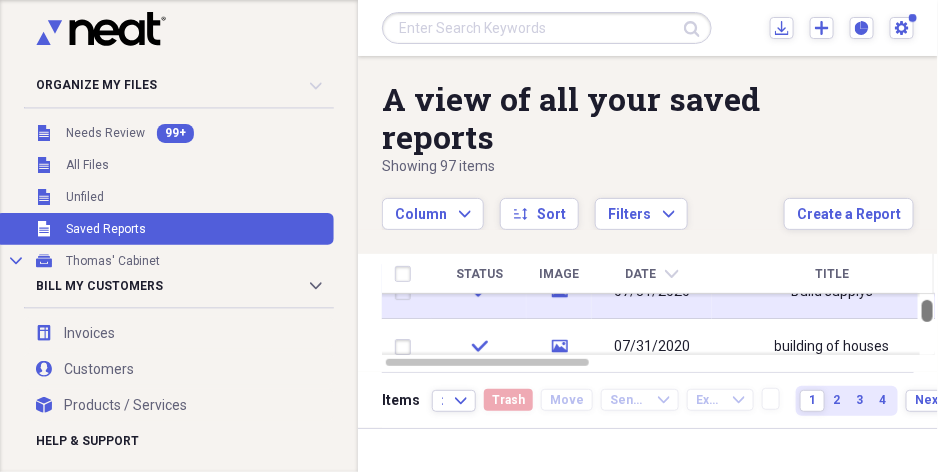 drag, startPoint x: 929, startPoint y: 320, endPoint x: 918, endPoint y: 306, distance: 17.804493 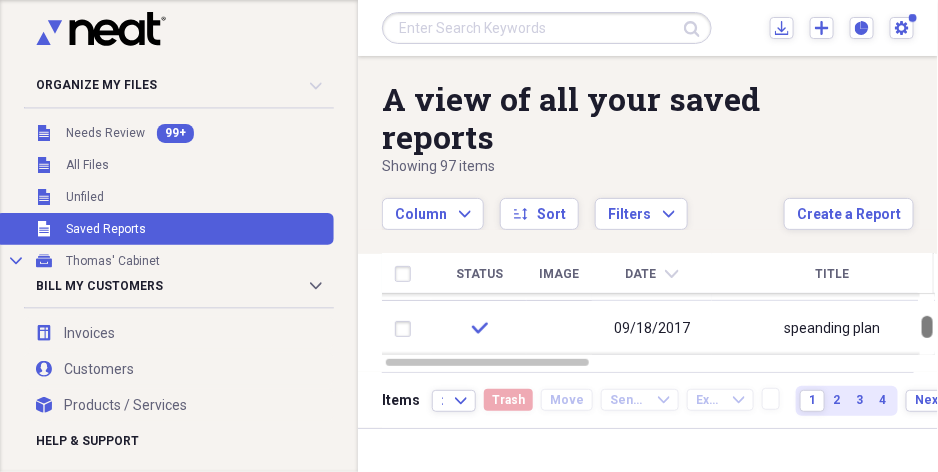 drag, startPoint x: 929, startPoint y: 316, endPoint x: 929, endPoint y: 332, distance: 16 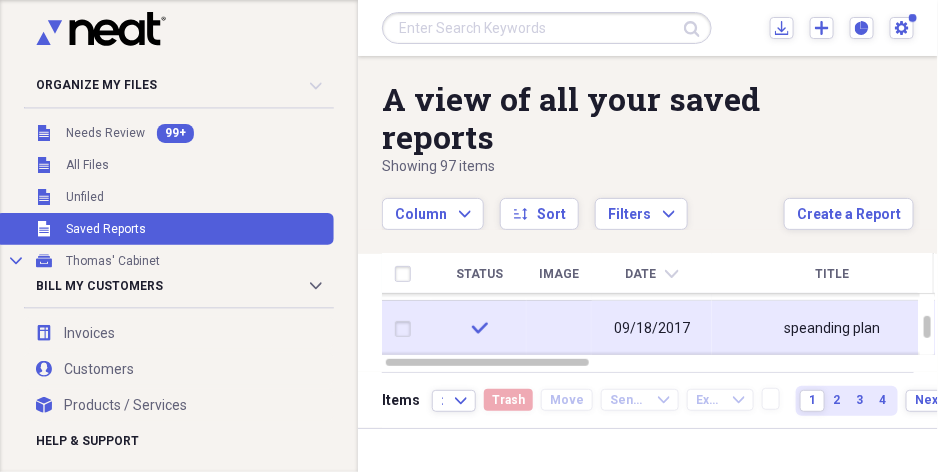 click on "speanding plan" at bounding box center (832, 329) 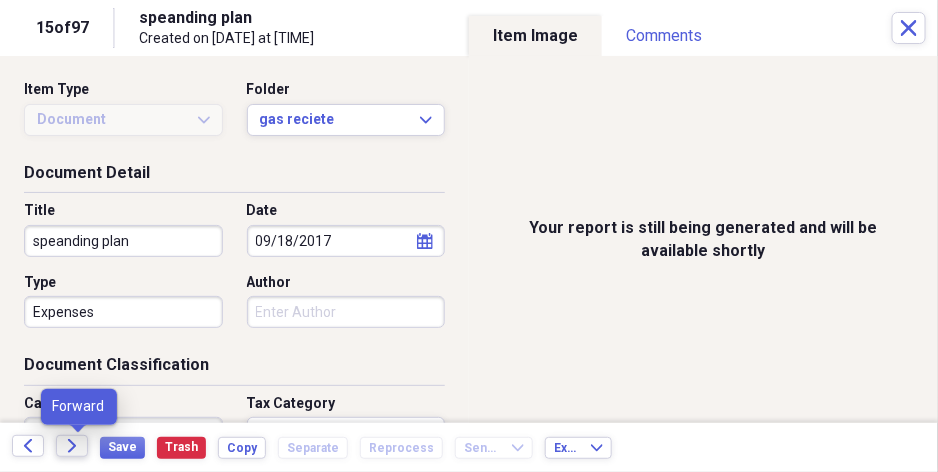 click on "Forward" at bounding box center (72, 446) 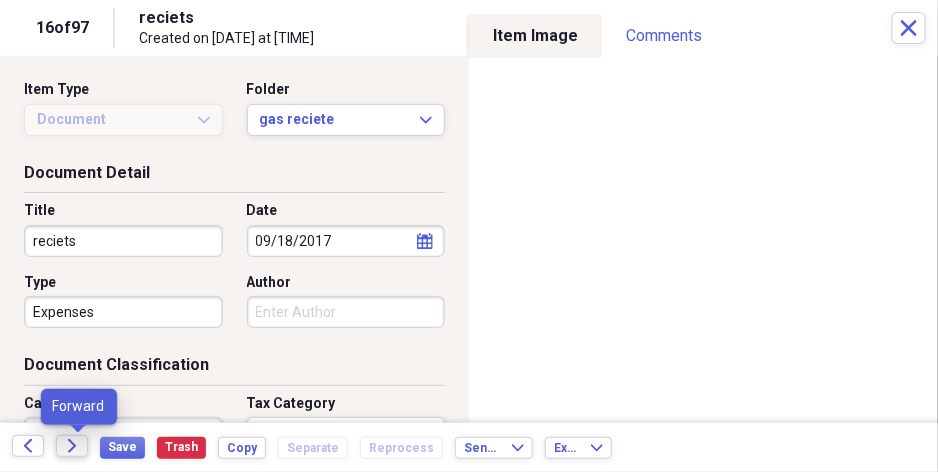 click 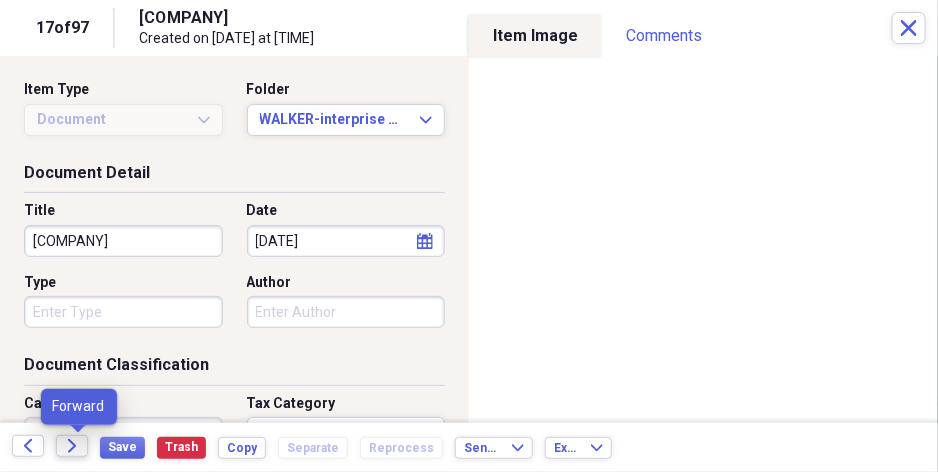 click on "Forward" 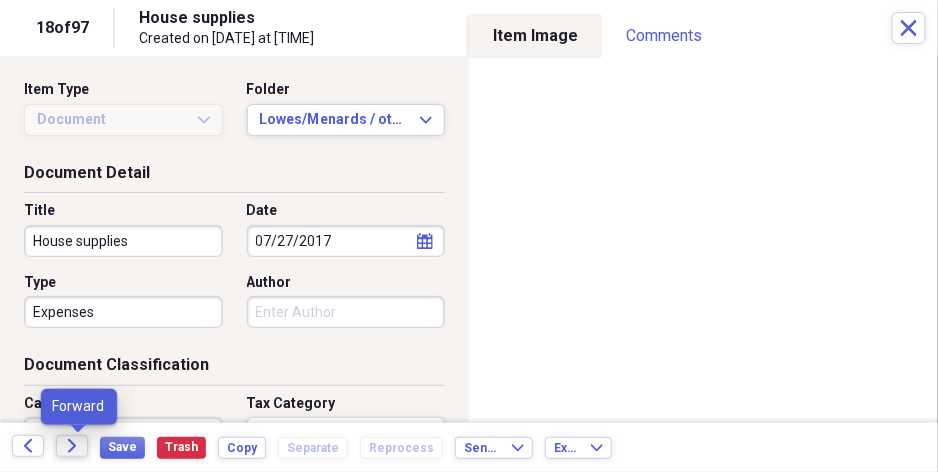 click on "Forward" 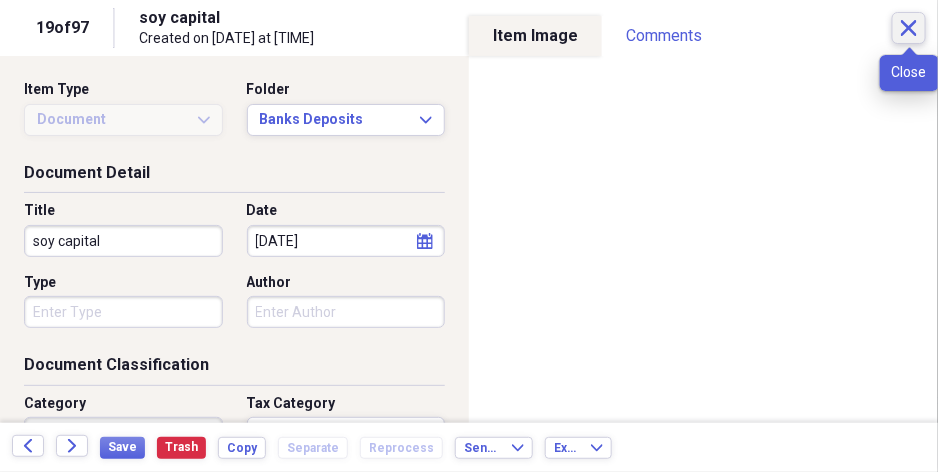 click on "Close" 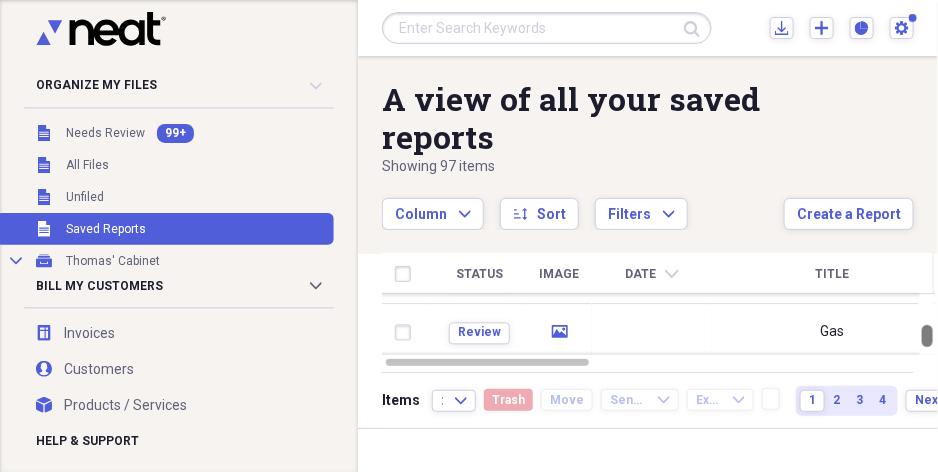 click at bounding box center (927, 336) 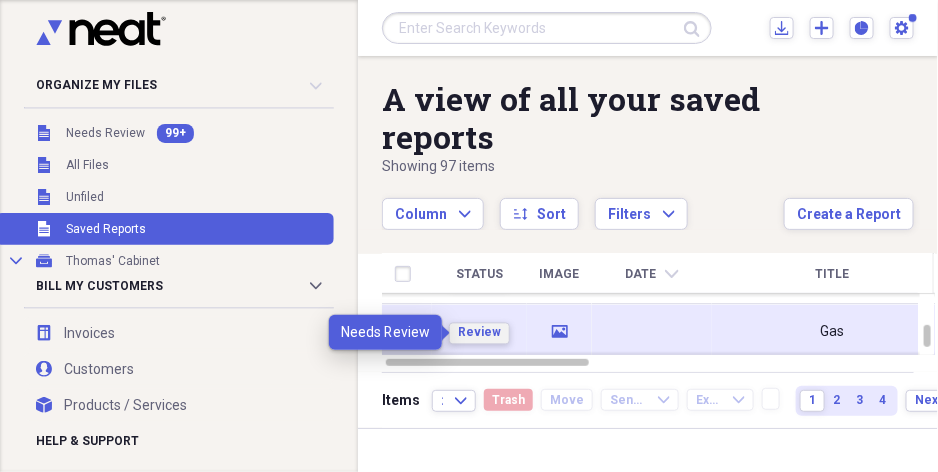click on "Review" at bounding box center [479, 333] 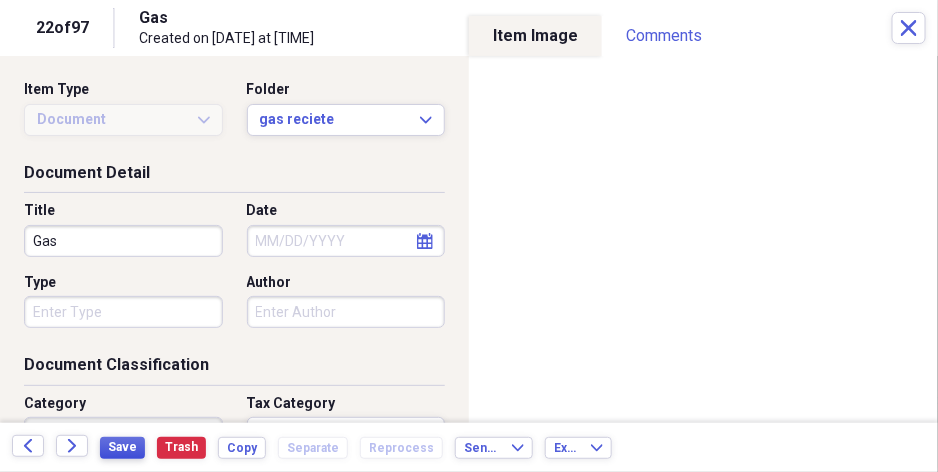 click on "Save" at bounding box center (122, 447) 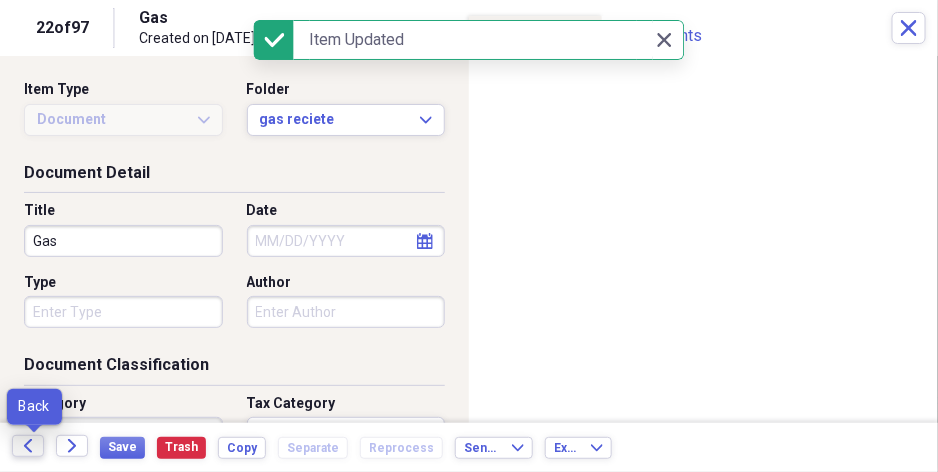 click on "Back" 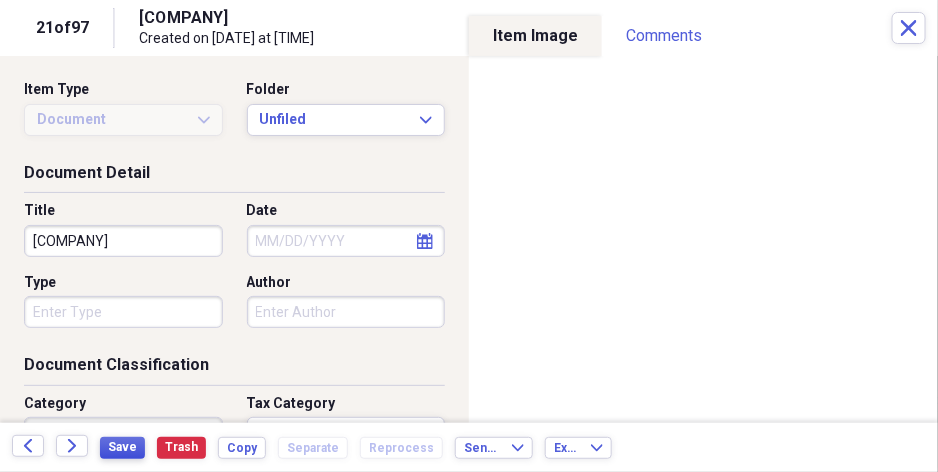 click on "Save" at bounding box center [122, 447] 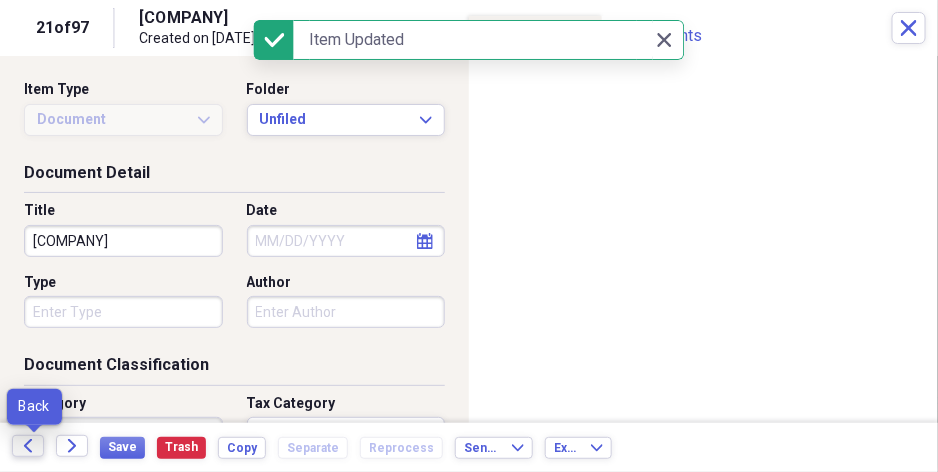 click 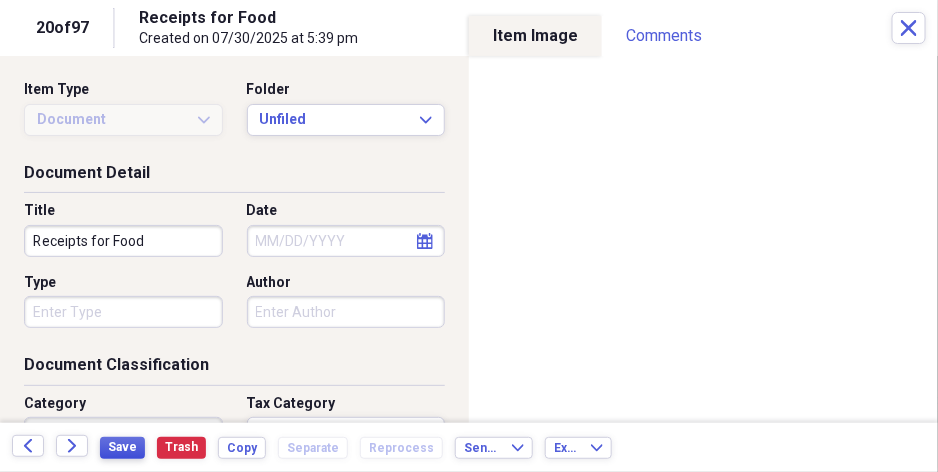 click on "Save" at bounding box center (122, 447) 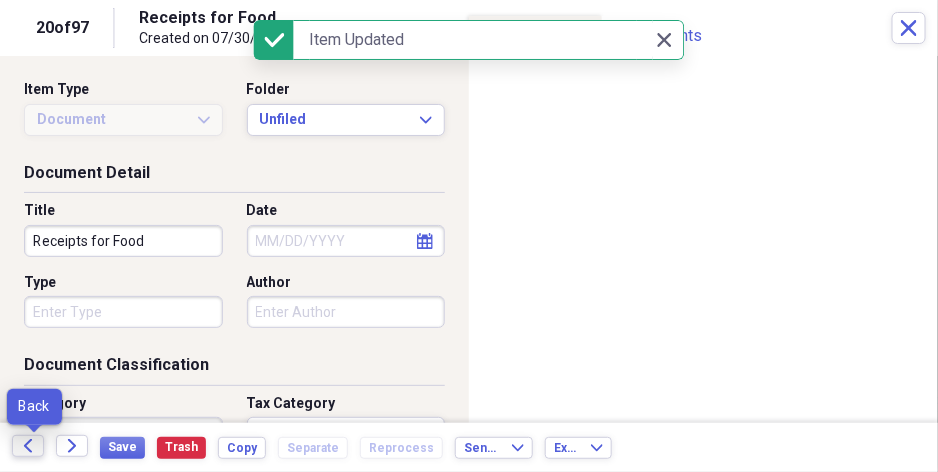 click 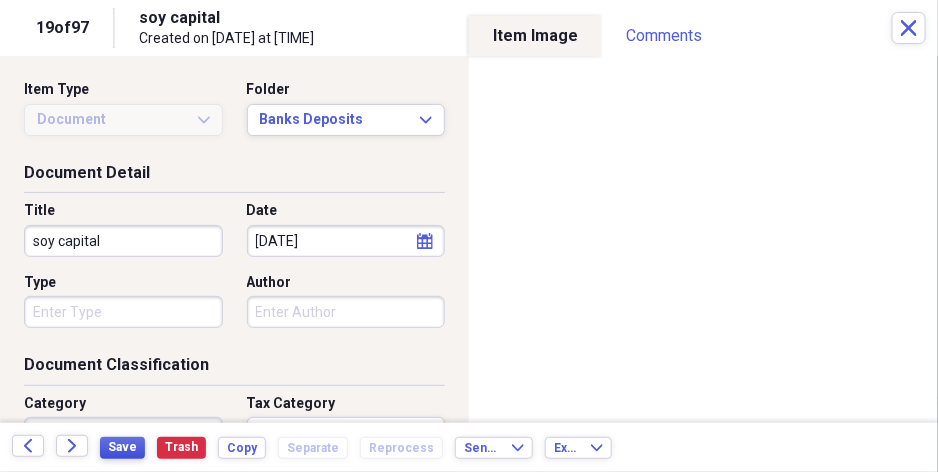 click on "Save" at bounding box center [122, 447] 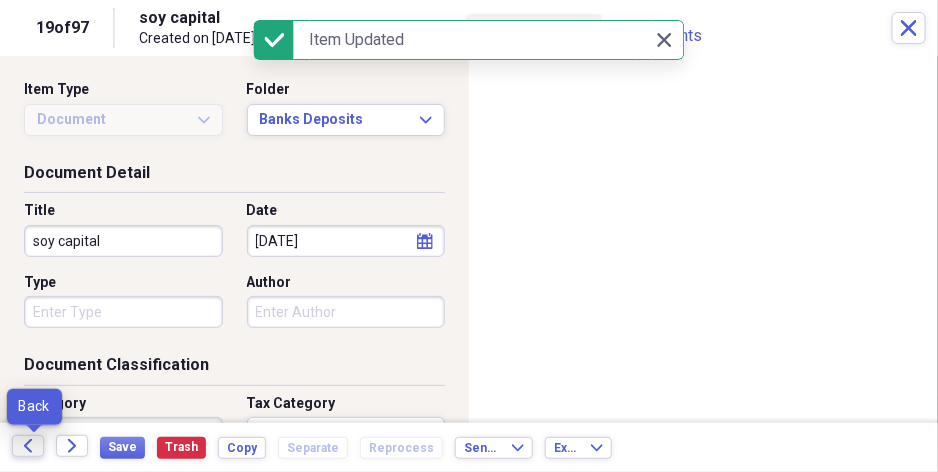 click 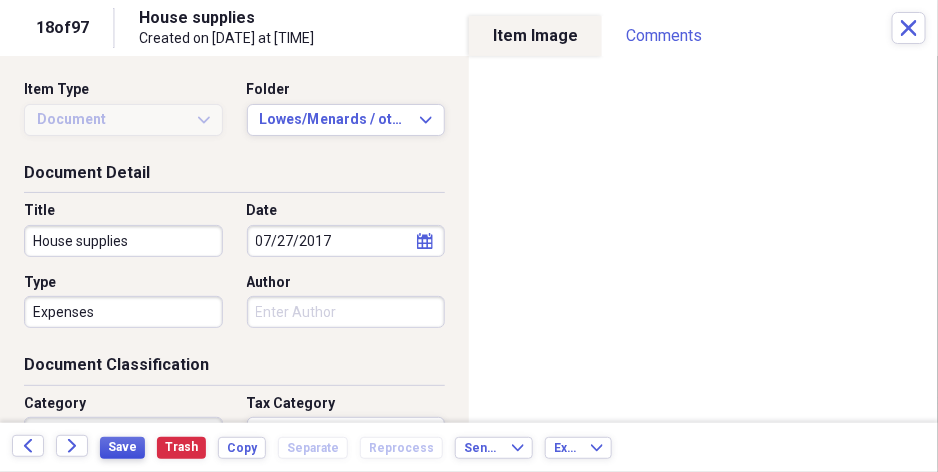 click on "Save" at bounding box center [122, 447] 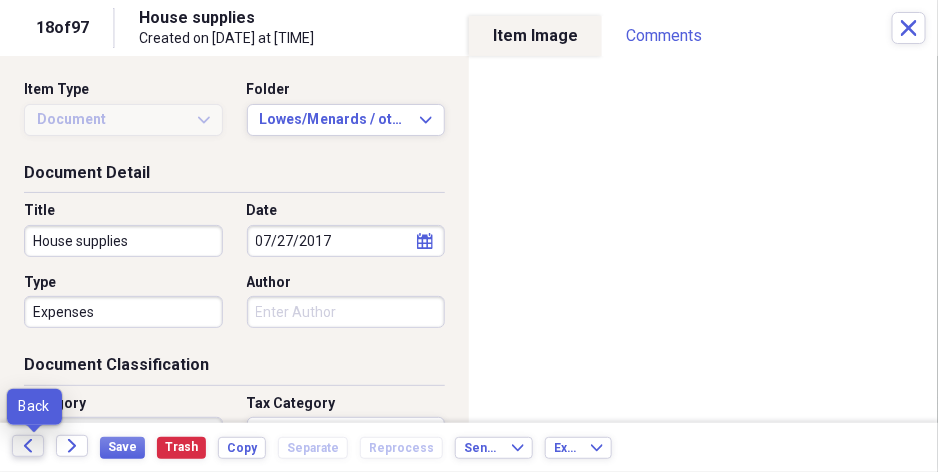 click 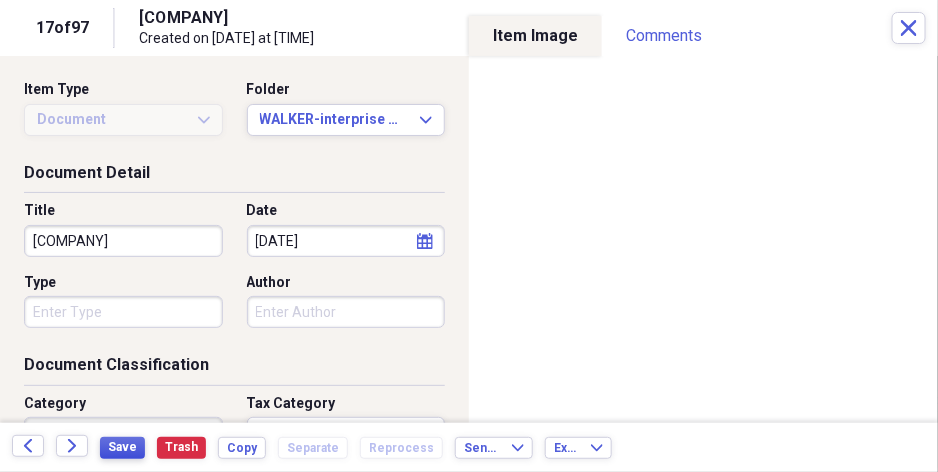 click on "Save" at bounding box center (122, 447) 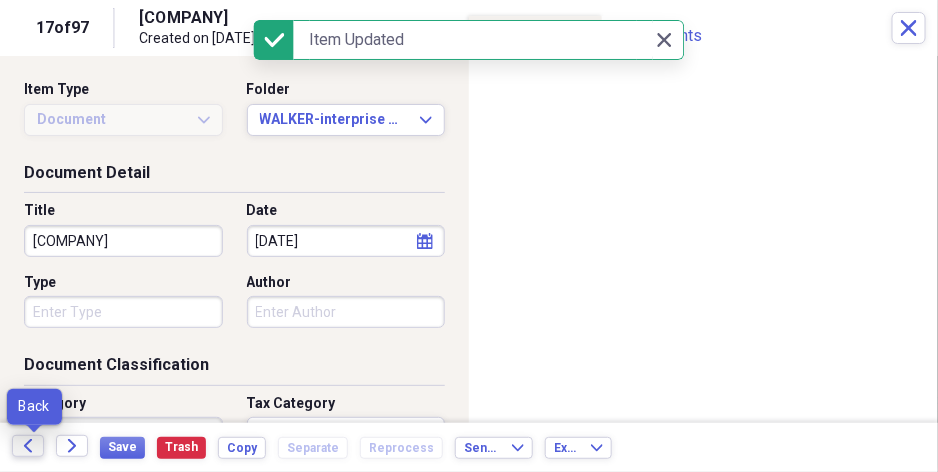click on "Back" 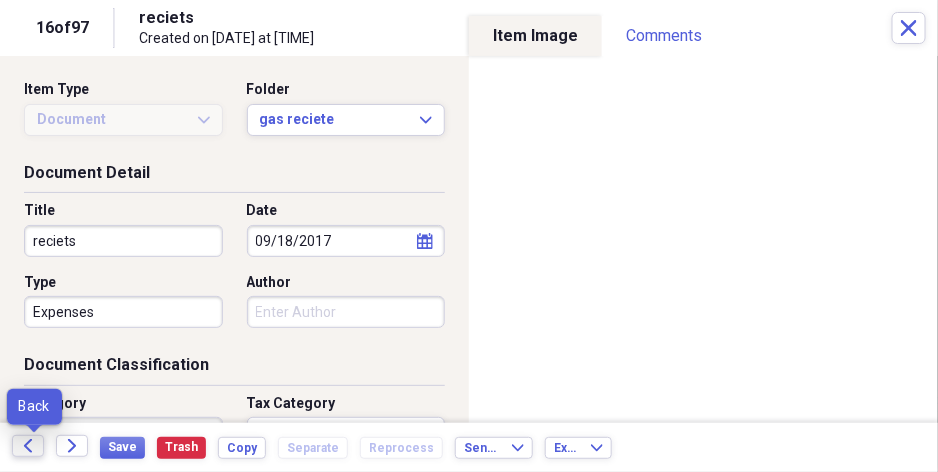 click on "Back" 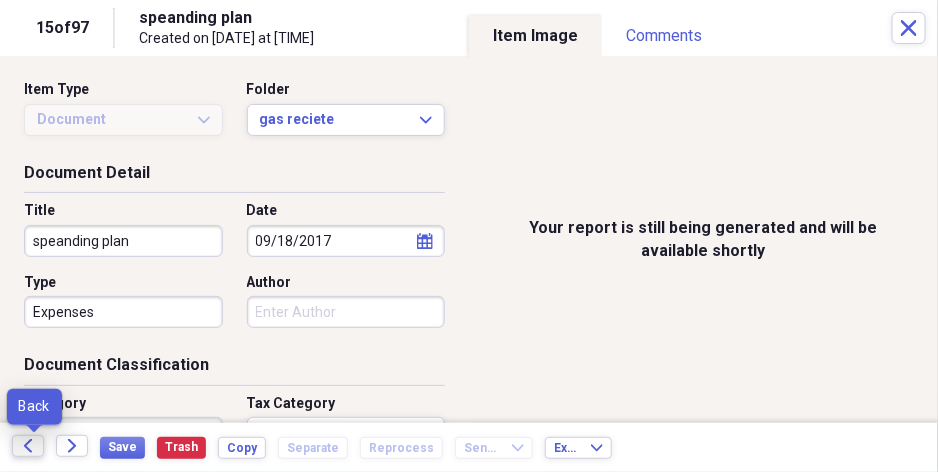 click on "Back" 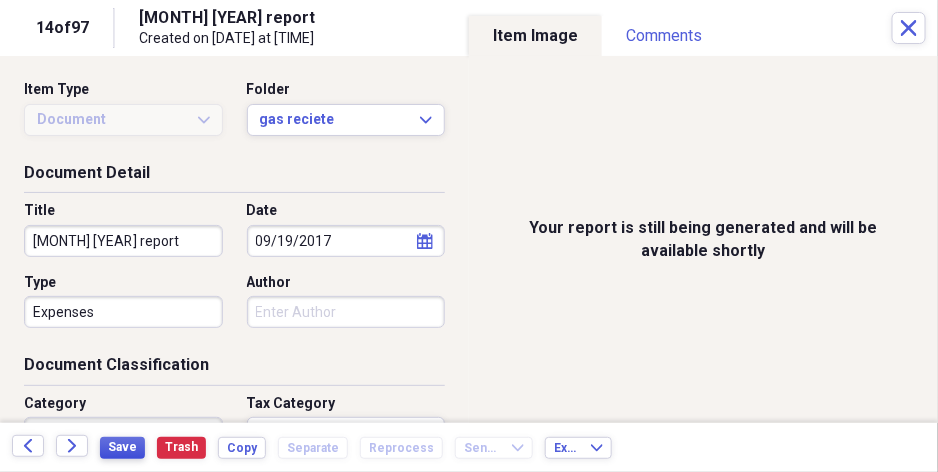 click on "Save" at bounding box center (122, 447) 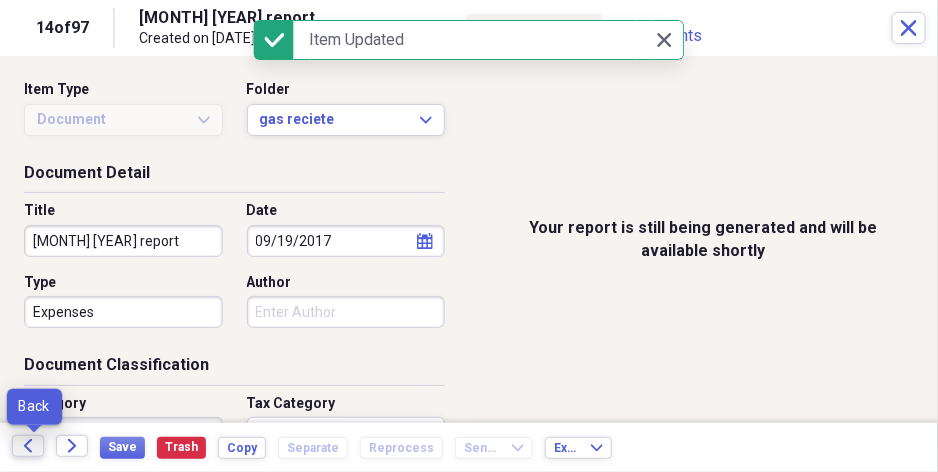 click on "Back" 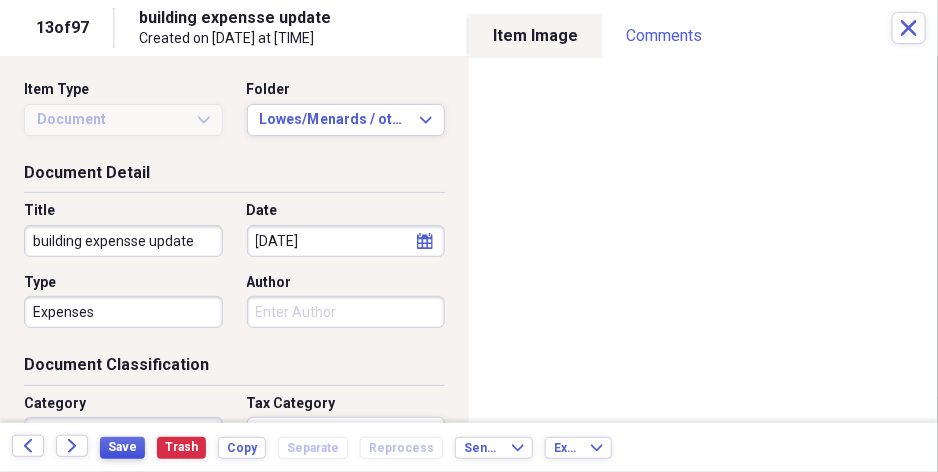 click on "Save" at bounding box center (122, 447) 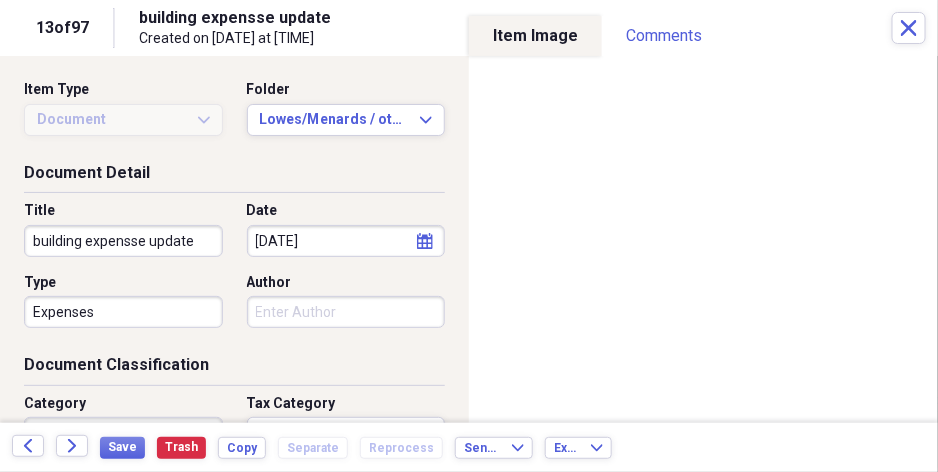 click on "Back Forward Save Trash Copy Separate Reprocess Send To Expand Export Expand" at bounding box center [469, 447] 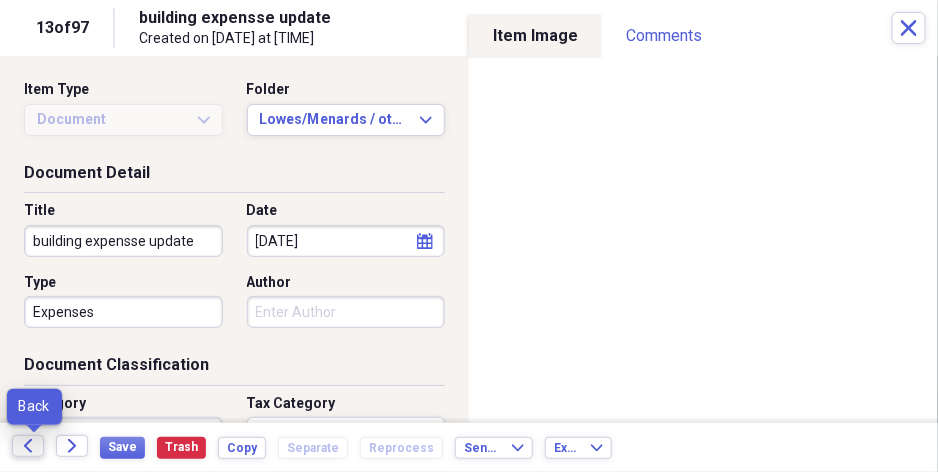 click 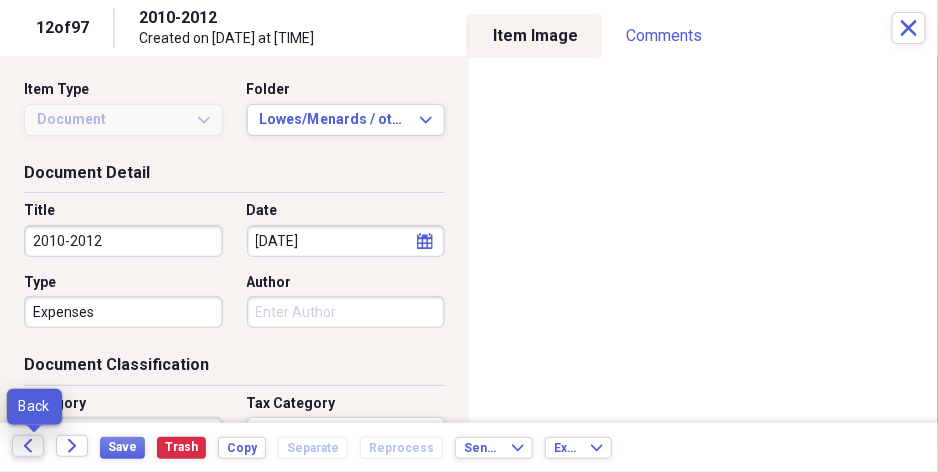 click on "Back" 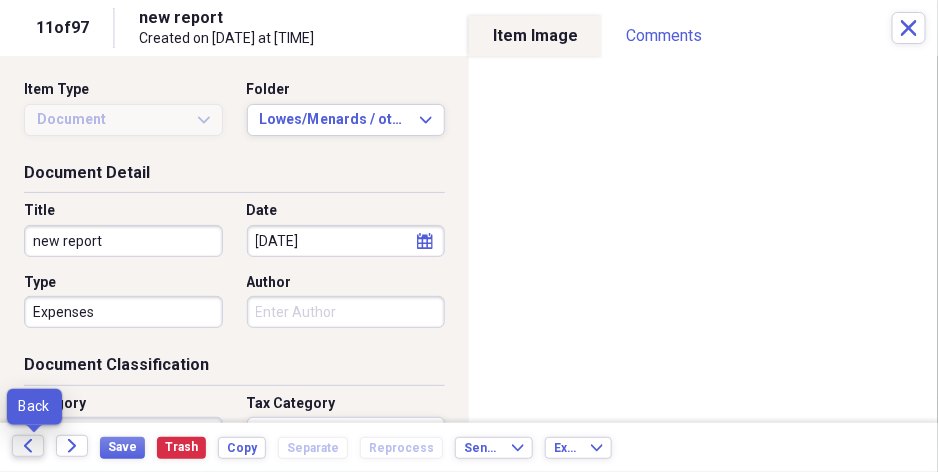 click on "Back" 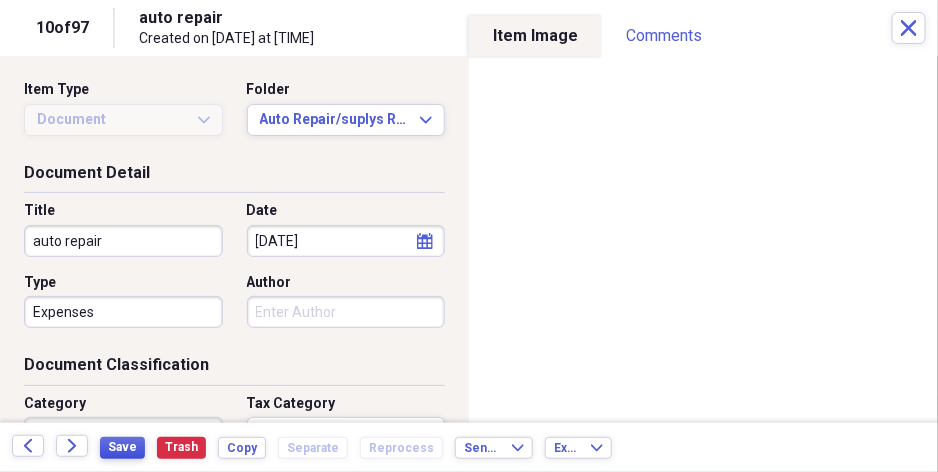 click on "Save" at bounding box center (122, 447) 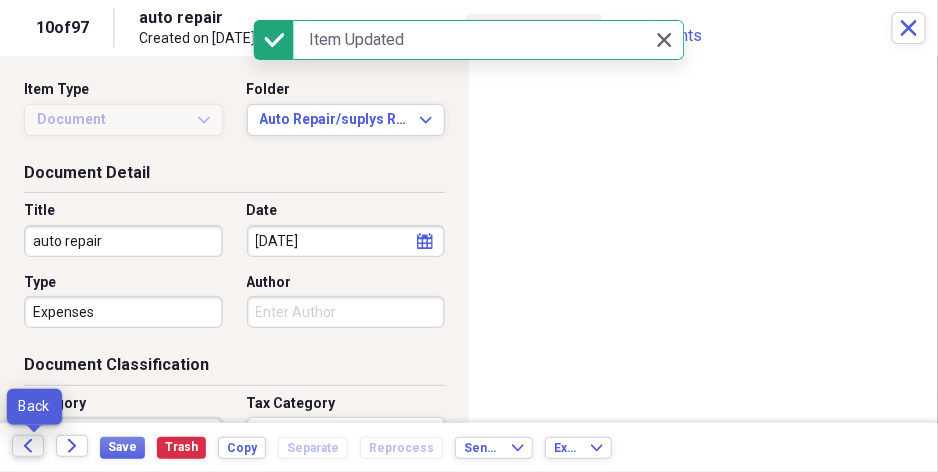 click on "Back" 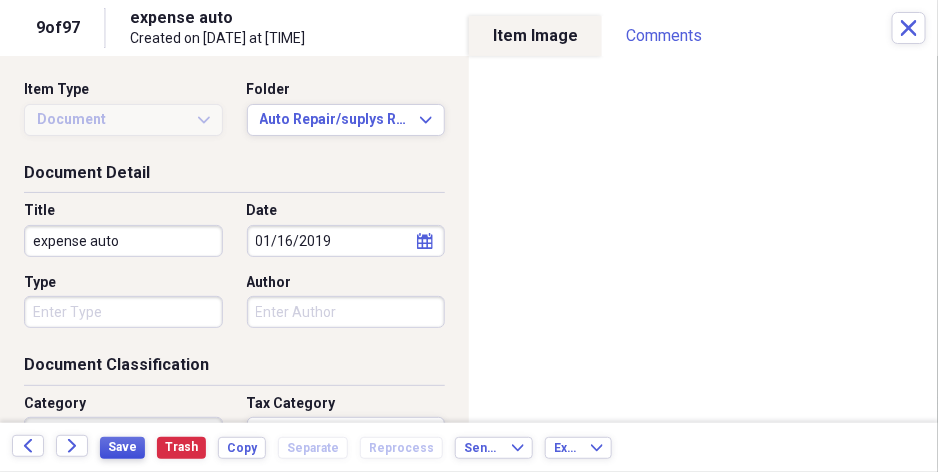 click on "Save" at bounding box center (122, 447) 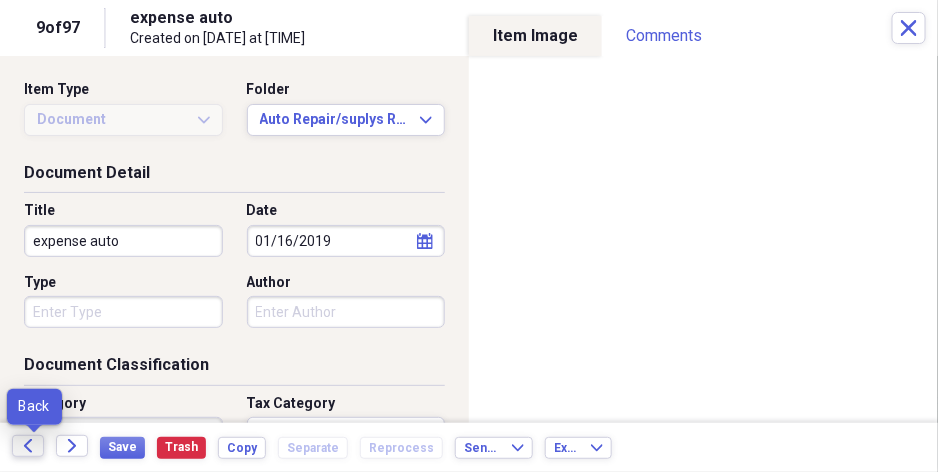 click on "Back" 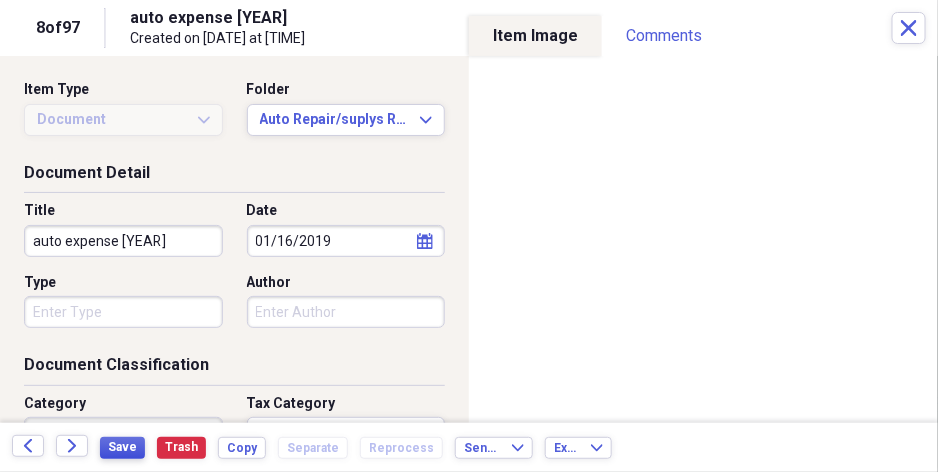 click on "Save" at bounding box center [122, 447] 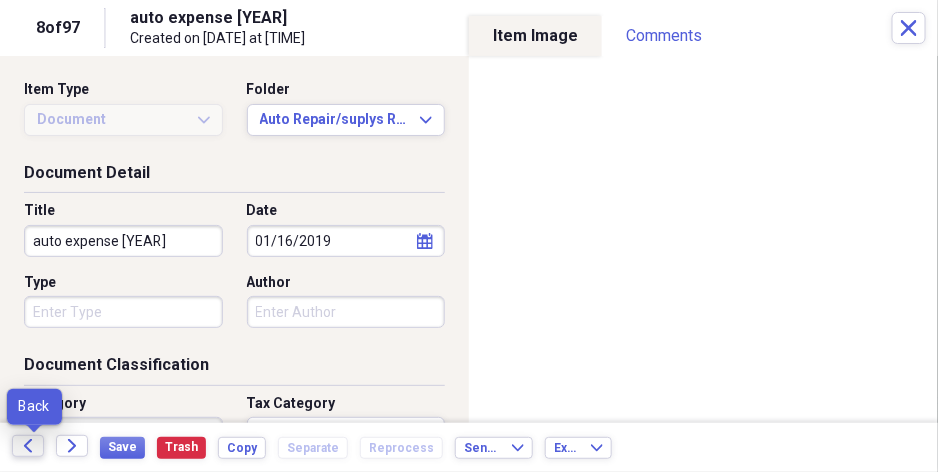 click on "Back" 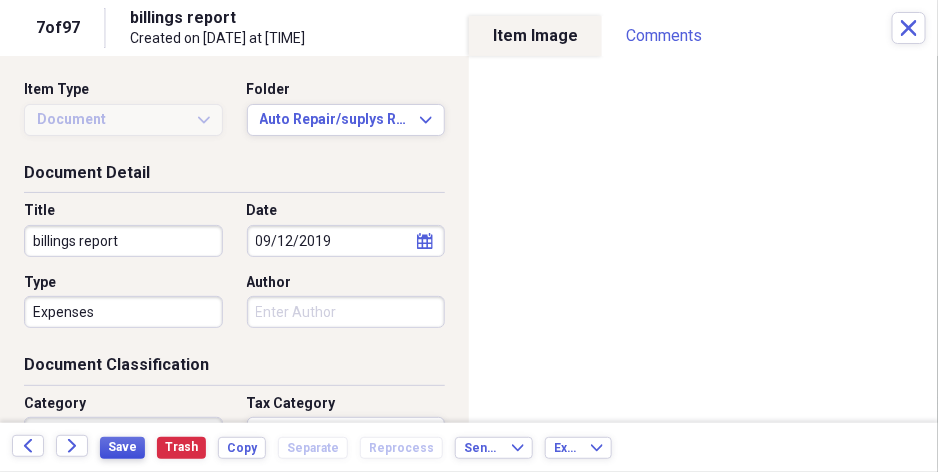 click on "Save" at bounding box center [122, 447] 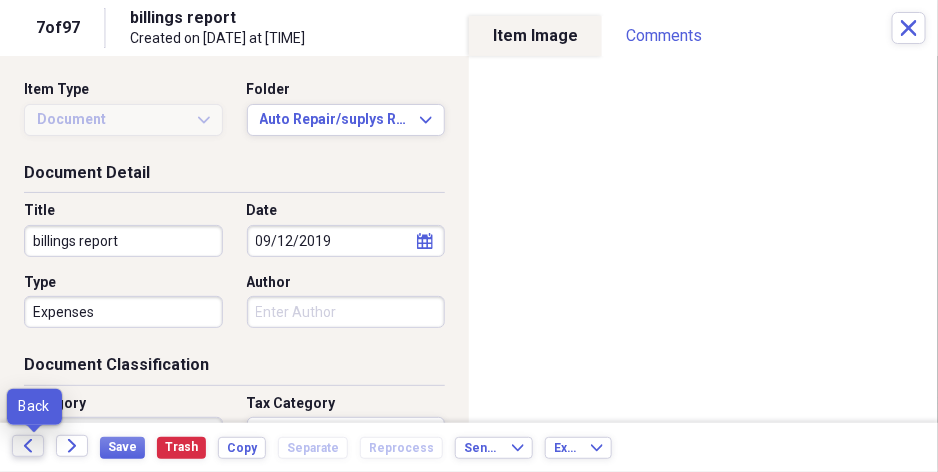click on "Back" 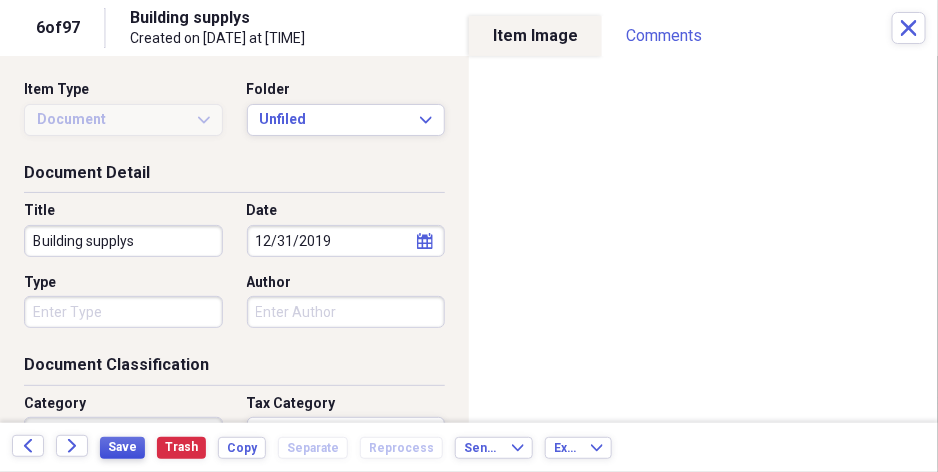 click on "Save" at bounding box center [122, 447] 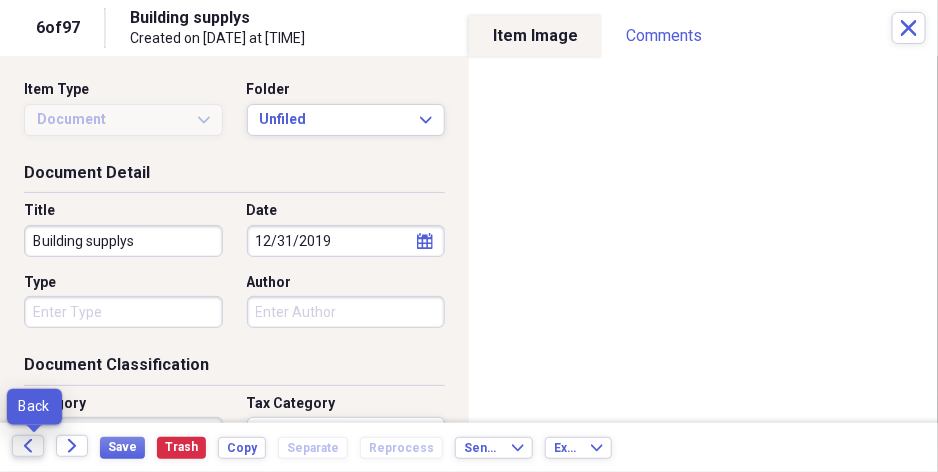 click on "Back" 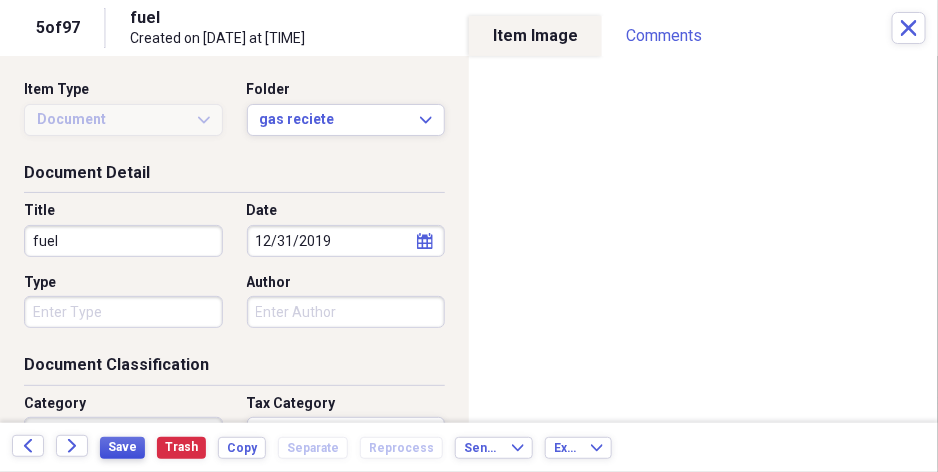click on "Save" at bounding box center [122, 447] 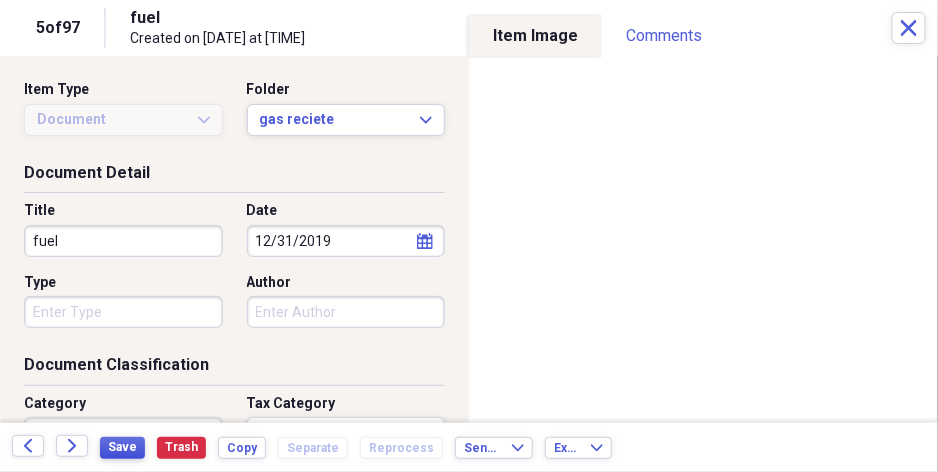 click on "Save" at bounding box center (122, 447) 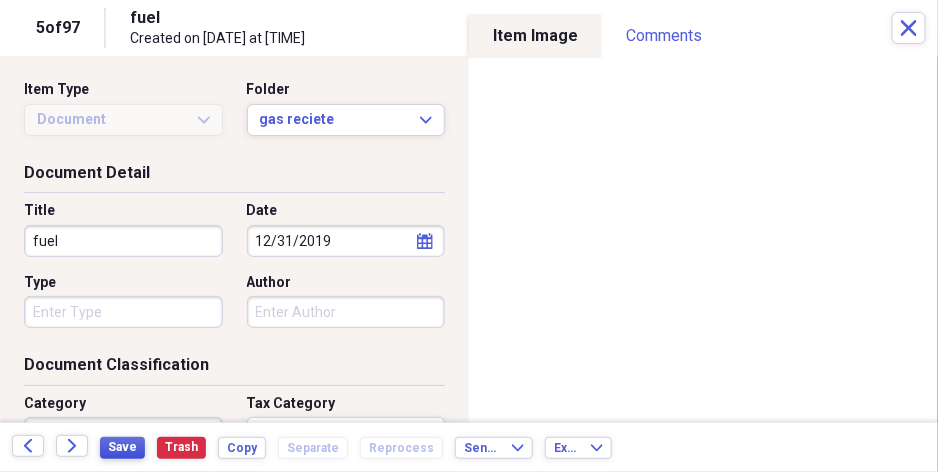 click on "Save" at bounding box center [122, 447] 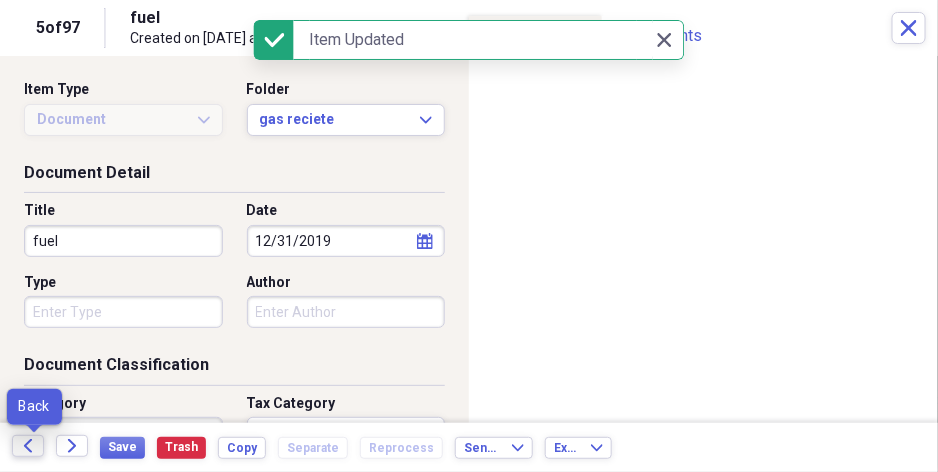 click on "Back" 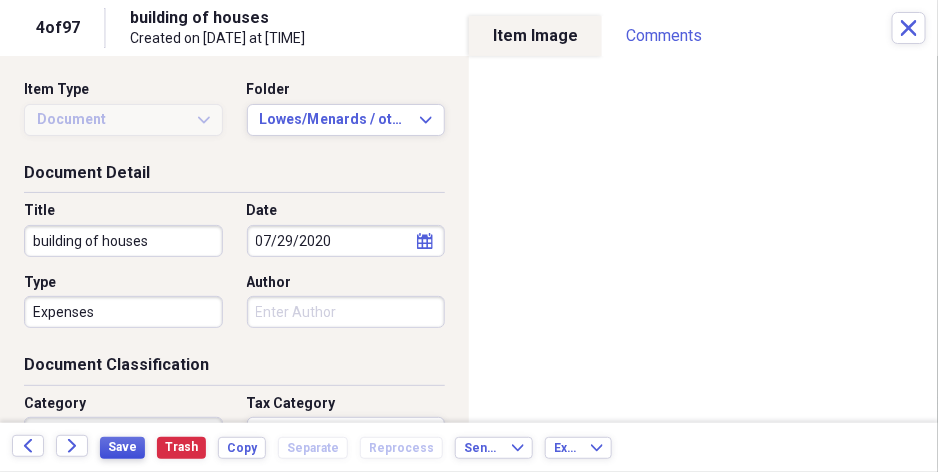 click on "Save" at bounding box center (122, 447) 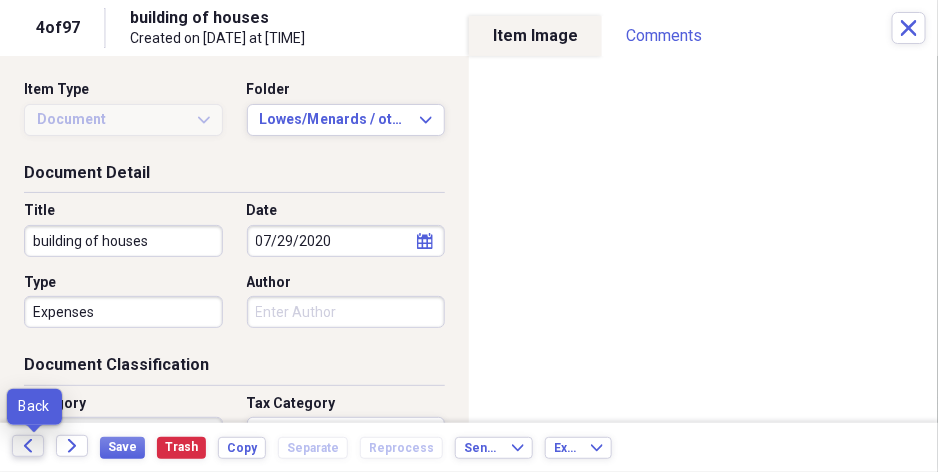 click 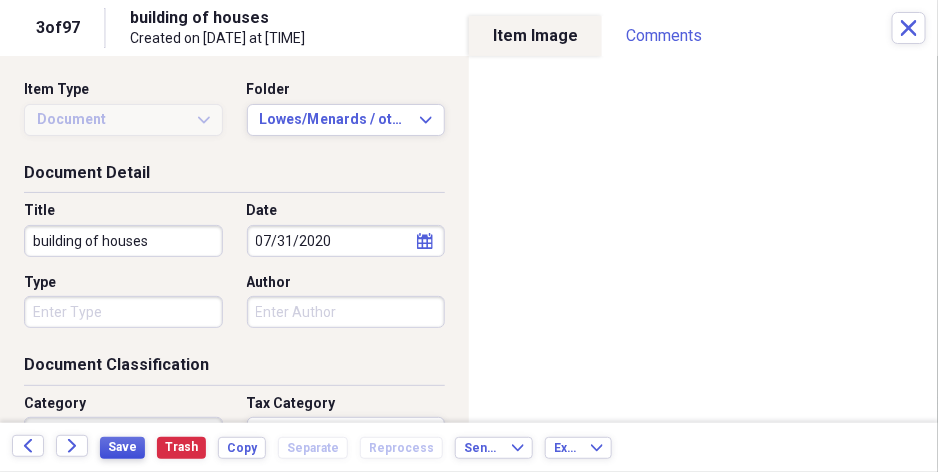 click on "Save" at bounding box center [122, 447] 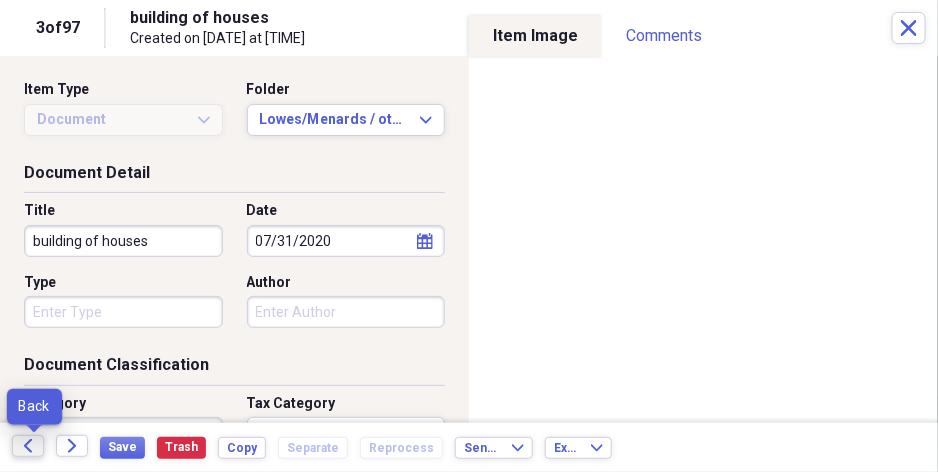 click on "Back" 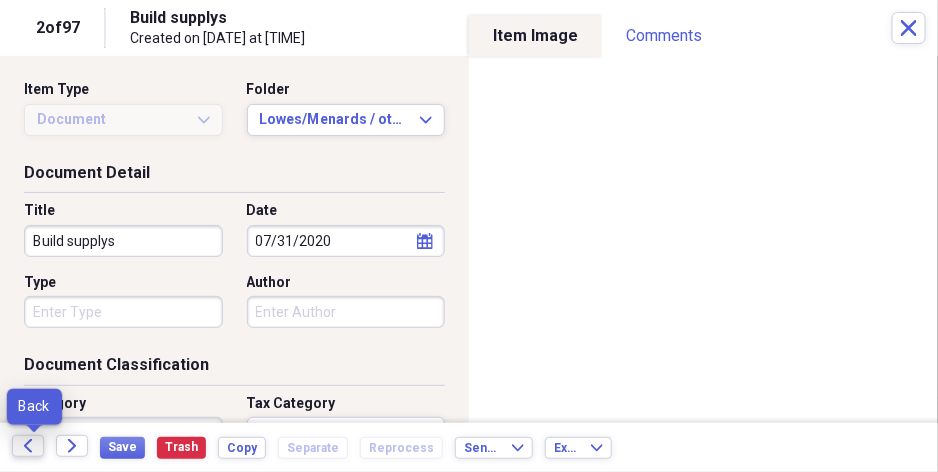 click 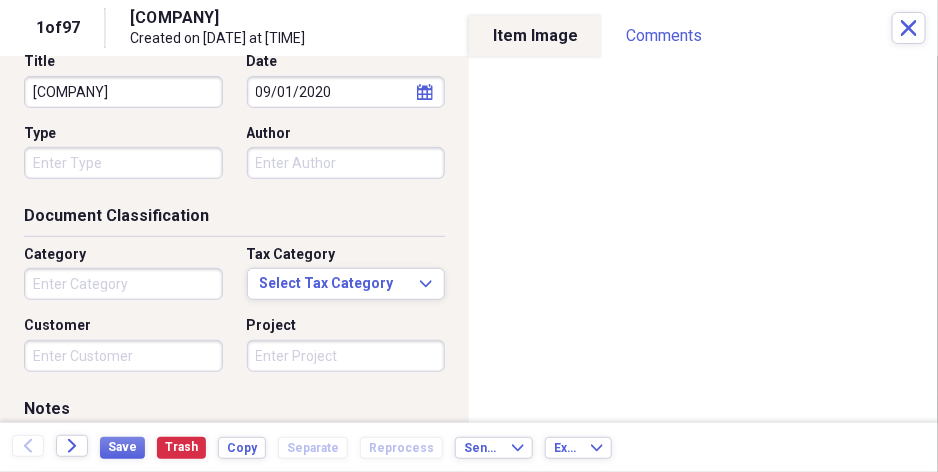 scroll, scrollTop: 150, scrollLeft: 0, axis: vertical 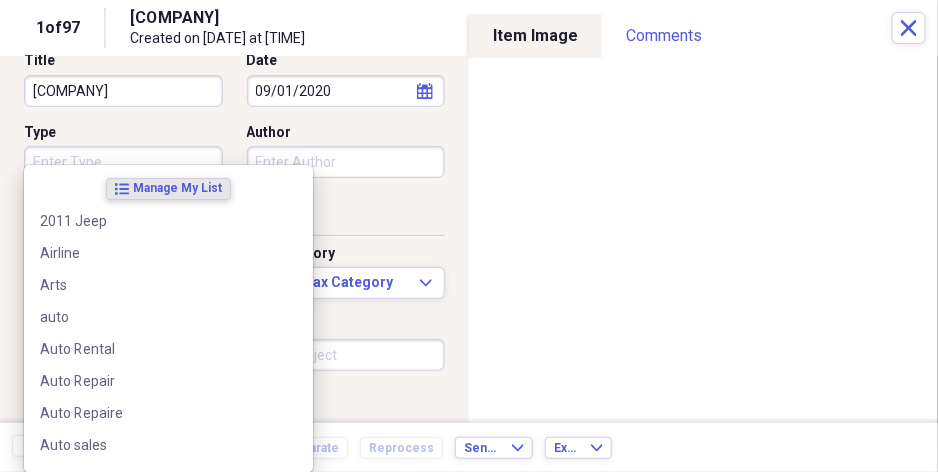 click on "Organize My Files 99+ Collapse Unfiled Needs Review 99+ Unfiled All Files Unfiled Unfiled Unfiled Saved Reports Collapse My Cabinet [FIRST]'s Cabinet Add Folder Expand Folder Auto Repair/suplys Reciets Add Folder Folder Banks Deposits Add Folder Folder Funeral Suplies Add Folder Expand Folder Lowes/Menards / other supplys Add Folder Folder Main Street Food/other Add Folder Expand Folder Main Street food/supplys Add Folder Expand Folder Walker Rental property Add Folder Expand Folder WALKER-interprise misc Add Folder Collapse Trash Trash Folder DELL Folder DELL Folder test Bill My Customers Collapse invoices Invoices user Customers products Products / Services Help & Support Submit Import Import Add Create Expand Reports Reports Settings [FIRST] Expand A view of all your saved reports Showing 97 items Column Expand sort Sort Filters Expand Create a Report Status Image Date chevron-down Title Author Type Category Source Folder check media [DATE] WALKERINTERP building supplys WALKER-interprise misc check media" at bounding box center (469, 236) 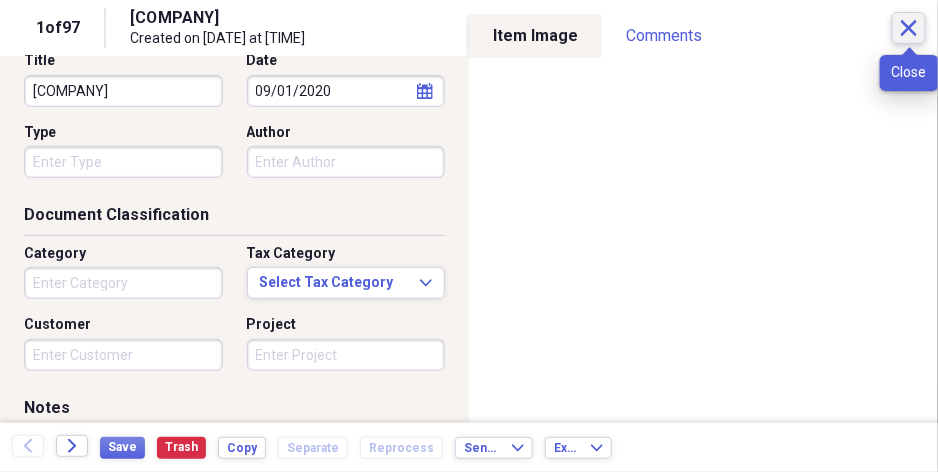 click 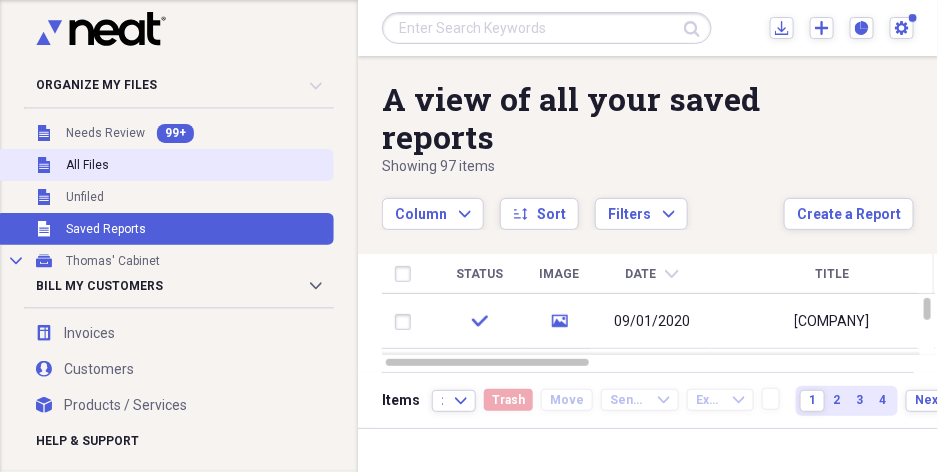 click on "Unfiled All Files" at bounding box center (165, 165) 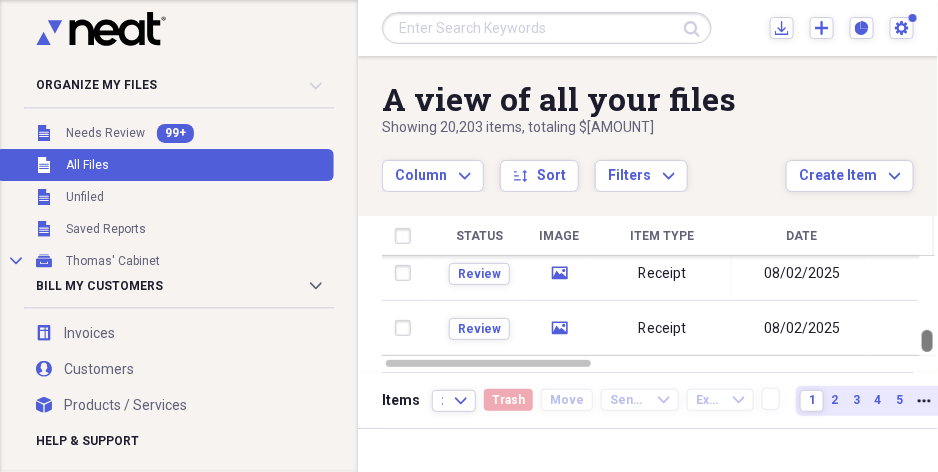 drag, startPoint x: 932, startPoint y: 268, endPoint x: 932, endPoint y: 346, distance: 78 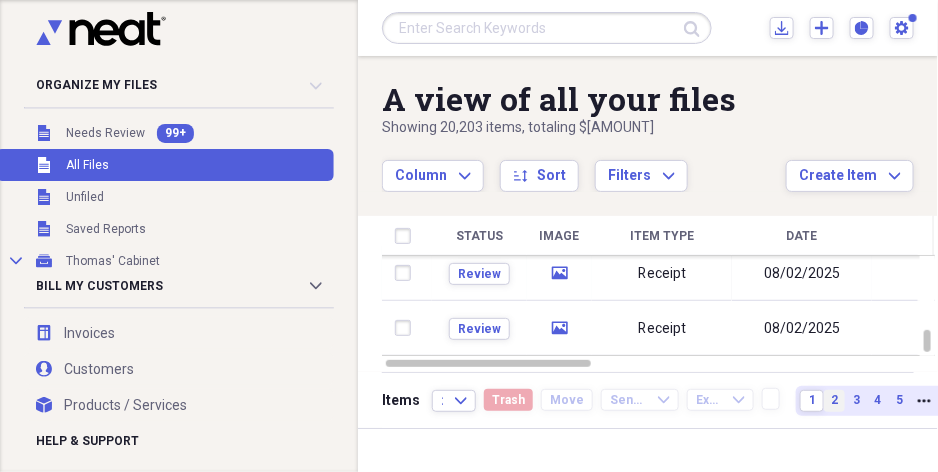 click on "2" at bounding box center [835, 400] 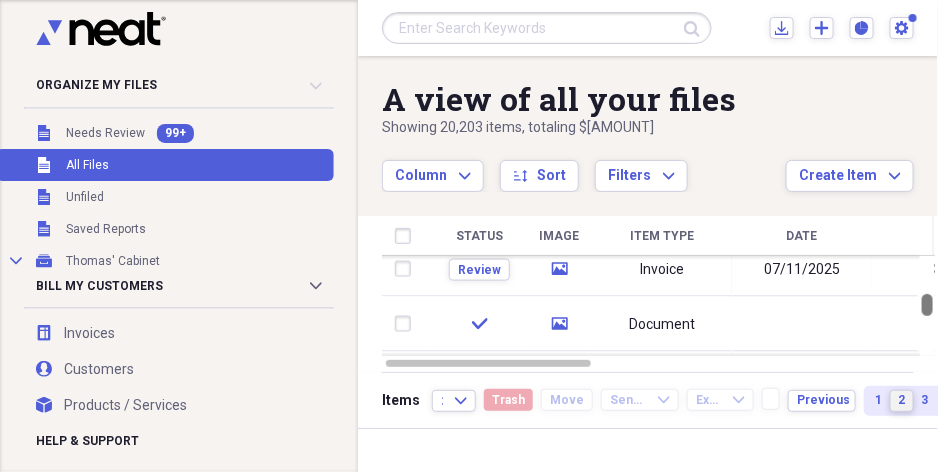 drag, startPoint x: 933, startPoint y: 270, endPoint x: 932, endPoint y: 304, distance: 34.0147 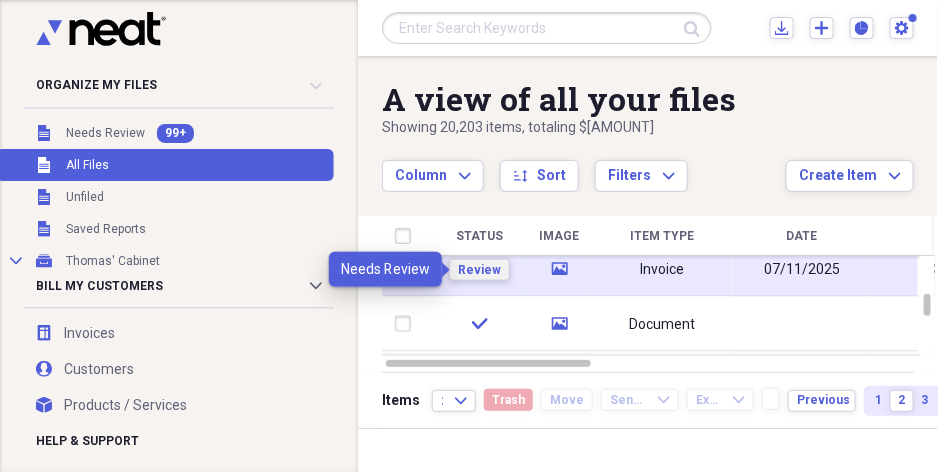 click on "Review" at bounding box center [479, 269] 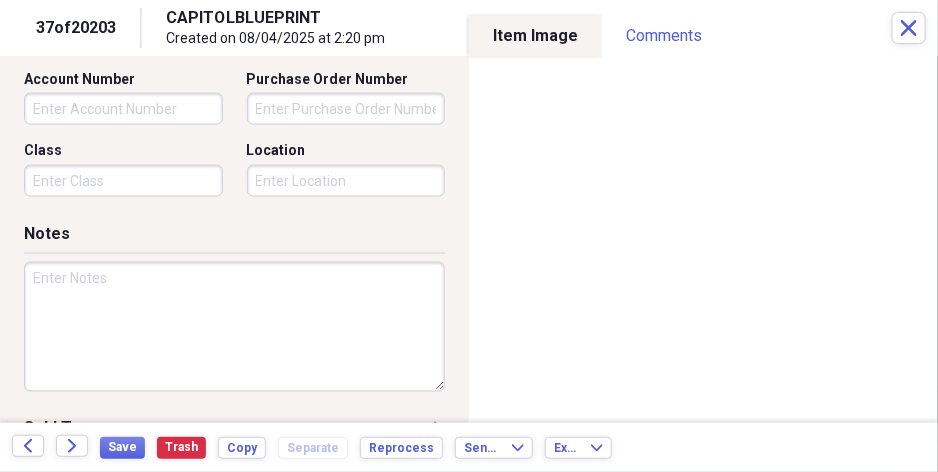 scroll, scrollTop: 750, scrollLeft: 0, axis: vertical 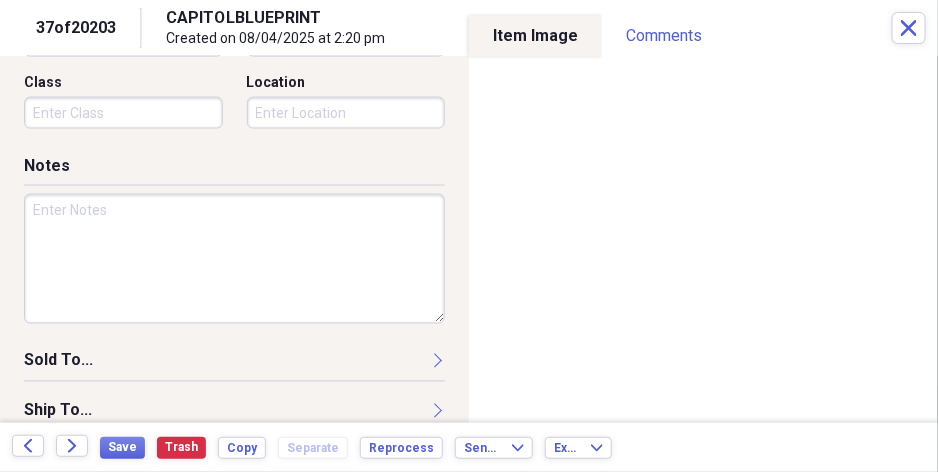 click at bounding box center [234, 259] 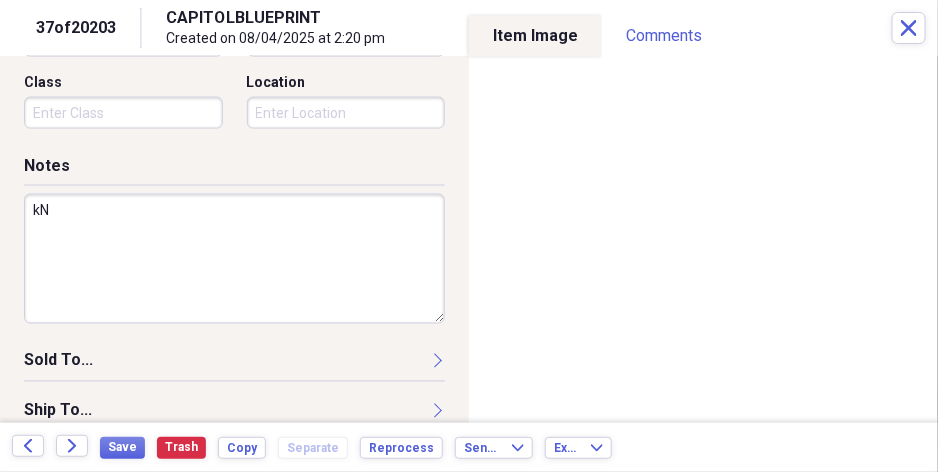 type on "k" 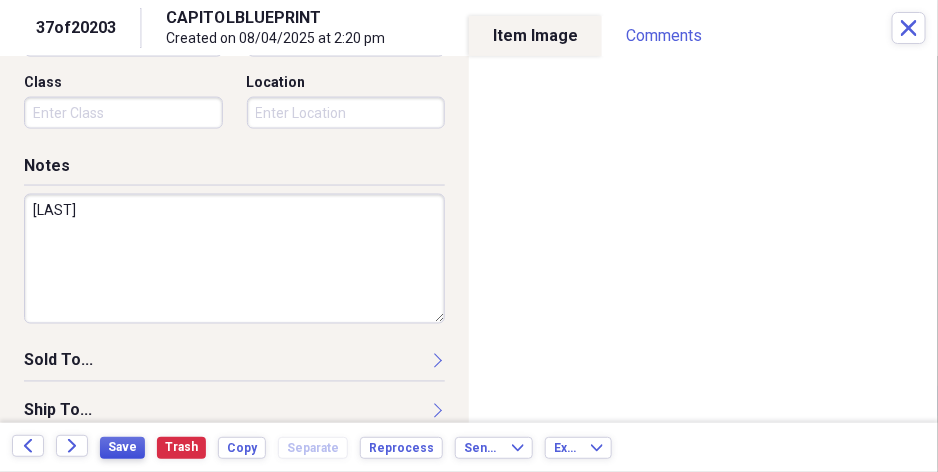 type on "[LAST]" 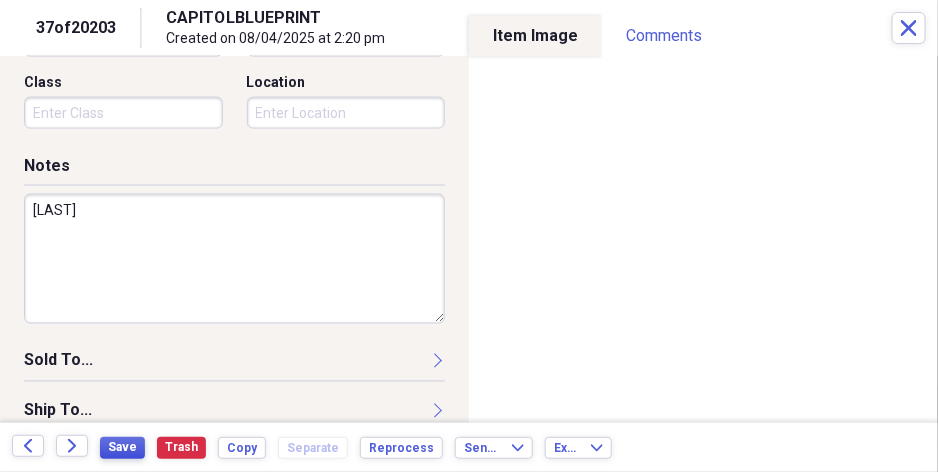click on "Save" at bounding box center [122, 447] 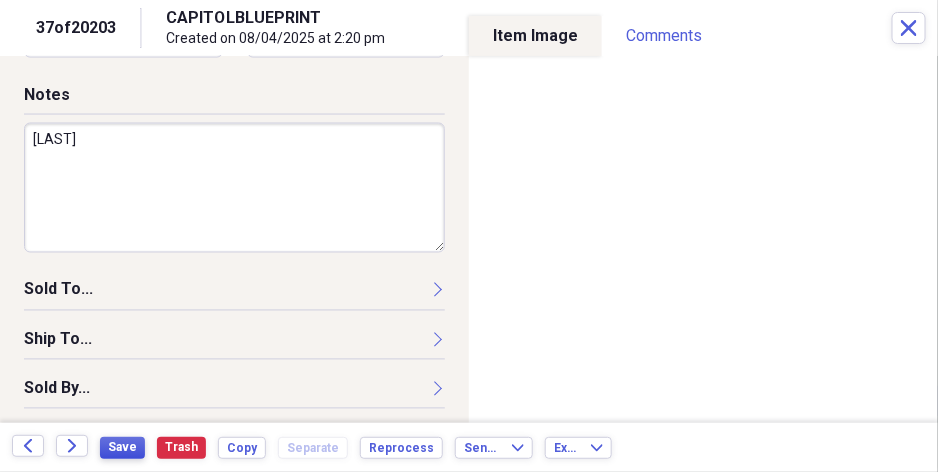 scroll, scrollTop: 825, scrollLeft: 0, axis: vertical 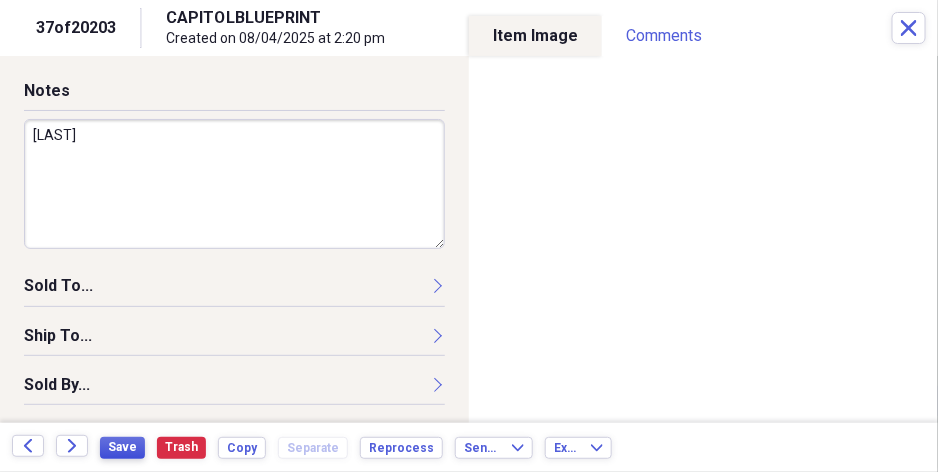 click on "Save" at bounding box center (122, 447) 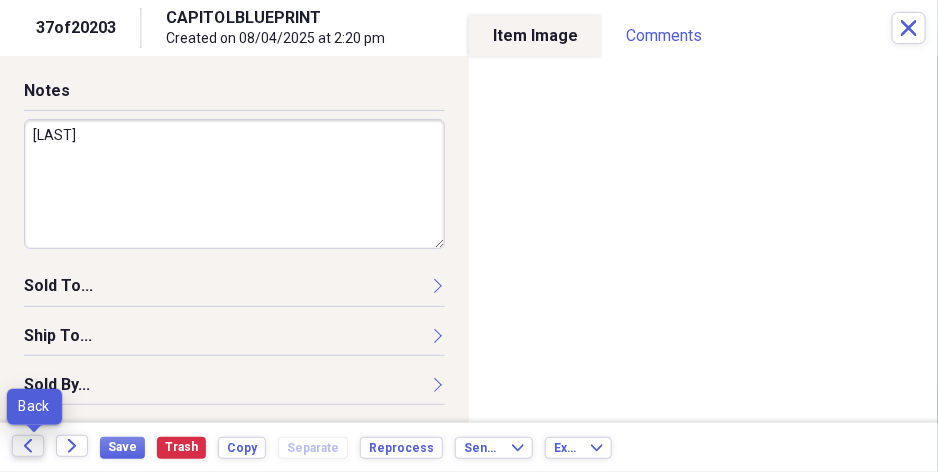 click on "Back" 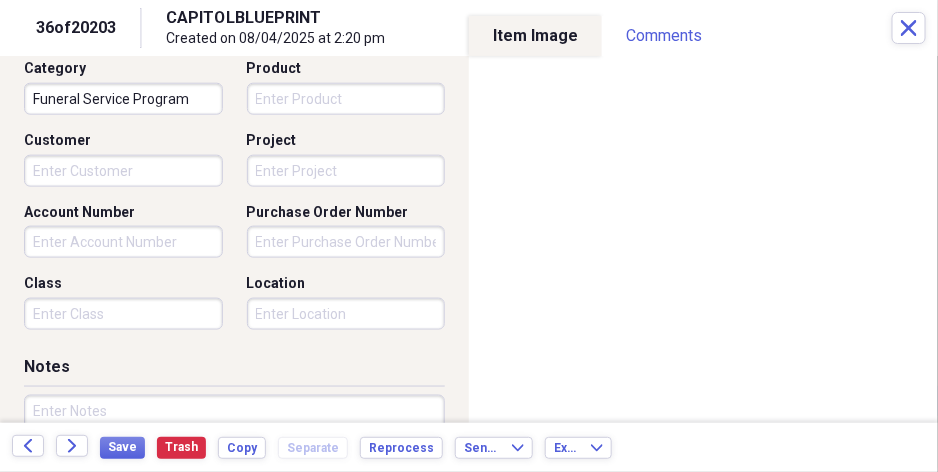 scroll, scrollTop: 550, scrollLeft: 0, axis: vertical 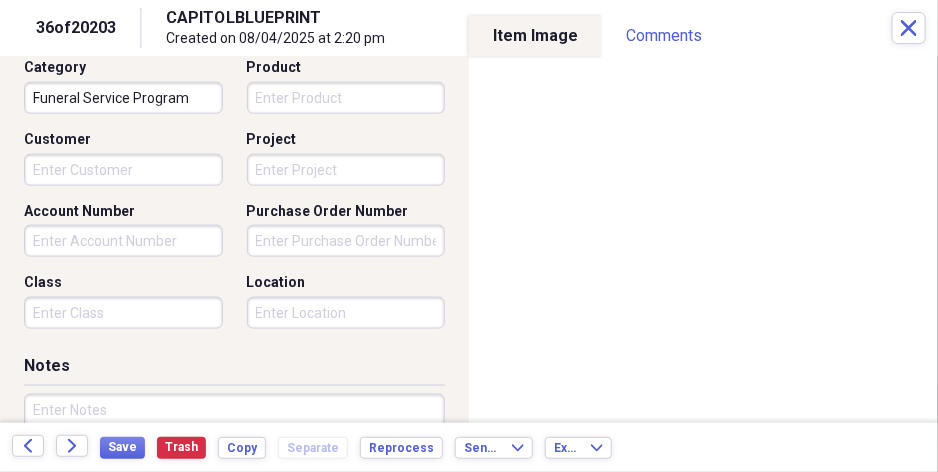 click at bounding box center (234, 459) 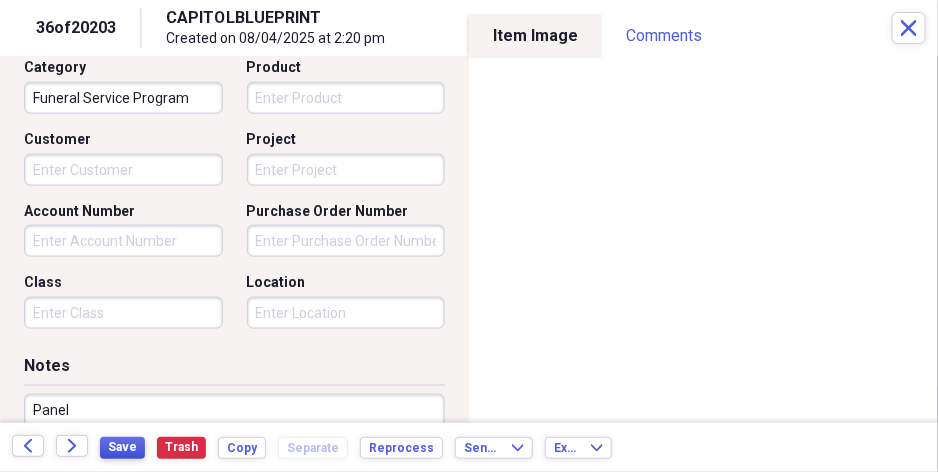 type on "Panel" 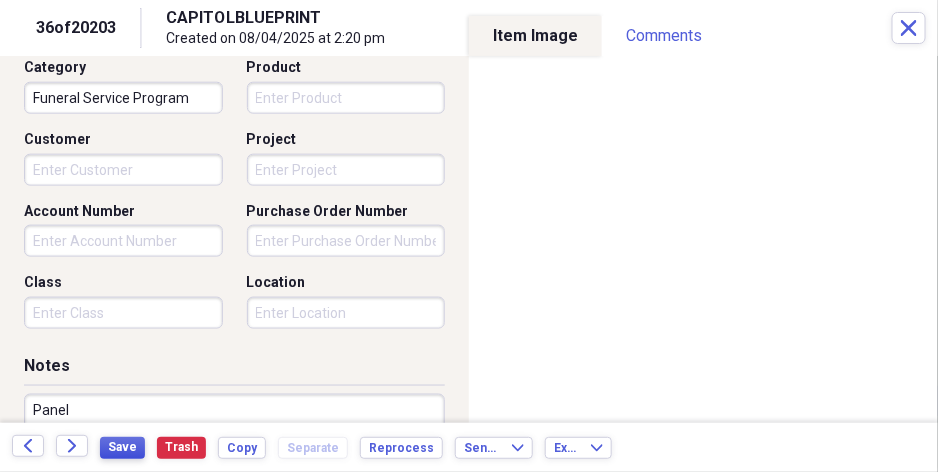 click on "Save" at bounding box center [122, 447] 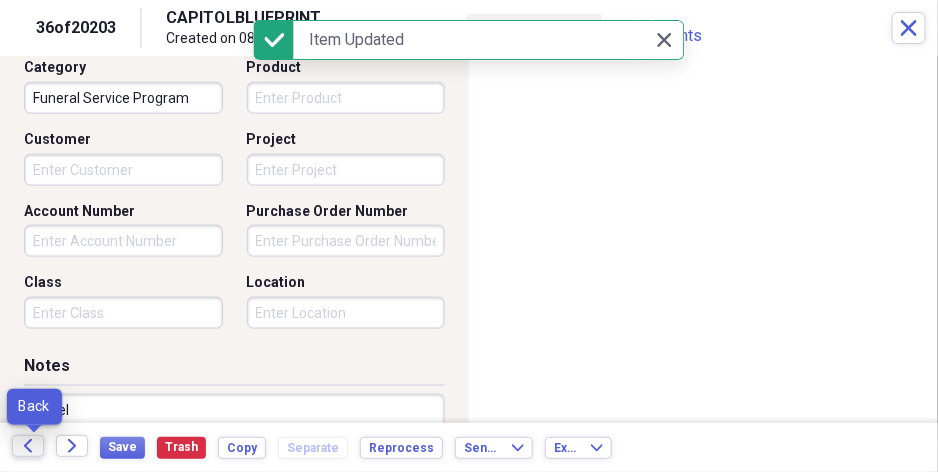 click 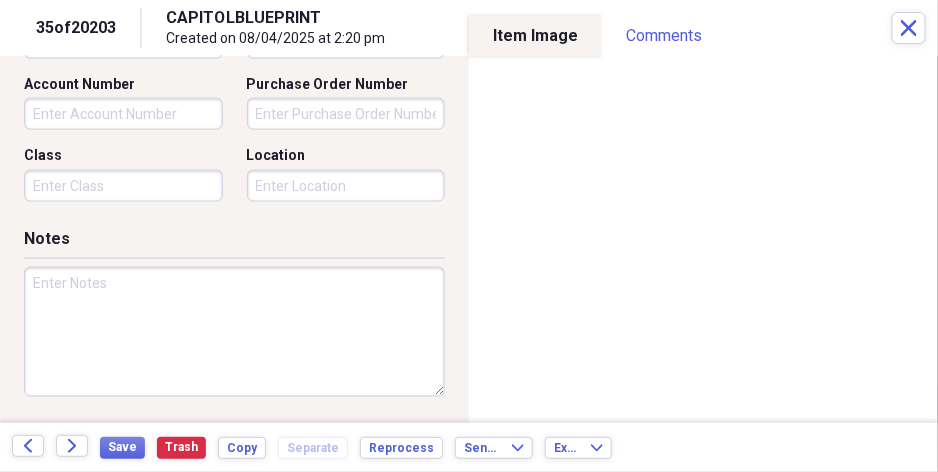 scroll, scrollTop: 700, scrollLeft: 0, axis: vertical 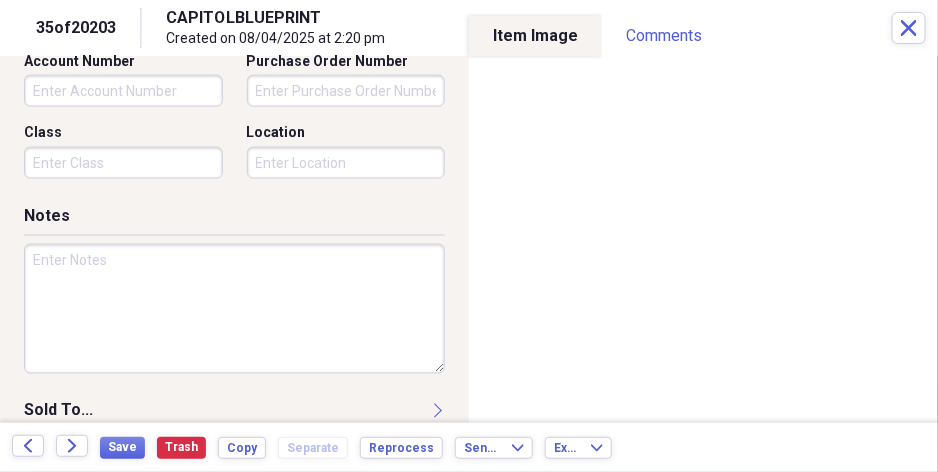 click at bounding box center [234, 309] 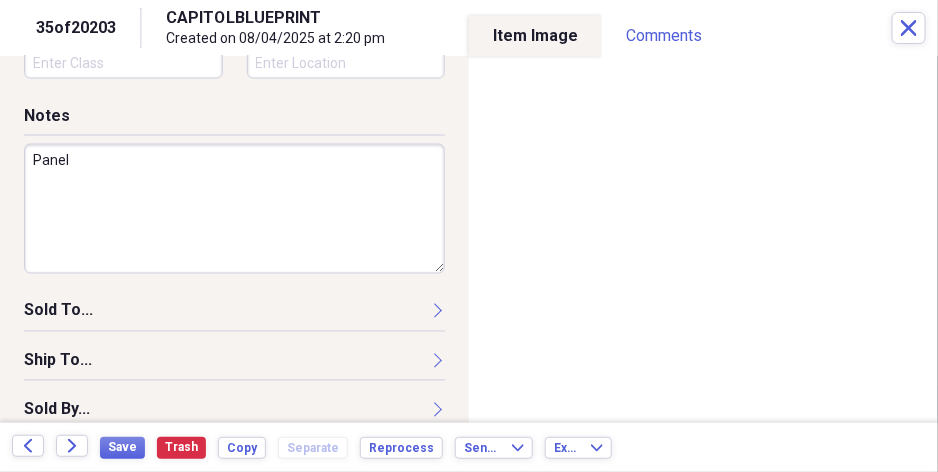 scroll, scrollTop: 825, scrollLeft: 0, axis: vertical 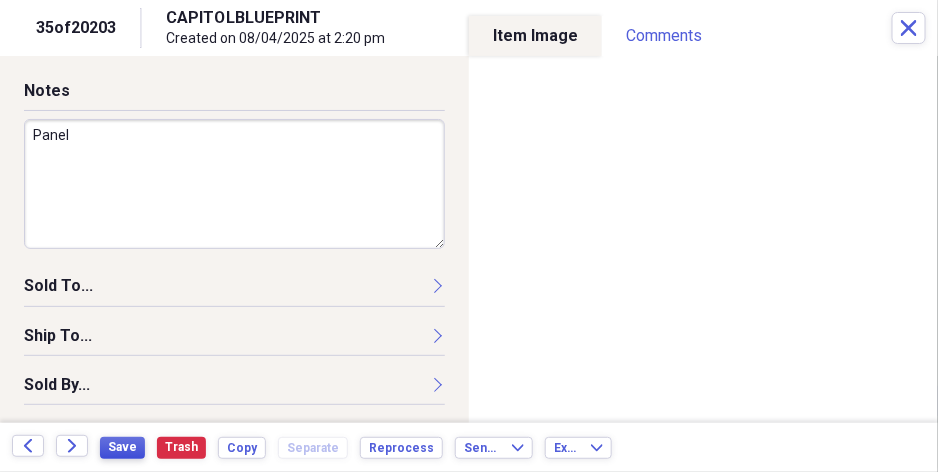 type on "Panel" 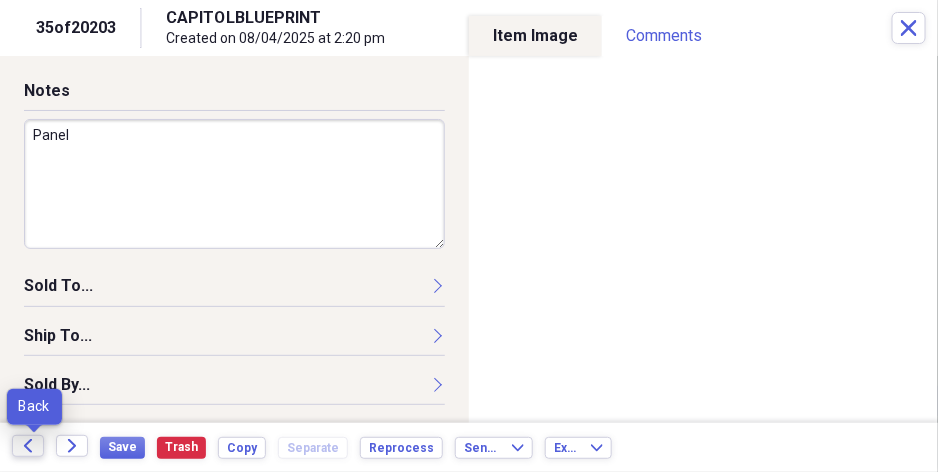 click 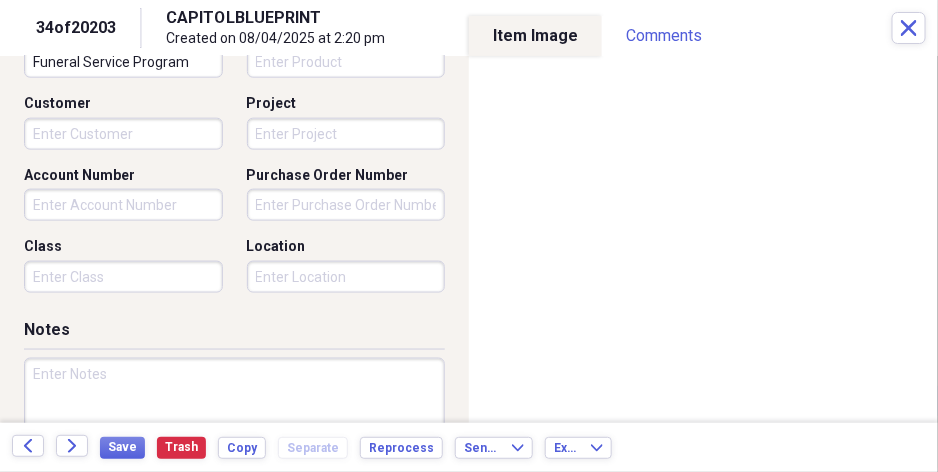 scroll, scrollTop: 600, scrollLeft: 0, axis: vertical 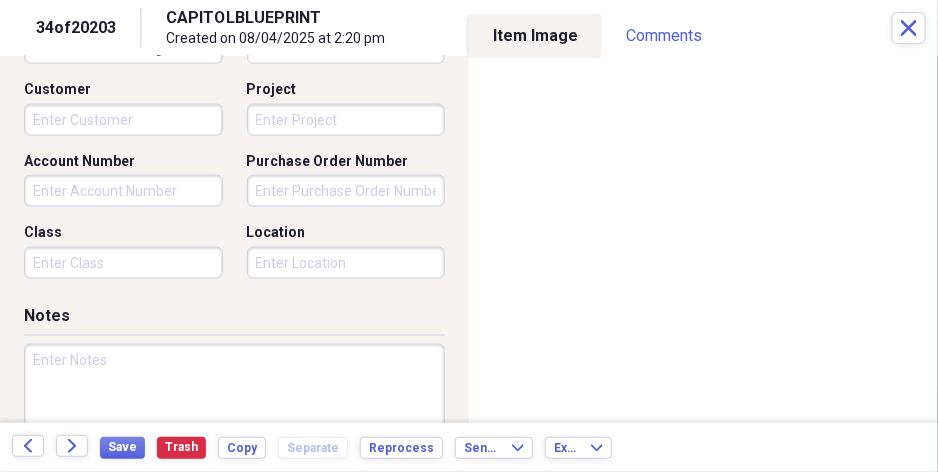 click at bounding box center (234, 409) 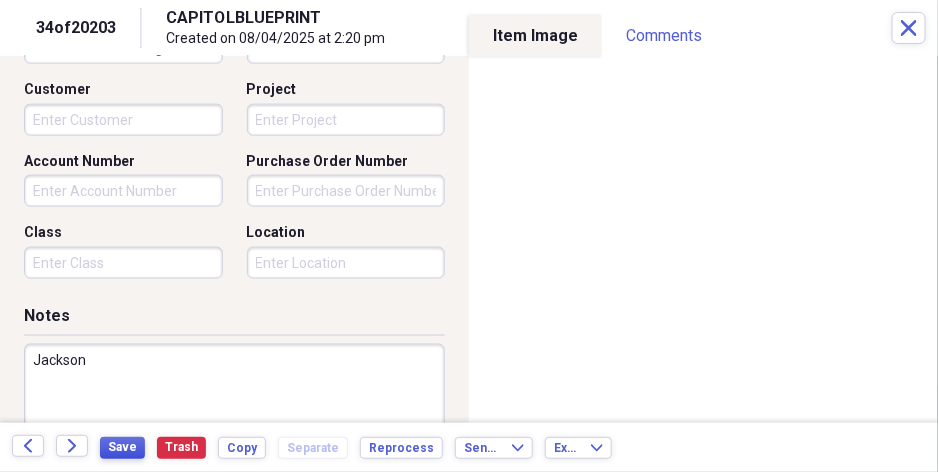 type on "Jackson" 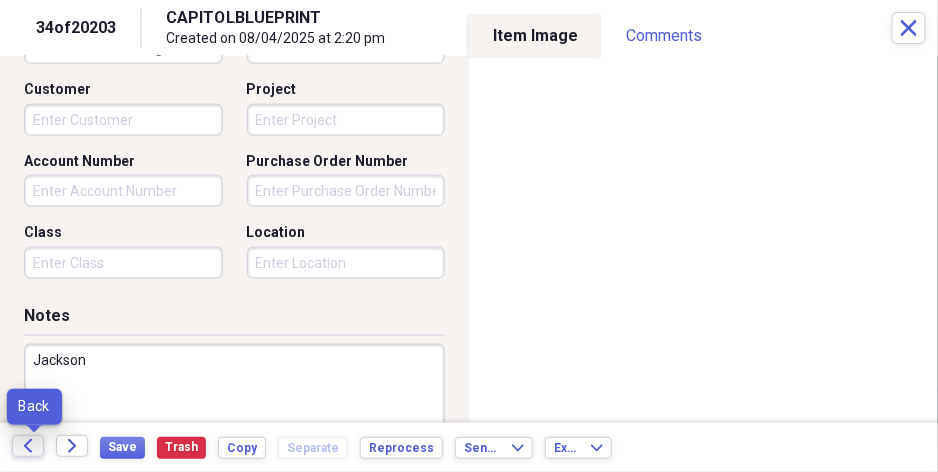 click on "Back" 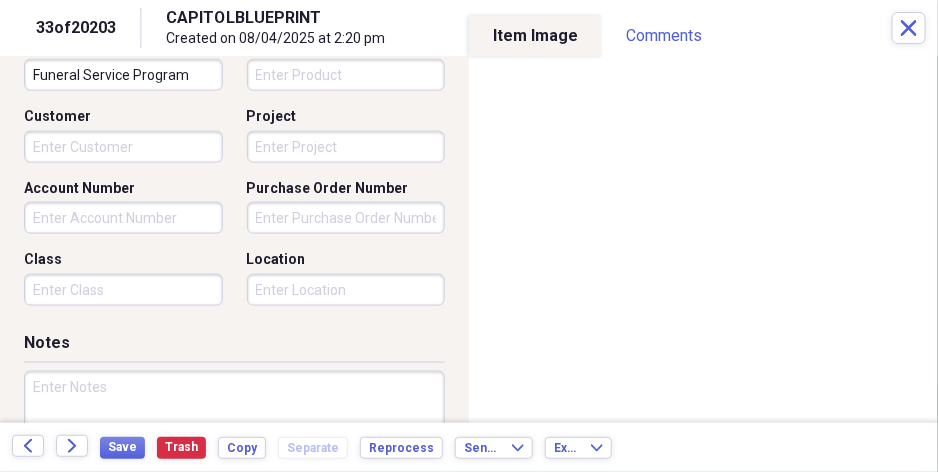 scroll, scrollTop: 600, scrollLeft: 0, axis: vertical 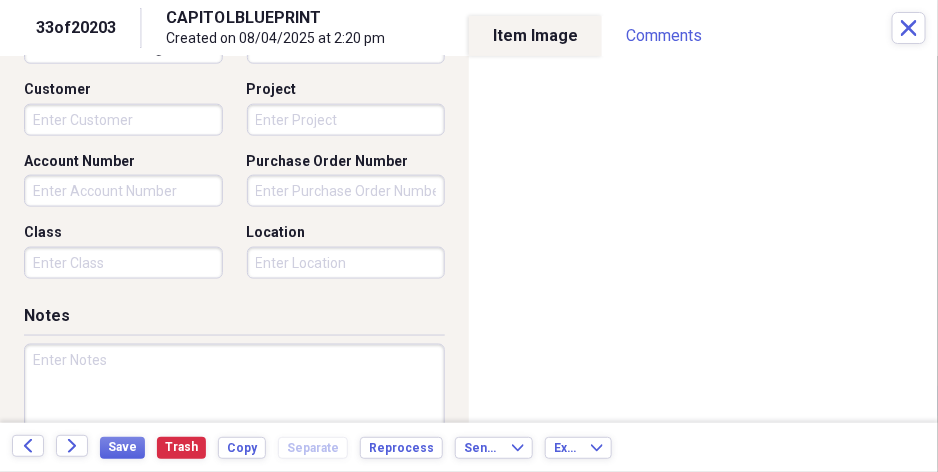 click at bounding box center [234, 409] 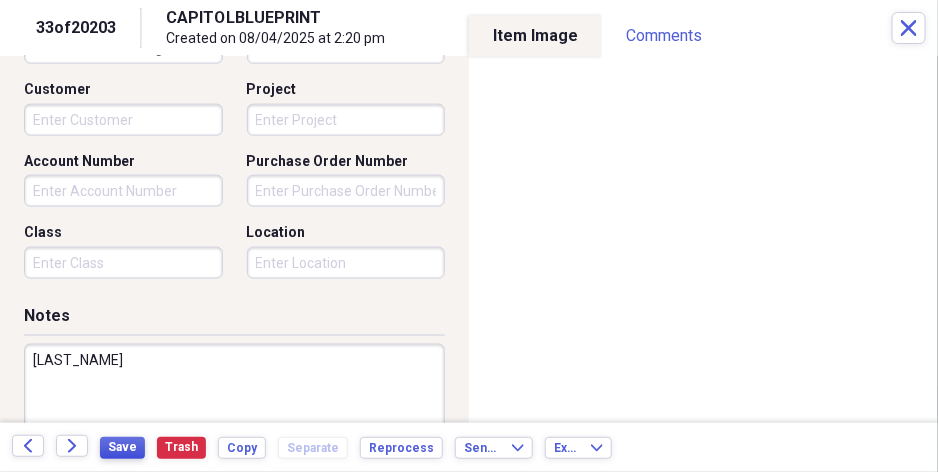 click on "Save" at bounding box center (122, 447) 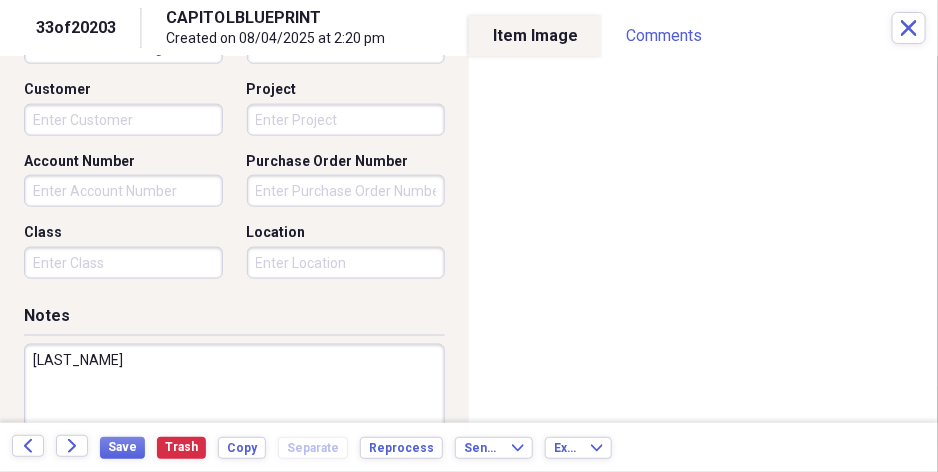 click on "[LAST_NAME]" at bounding box center (234, 409) 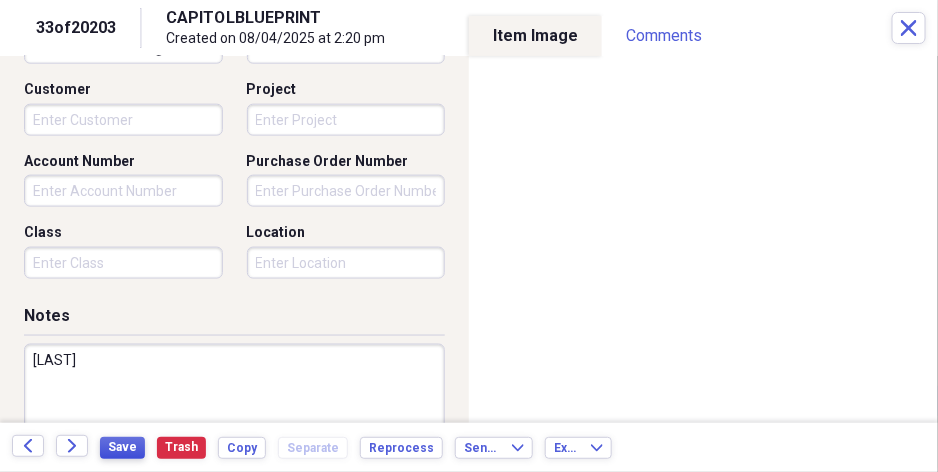 type on "[LAST]" 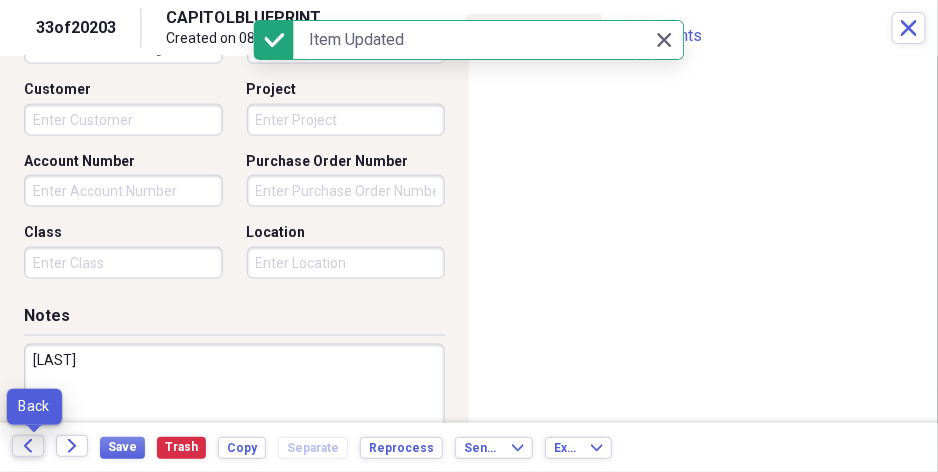 click on "Back" 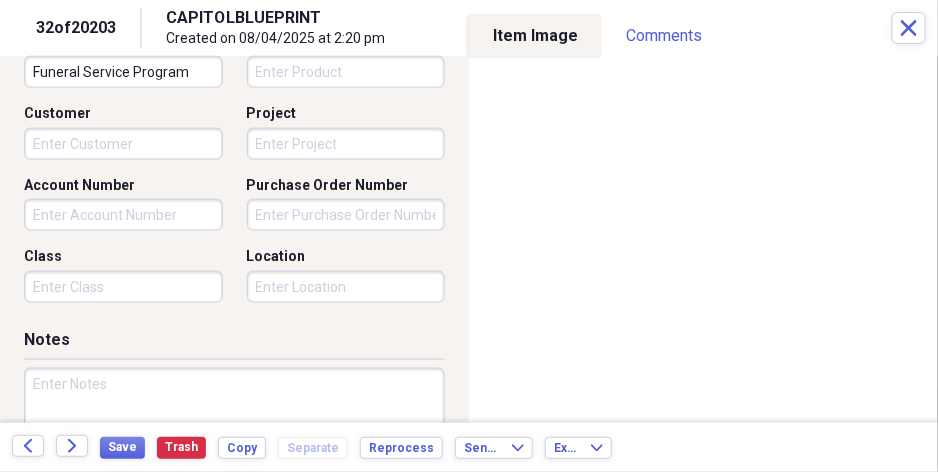 scroll, scrollTop: 600, scrollLeft: 0, axis: vertical 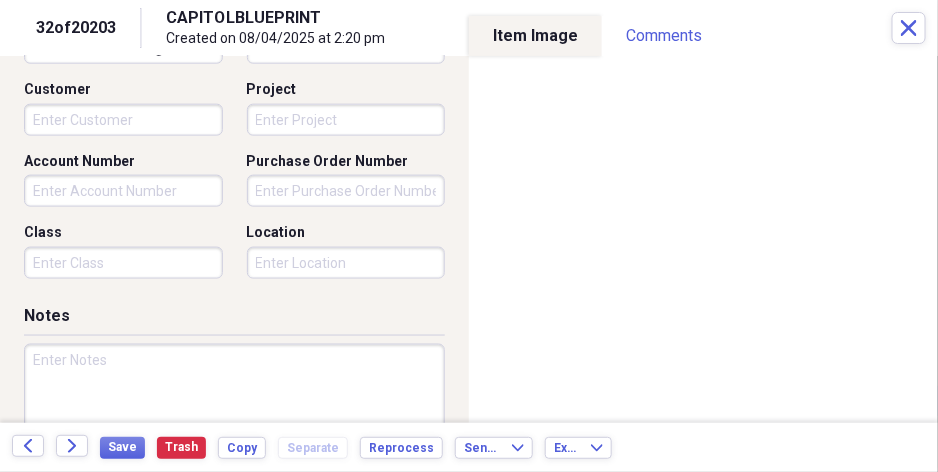 click at bounding box center [234, 409] 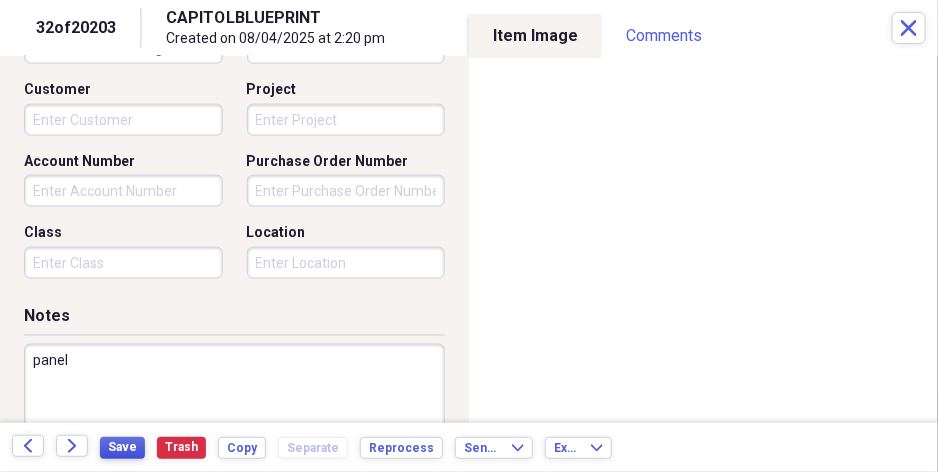 type on "panel" 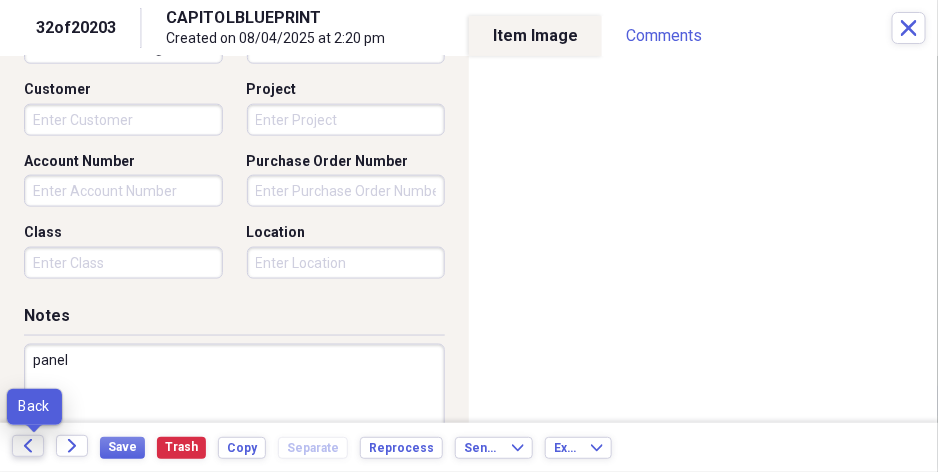 click 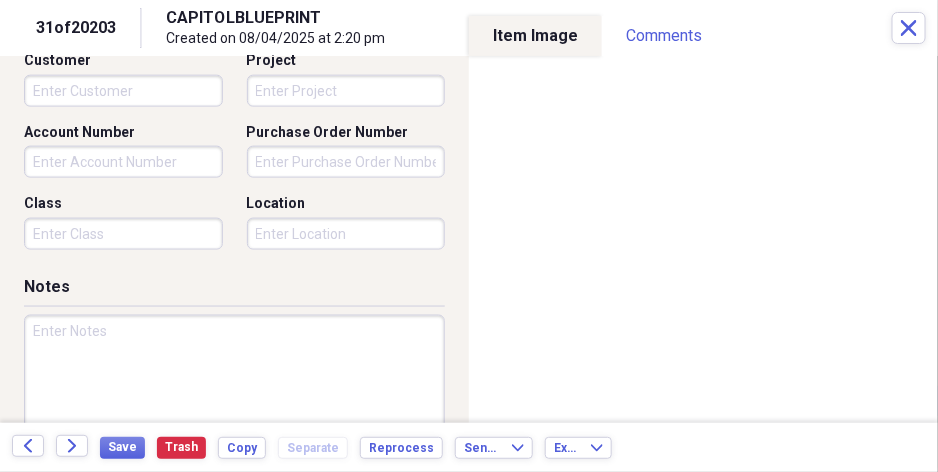 scroll, scrollTop: 650, scrollLeft: 0, axis: vertical 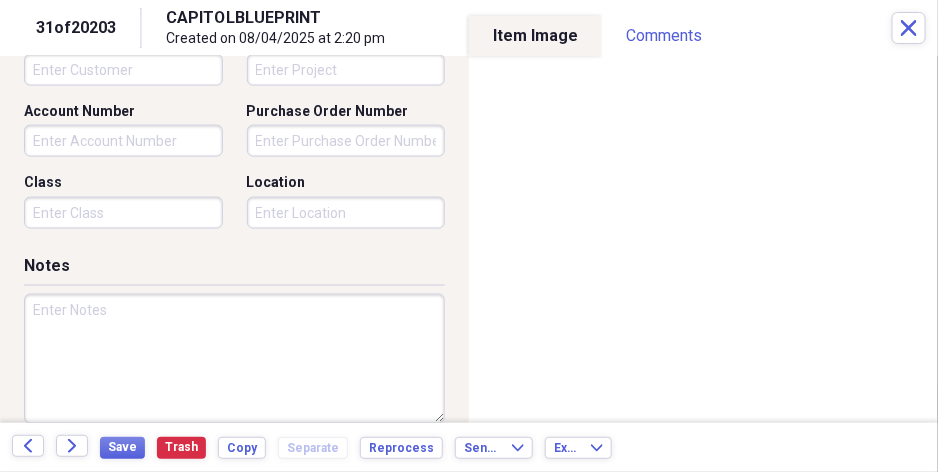 click at bounding box center (234, 359) 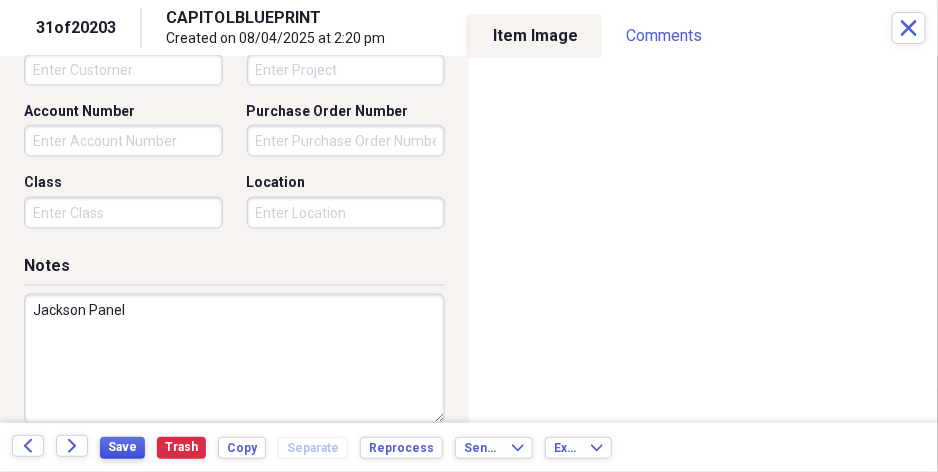 type on "Jackson Panel" 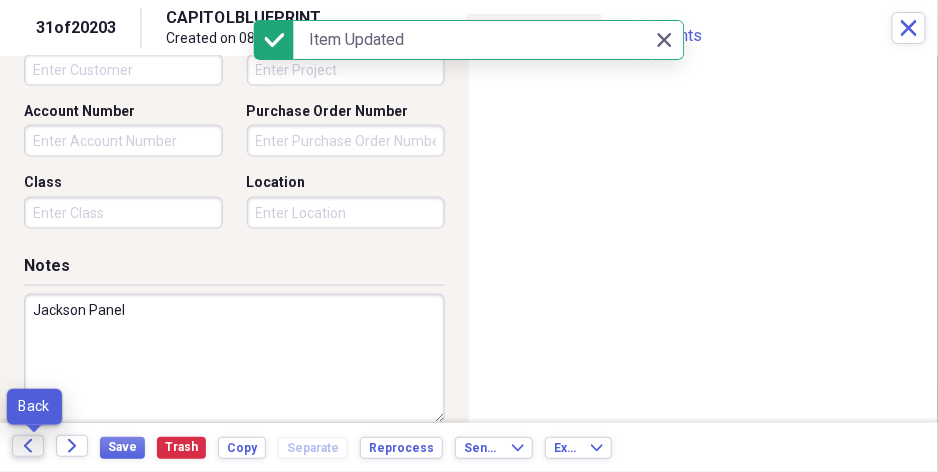 click on "Back" 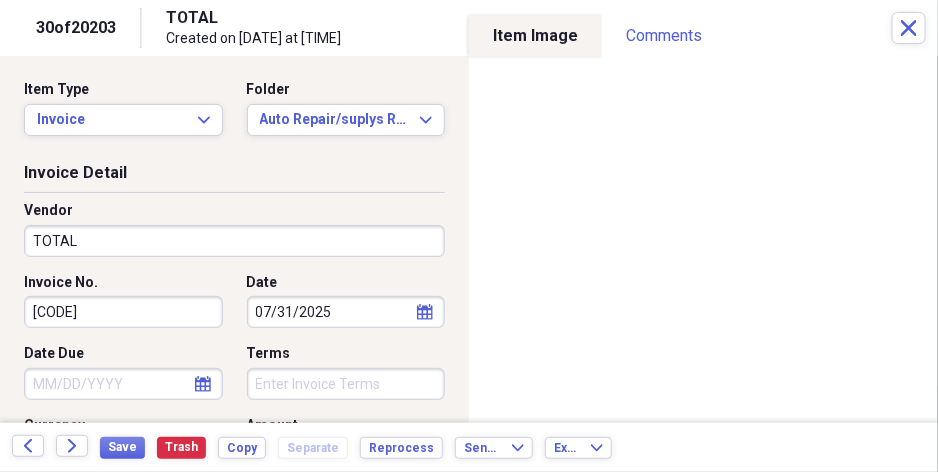 click on "Organize My Files 99+ Collapse Unfiled Needs Review 99+ Unfiled All Files Unfiled Unfiled Unfiled Saved Reports Collapse My Cabinet [FIRST]'s Cabinet Add Folder Expand Folder Auto Repair/suplys Reciets Add Folder Folder Banks Deposits Add Folder Folder Funeral Suplies Add Folder Expand Folder Lowes/Menards / other supplys Add Folder Folder Main Street Food/other Add Folder Expand Folder Main Street food/supplys Add Folder Expand Folder Walker Rental property Add Folder Expand Folder WALKER-interprise misc Add Folder Collapse Trash Trash Folder DELL Folder DELL Folder test Bill My Customers Collapse invoices Invoices user Customers products Products / Services Help & Support Submit Import Import Add Create Expand Reports Reports Settings [FIRST] Expand A view of all your files Showing 20,203 items , totaling $10,910,887.63 Column Expand sort Sort Filters Expand Create Item Expand Status Image Item Type Date Name Category Amount Source Date Added chevron-down Folder check media Invoice [DATE] [COMPANY_NAME]" at bounding box center [469, 236] 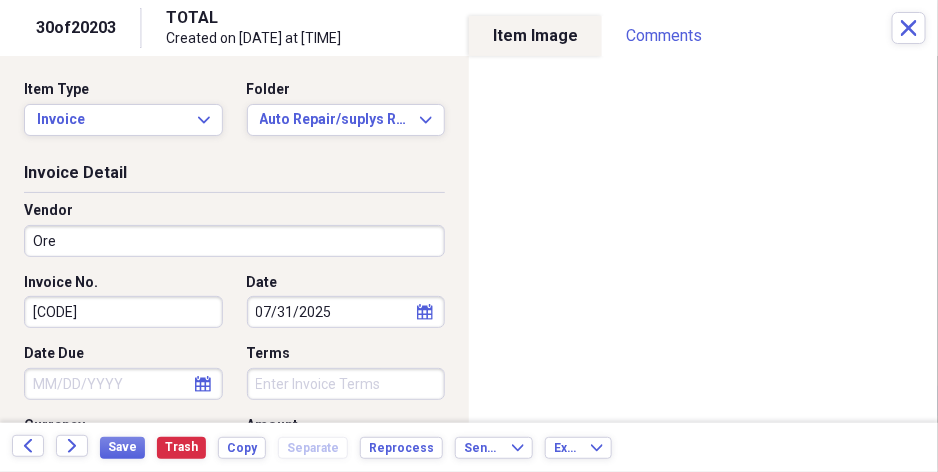click on "Item Type Invoice Expand Folder Auto Repair/suplys Reciets Expand" at bounding box center (234, 121) 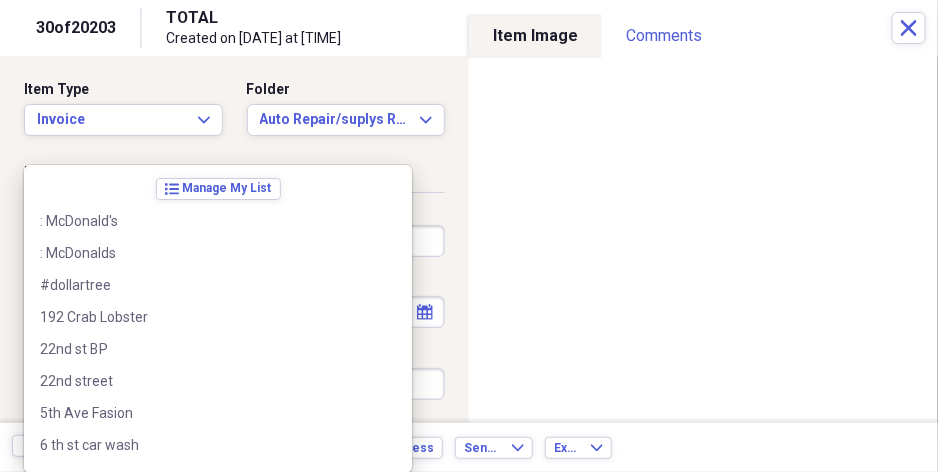 click on "Organize My Files 99+ Collapse Unfiled Needs Review 99+ Unfiled All Files Unfiled Unfiled Unfiled Saved Reports Collapse My Cabinet [FIRST]'s Cabinet Add Folder Expand Folder Auto Repair/suplys Reciets Add Folder Folder Banks Deposits Add Folder Folder Funeral Suplies Add Folder Expand Folder Lowes/Menards / other supplys Add Folder Folder Main Street Food/other Add Folder Expand Folder Main Street food/supplys Add Folder Expand Folder Walker Rental property Add Folder Expand Folder WALKER-interprise misc Add Folder Collapse Trash Trash Folder DELL Folder DELL Folder test Bill My Customers Collapse invoices Invoices user Customers products Products / Services Help & Support Submit Import Import Add Create Expand Reports Reports Settings [FIRST] Expand A view of all your files Showing 20,203 items , totaling $10,910,887.63 Column Expand sort Sort Filters Expand Create Item Expand Status Image Item Type Date Name Category Amount Source Date Added chevron-down Folder check media Invoice [DATE] [COMPANY_NAME]" at bounding box center (469, 236) 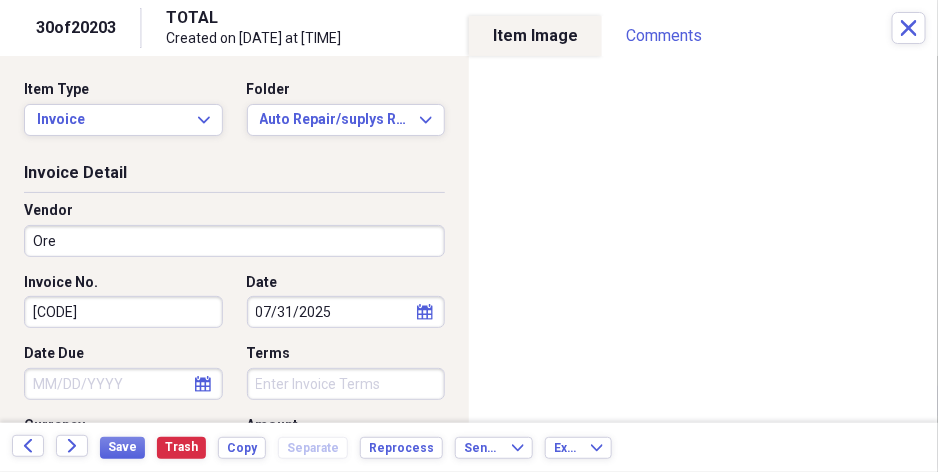 click on "Invoice Detail" at bounding box center (234, 177) 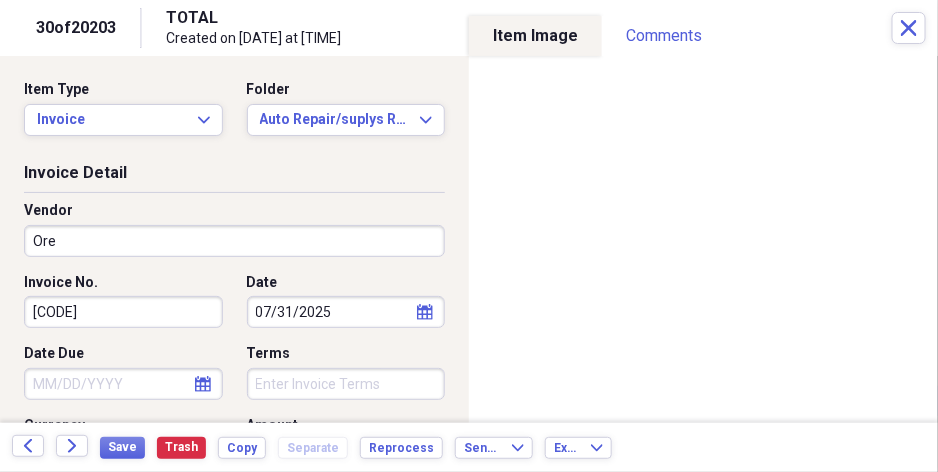click on "Organize My Files 99+ Collapse Unfiled Needs Review 99+ Unfiled All Files Unfiled Unfiled Unfiled Saved Reports Collapse My Cabinet [FIRST]'s Cabinet Add Folder Expand Folder Auto Repair/suplys Reciets Add Folder Folder Banks Deposits Add Folder Folder Funeral Suplies Add Folder Expand Folder Lowes/Menards / other supplys Add Folder Folder Main Street Food/other Add Folder Expand Folder Main Street food/supplys Add Folder Expand Folder Walker Rental property Add Folder Expand Folder WALKER-interprise misc Add Folder Collapse Trash Trash Folder DELL Folder DELL Folder test Bill My Customers Collapse invoices Invoices user Customers products Products / Services Help & Support Submit Import Import Add Create Expand Reports Reports Settings [FIRST] Expand A view of all your files Showing 20,203 items , totaling $10,910,887.63 Column Expand sort Sort Filters Expand Create Item Expand Status Image Item Type Date Name Category Amount Source Date Added chevron-down Folder check media Invoice [DATE] [COMPANY_NAME]" at bounding box center [469, 236] 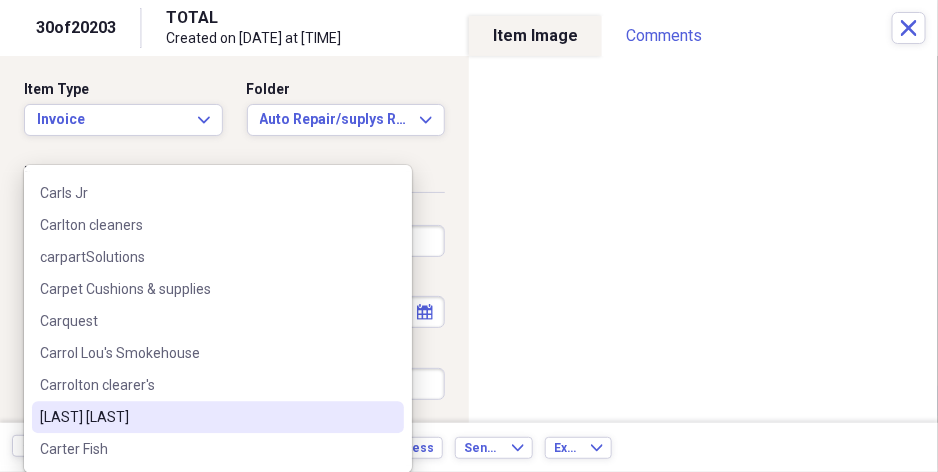 scroll, scrollTop: 0, scrollLeft: 0, axis: both 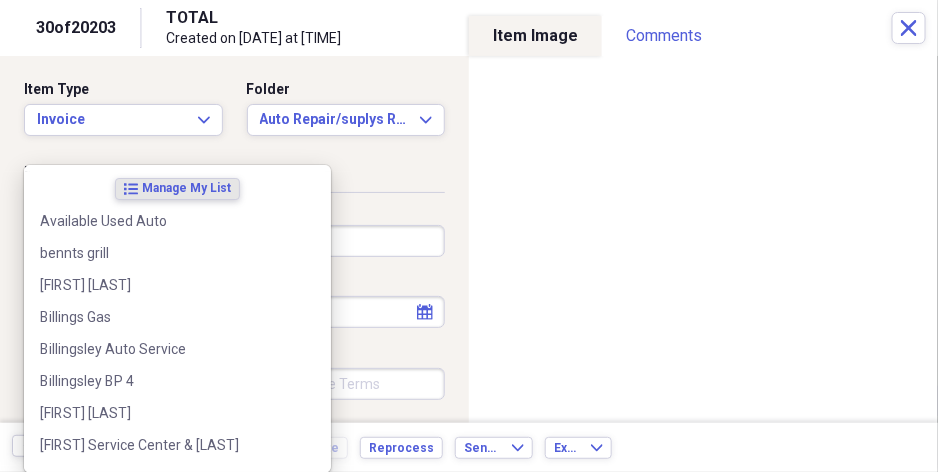 type on "i" 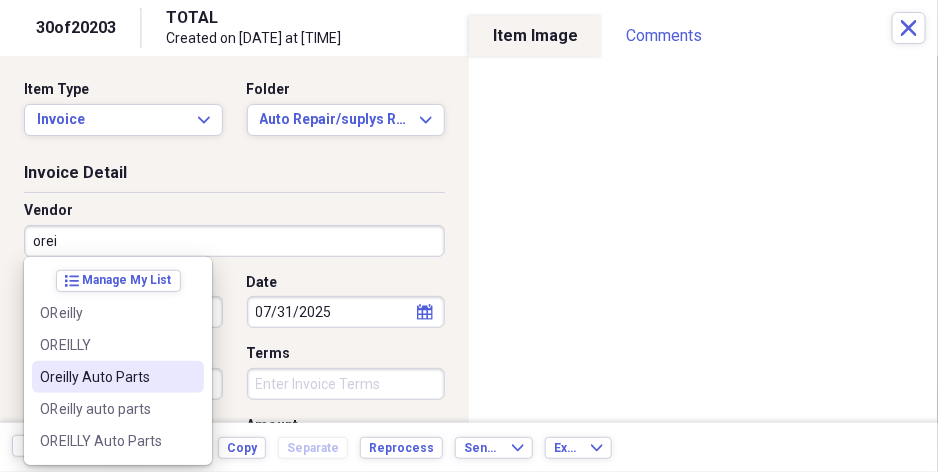 click on "Oreilly Auto Parts" at bounding box center [106, 377] 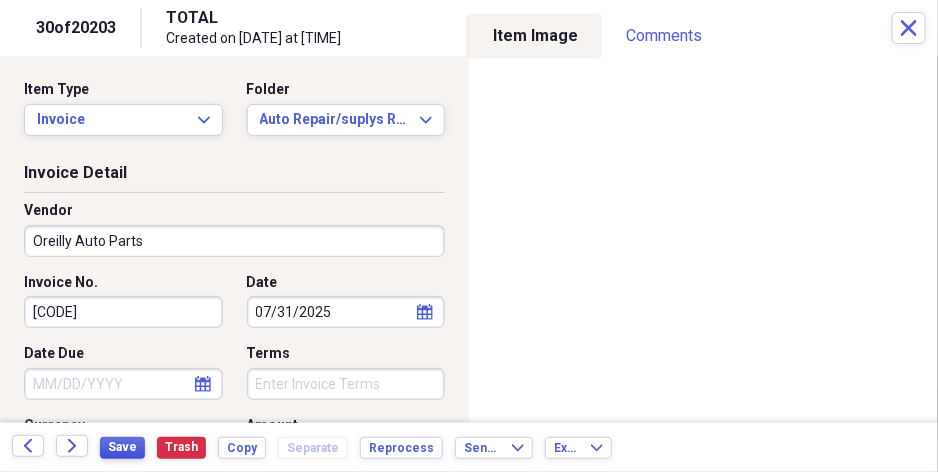 click on "Save" at bounding box center (122, 447) 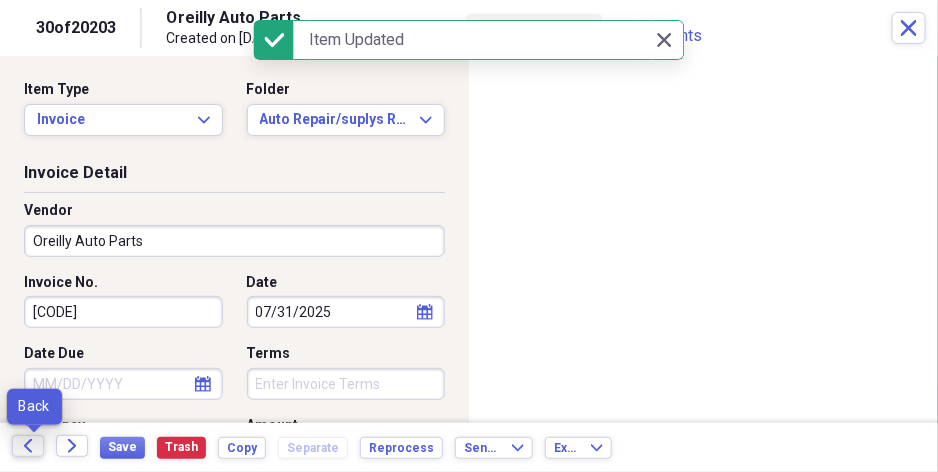 click on "Back" 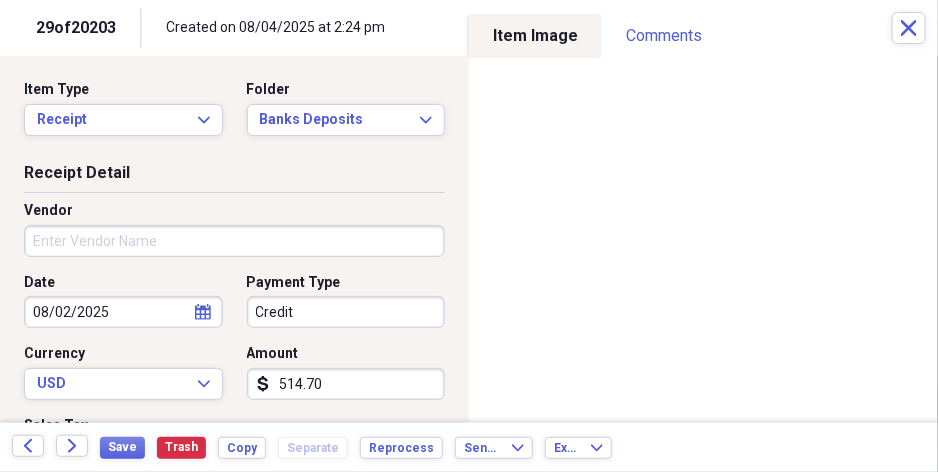 click on "Organize My Files 99+ Collapse Unfiled Needs Review 99+ Unfiled All Files Unfiled Unfiled Unfiled Saved Reports Collapse My Cabinet [FIRST]'s Cabinet Add Folder Expand Folder Auto Repair/suplys Reciets Add Folder Folder Banks Deposits Add Folder Folder Funeral Suplies Add Folder Expand Folder Lowes/Menards / other supplys Add Folder Folder Main Street Food/other Add Folder Expand Folder Main Street food/supplys Add Folder Expand Folder Walker Rental property Add Folder Expand Folder WALKER-interprise misc Add Folder Collapse Trash Trash Folder DELL Folder DELL Folder test Bill My Customers Collapse invoices Invoices user Customers products Products / Services Help & Support Submit Import Import Add Create Expand Reports Reports Settings [FIRST] Expand A view of all your files Showing 20,203 items , totaling $10,910,887.63 Column Expand sort Sort Filters Expand Create Item Expand Status Image Item Type Date Name Category Amount Source Date Added chevron-down Folder check media Invoice [DATE] [COMPANY_NAME]" at bounding box center (469, 236) 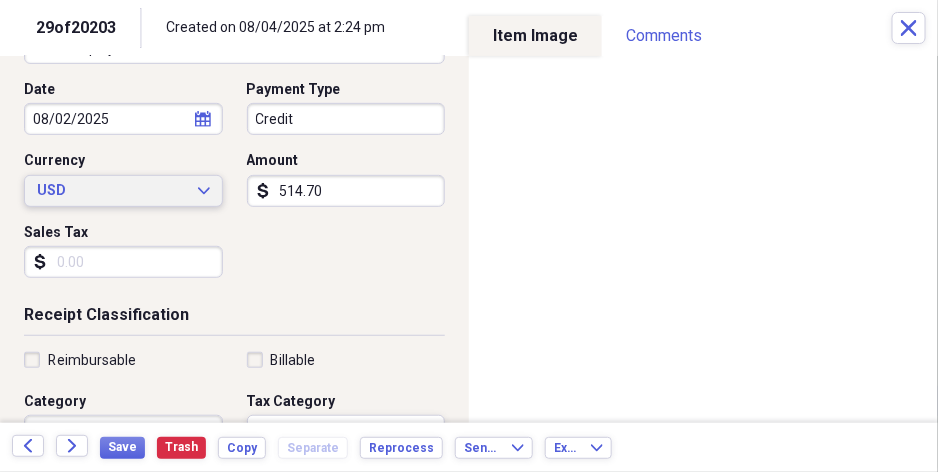 scroll, scrollTop: 300, scrollLeft: 0, axis: vertical 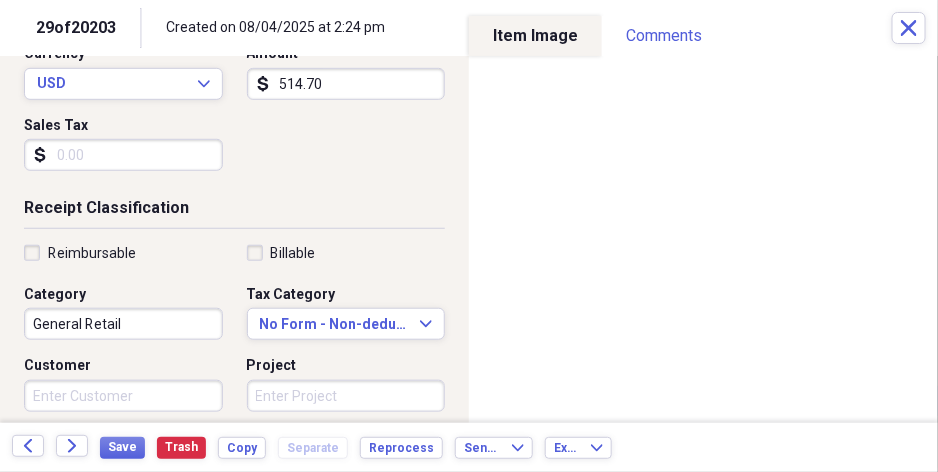 type on "united equity credit union" 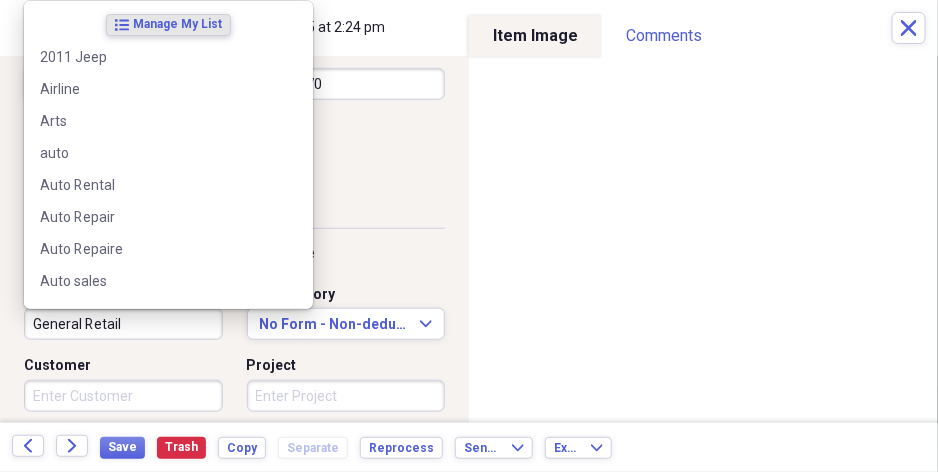 click on "General Retail" at bounding box center [123, 324] 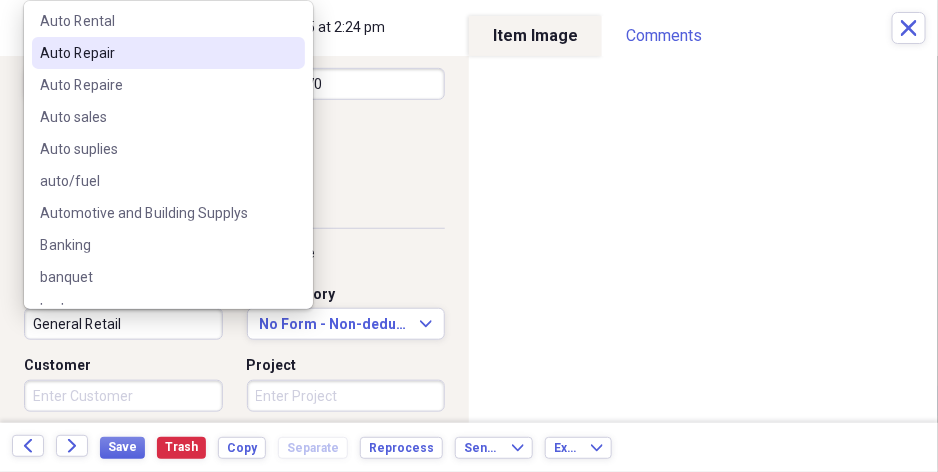 scroll, scrollTop: 200, scrollLeft: 0, axis: vertical 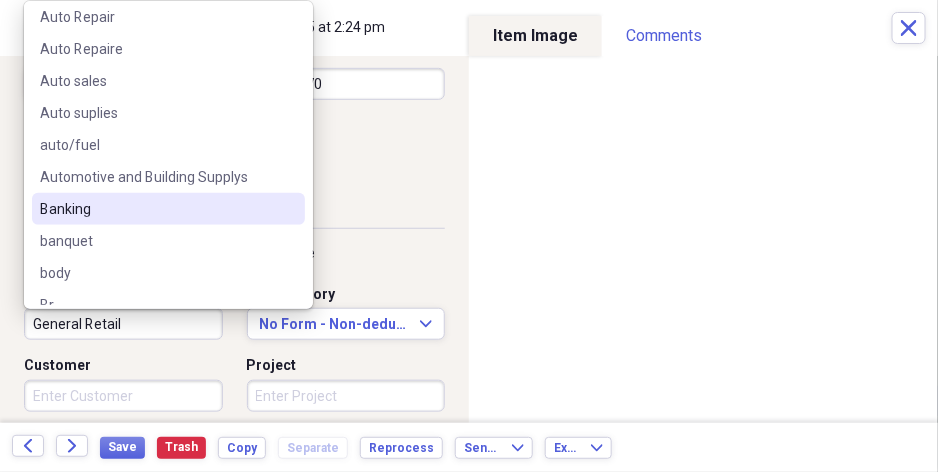 click on "Banking" at bounding box center [156, 209] 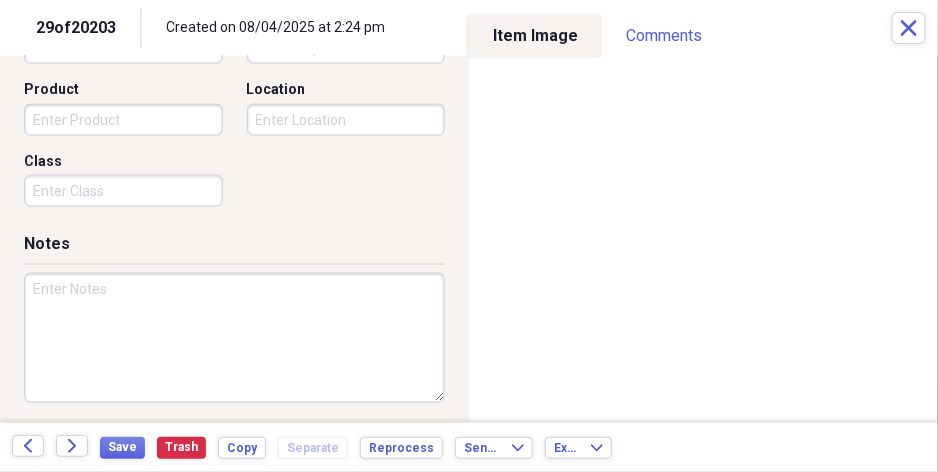 scroll, scrollTop: 650, scrollLeft: 0, axis: vertical 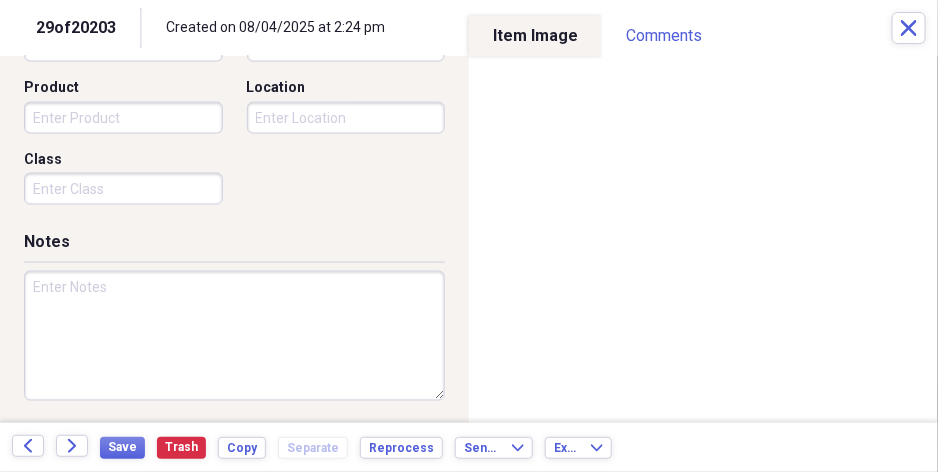 click at bounding box center [234, 336] 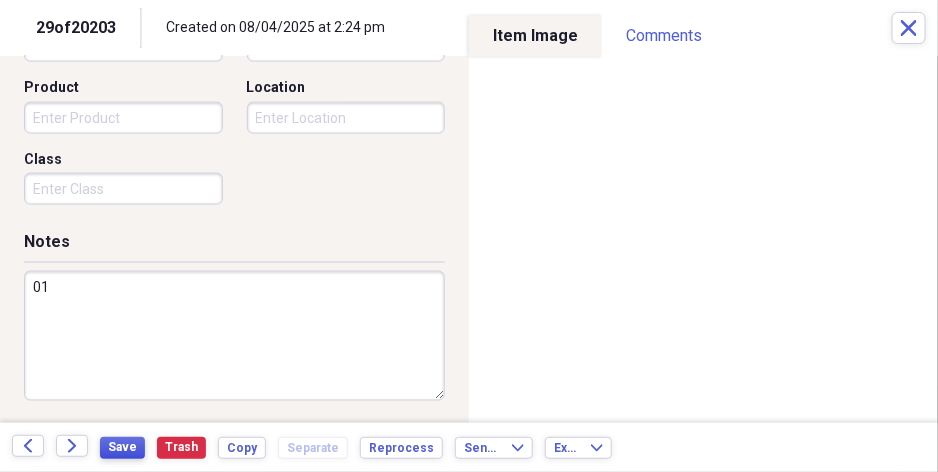 type on "01" 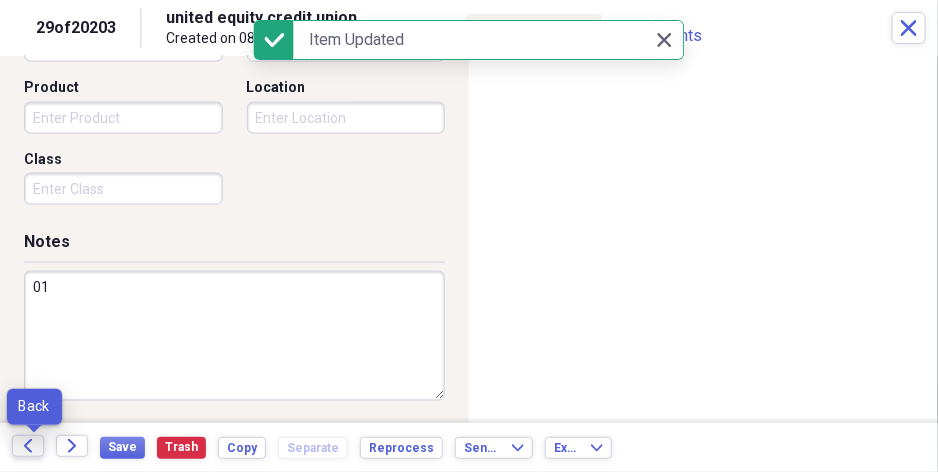 click on "Back" 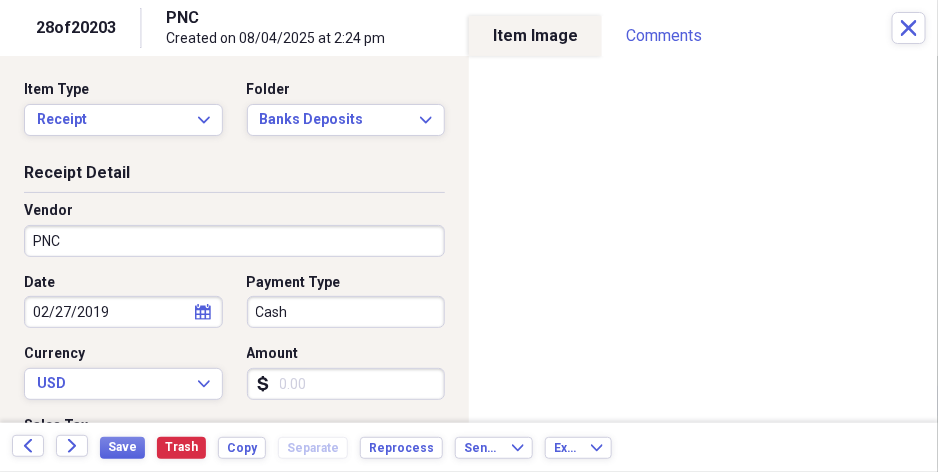 click on "Amount" at bounding box center (346, 384) 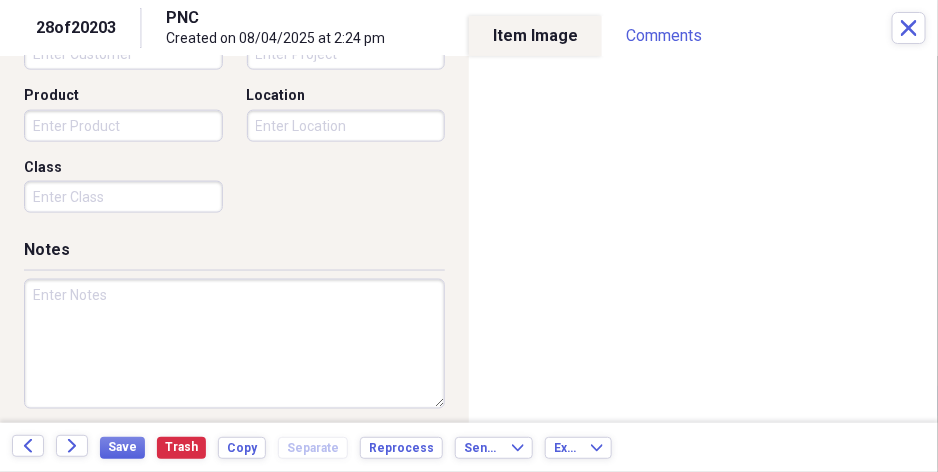 scroll, scrollTop: 650, scrollLeft: 0, axis: vertical 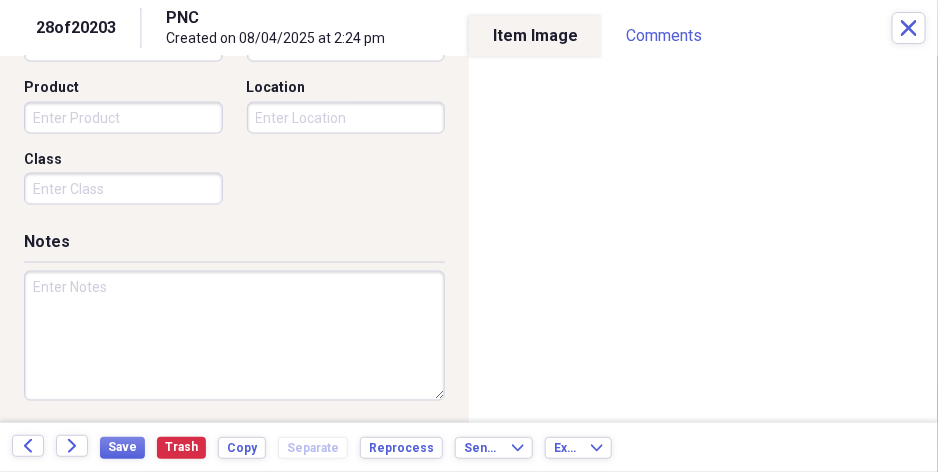 type on "27019.02" 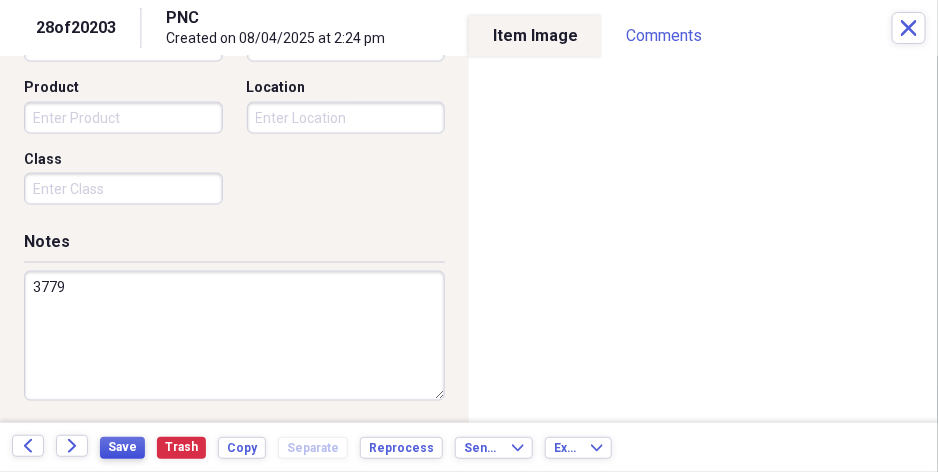 type on "3779" 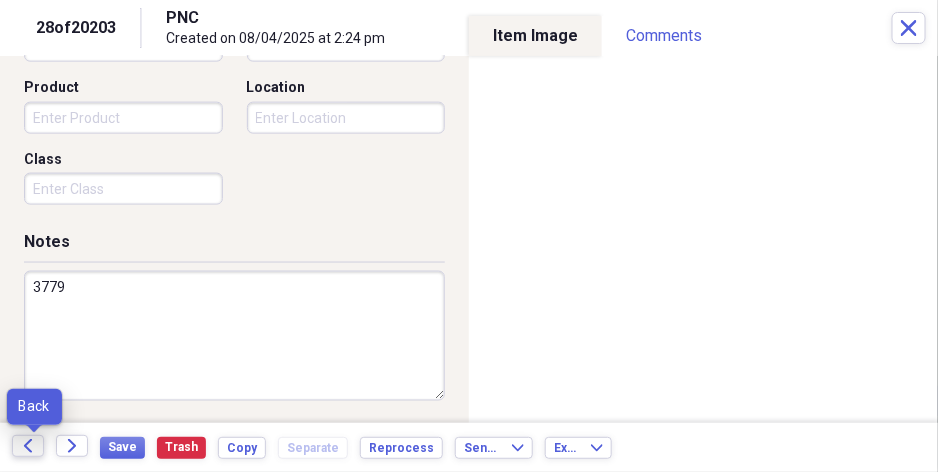 click 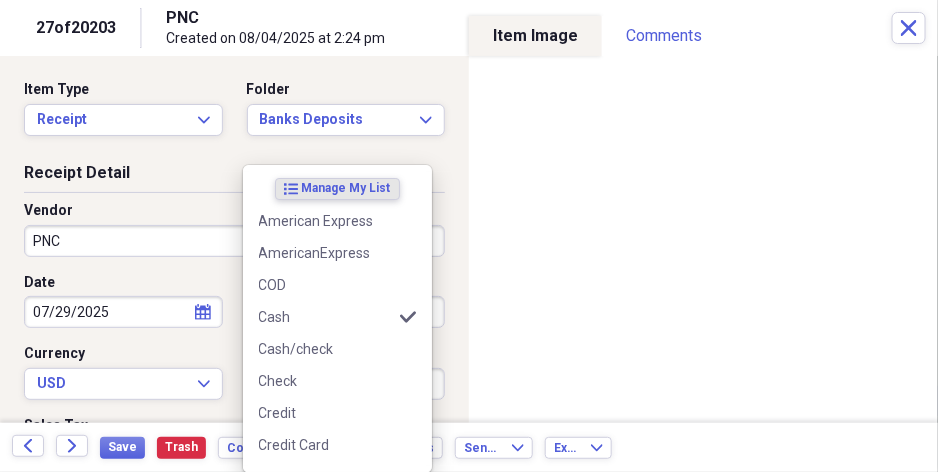 click on "Organize My Files 99+ Collapse Unfiled Needs Review 99+ Unfiled All Files Unfiled Unfiled Unfiled Saved Reports Collapse My Cabinet [FIRST]'s Cabinet Add Folder Expand Folder Auto Repair/suplys Reciets Add Folder Folder Banks Deposits Add Folder Folder Funeral Suplies Add Folder Expand Folder Lowes/Menards / other supplys Add Folder Folder Main Street Food/other Add Folder Expand Folder Main Street food/supplys Add Folder Expand Folder Walker Rental property Add Folder Expand Folder WALKER-interprise misc Add Folder Collapse Trash Trash Folder DELL Folder DELL Folder test Bill My Customers Collapse invoices Invoices user Customers products Products / Services Help & Support Submit Import Import Add Create Expand Reports Reports Settings [FIRST] Expand A view of all your files Showing 20,203 items , totaling $10,910,887.63 Column Expand sort Sort Filters Expand Create Item Expand Status Image Item Type Date Name Category Amount Source Date Added chevron-down Folder check media Invoice [DATE] [COMPANY_NAME]" at bounding box center (469, 236) 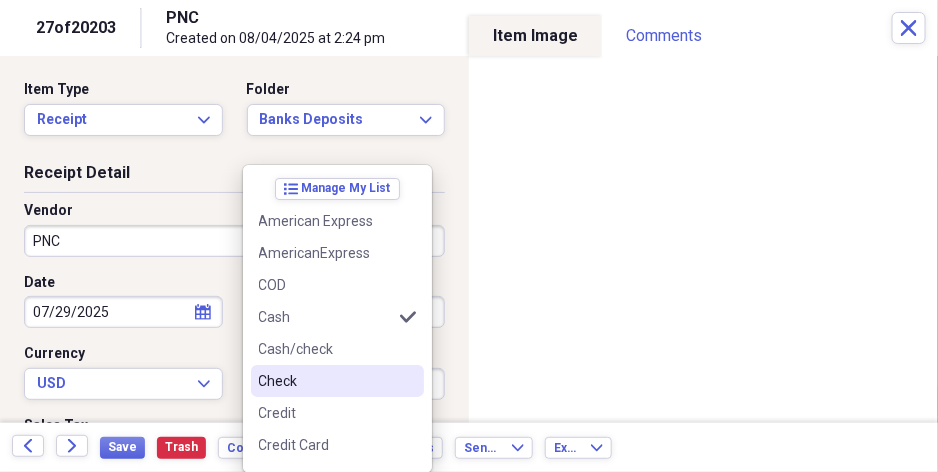 click on "Check" at bounding box center [325, 381] 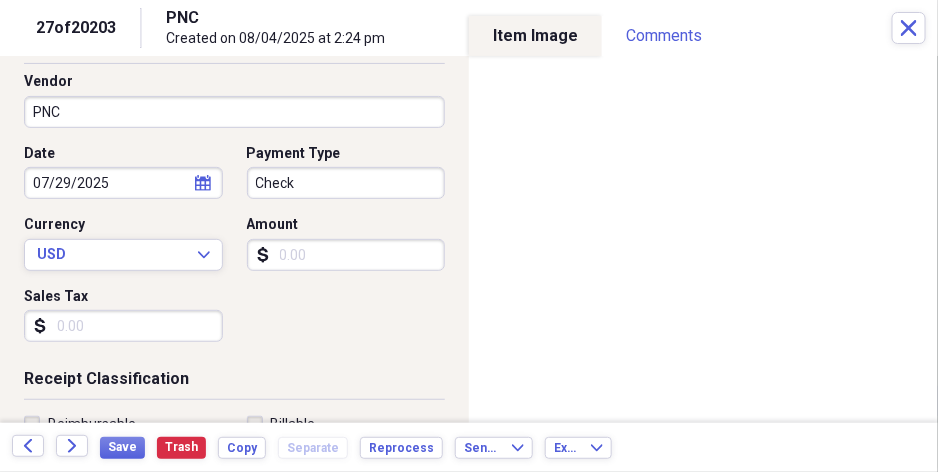 scroll, scrollTop: 100, scrollLeft: 0, axis: vertical 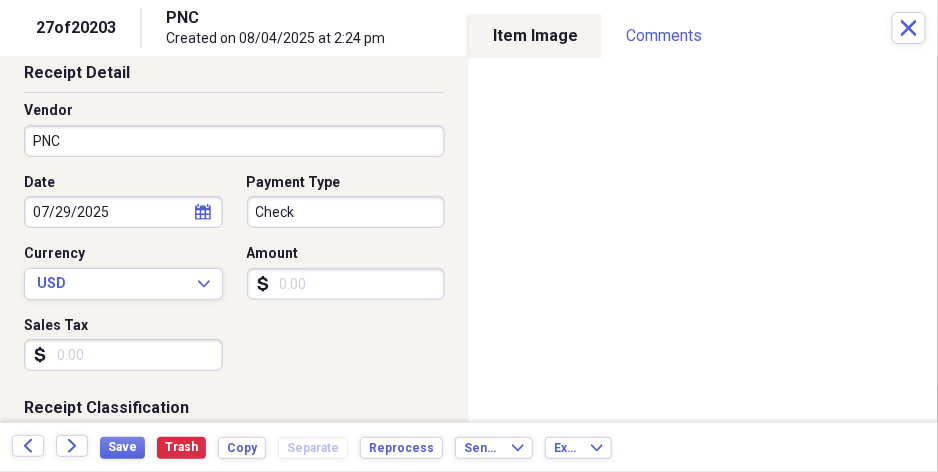 click on "Amount" at bounding box center [346, 284] 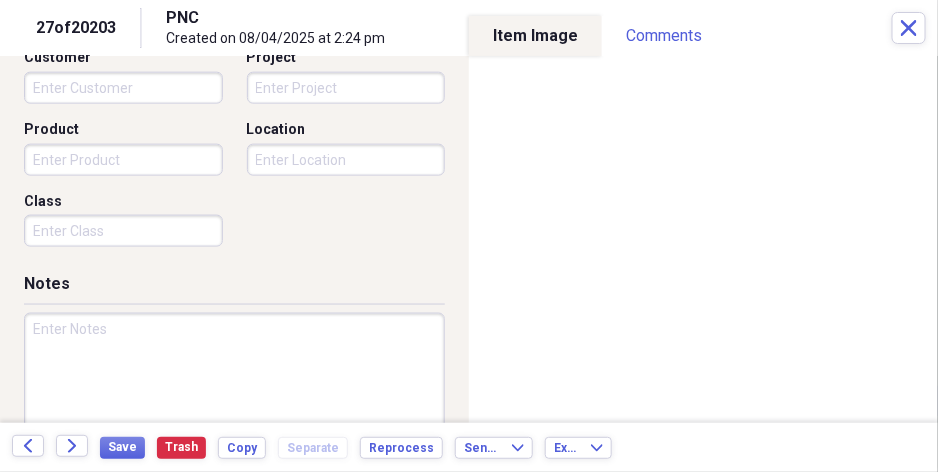 scroll, scrollTop: 653, scrollLeft: 0, axis: vertical 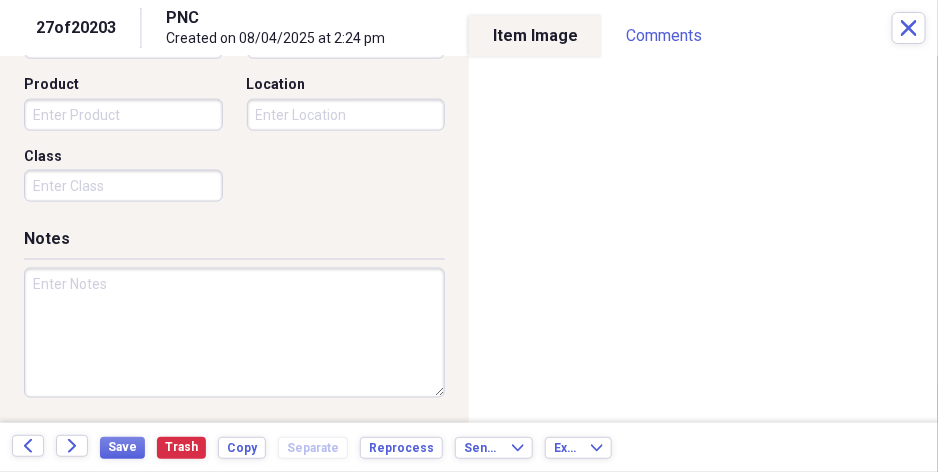 type on "22864.80" 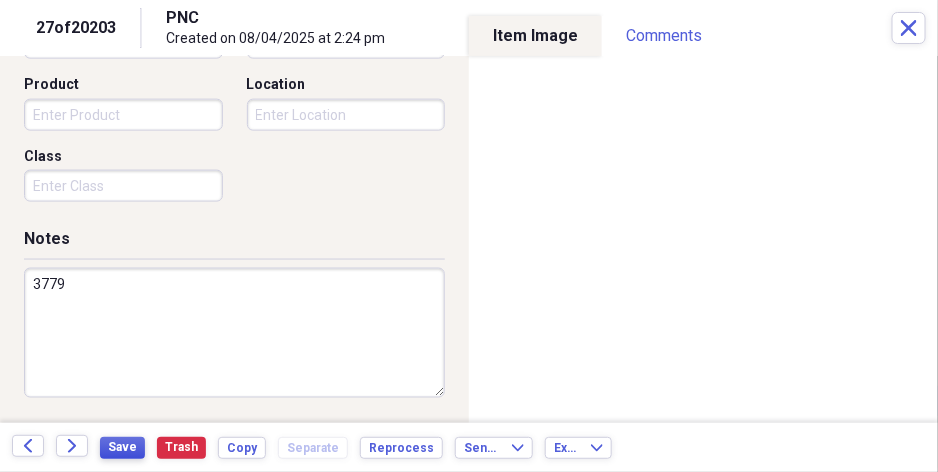 type on "3779" 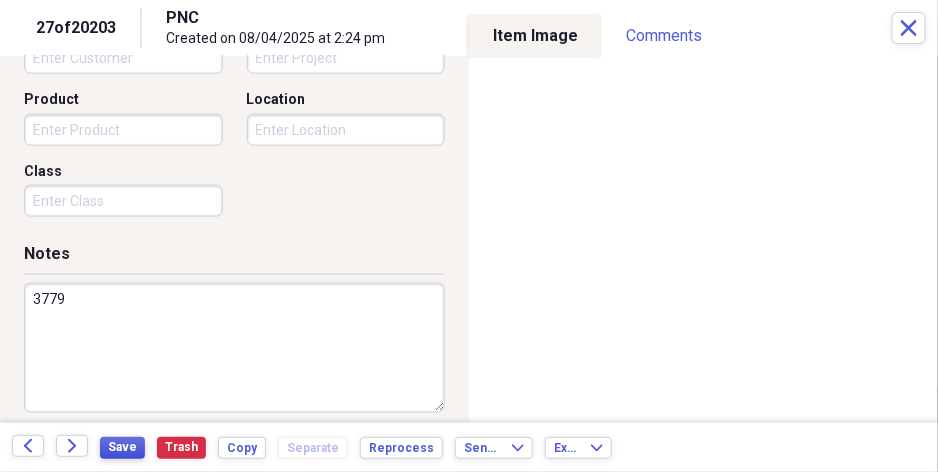 scroll, scrollTop: 645, scrollLeft: 0, axis: vertical 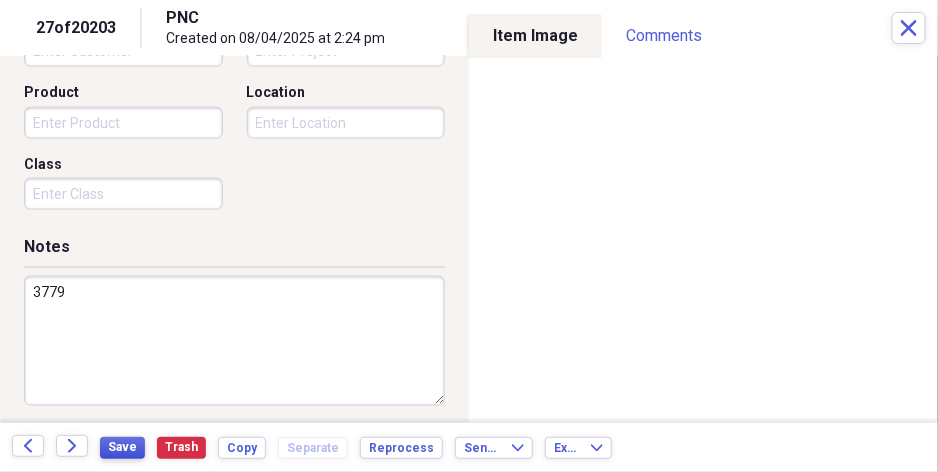 click on "Save" at bounding box center [122, 447] 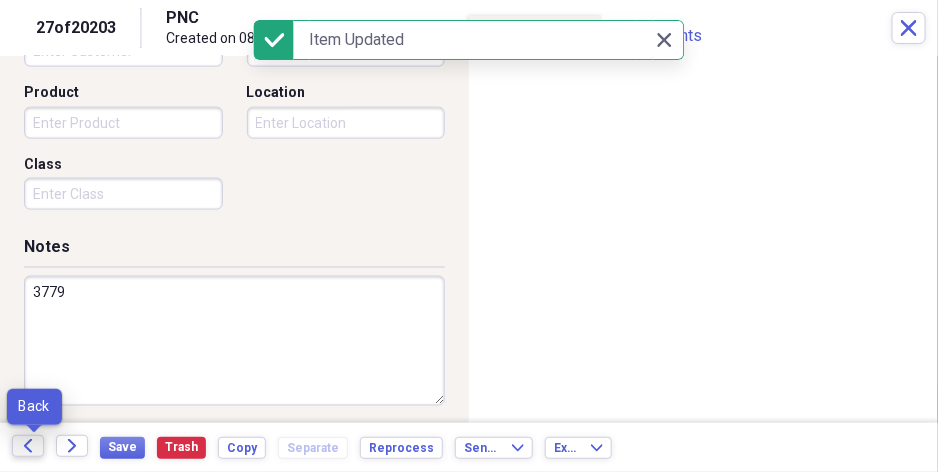 click on "Back" 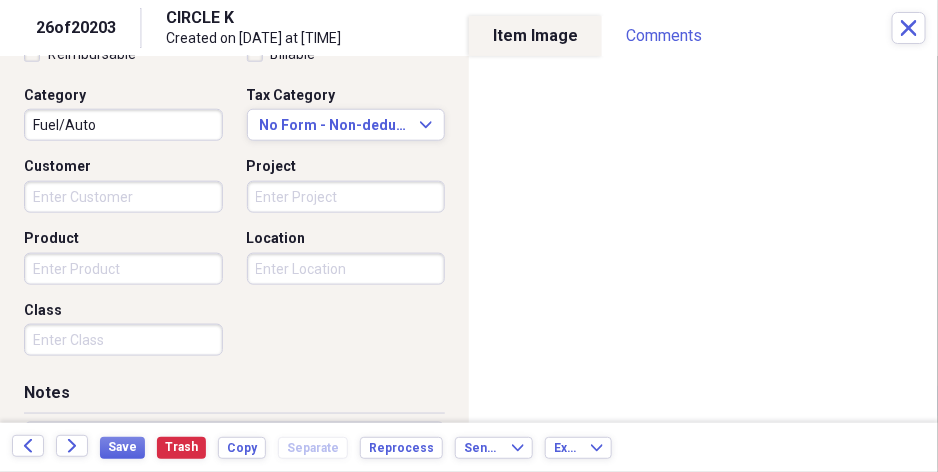 scroll, scrollTop: 500, scrollLeft: 0, axis: vertical 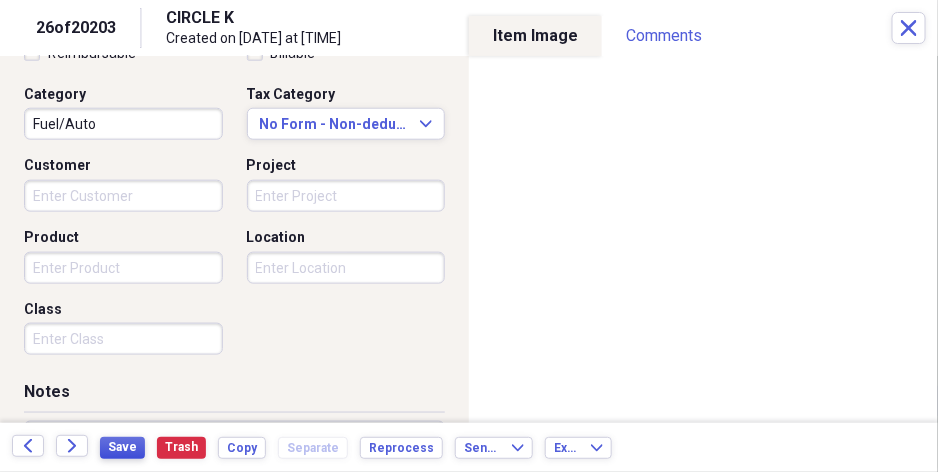 click on "Save" at bounding box center (122, 447) 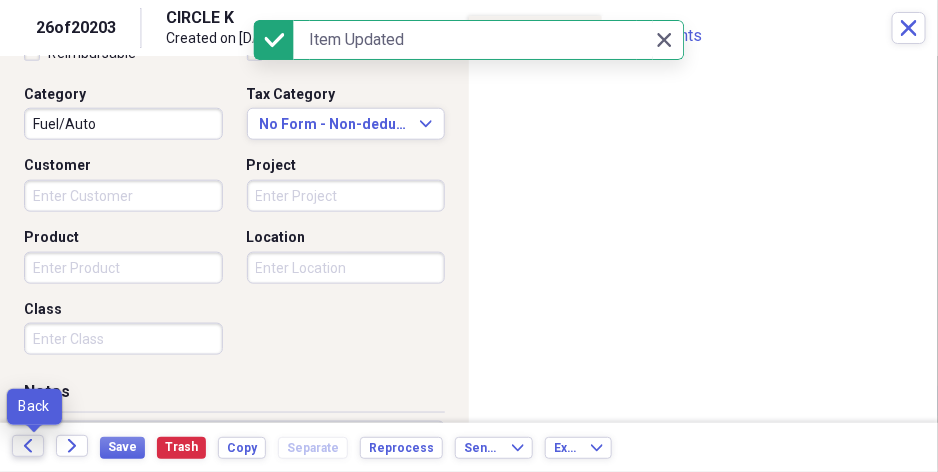click on "Back" 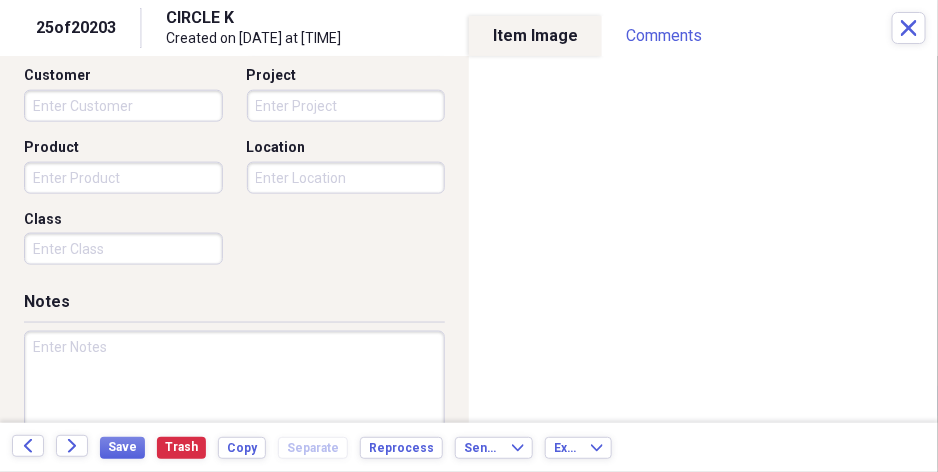 scroll, scrollTop: 600, scrollLeft: 0, axis: vertical 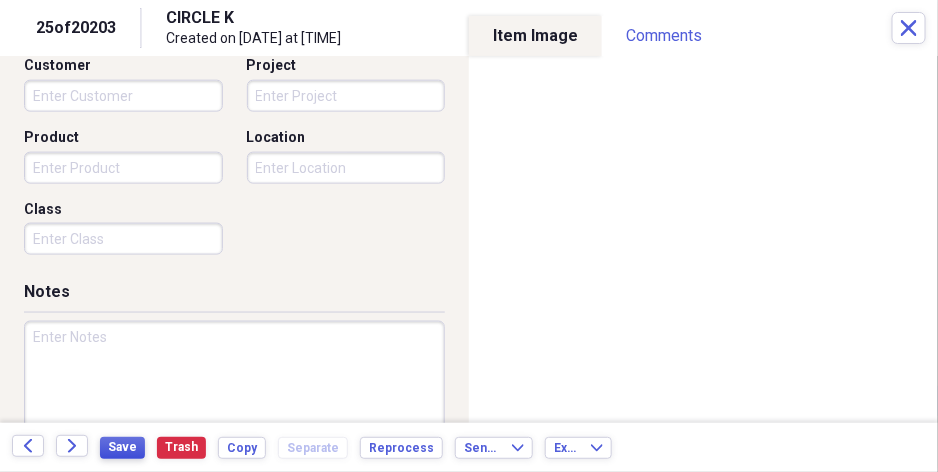 click on "Save" at bounding box center [122, 447] 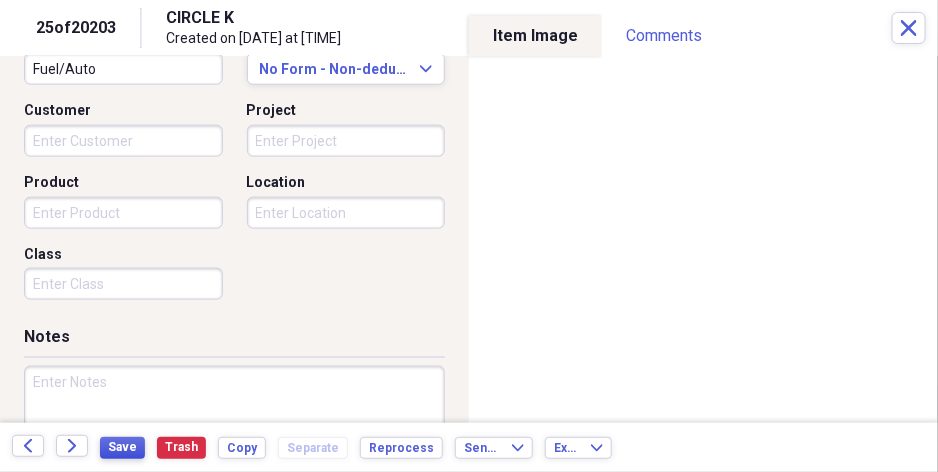 scroll, scrollTop: 553, scrollLeft: 0, axis: vertical 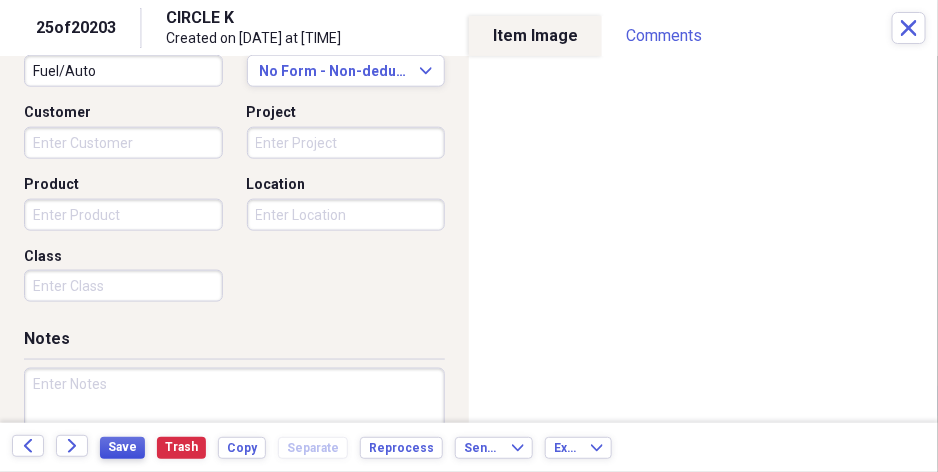 click on "Save" at bounding box center [122, 447] 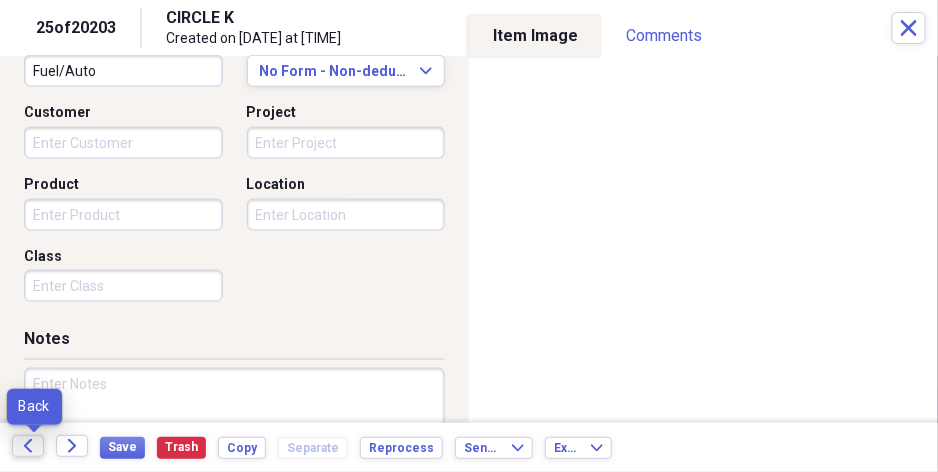 click on "Back" 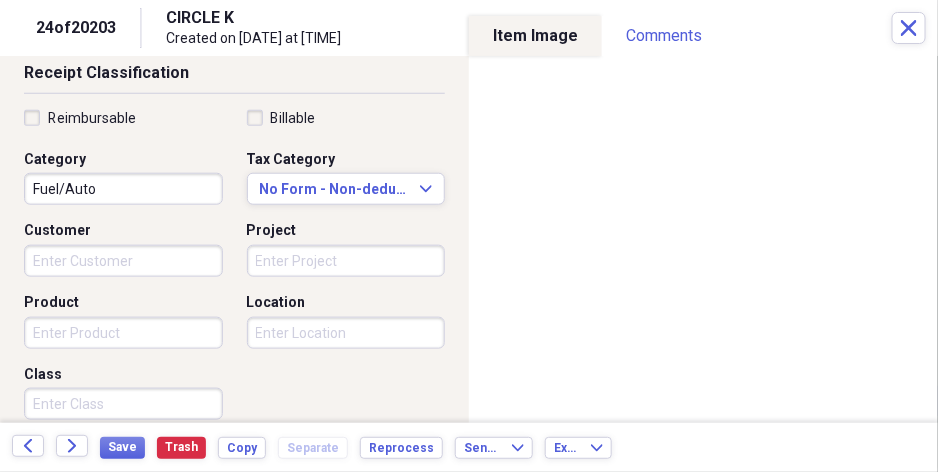 scroll, scrollTop: 500, scrollLeft: 0, axis: vertical 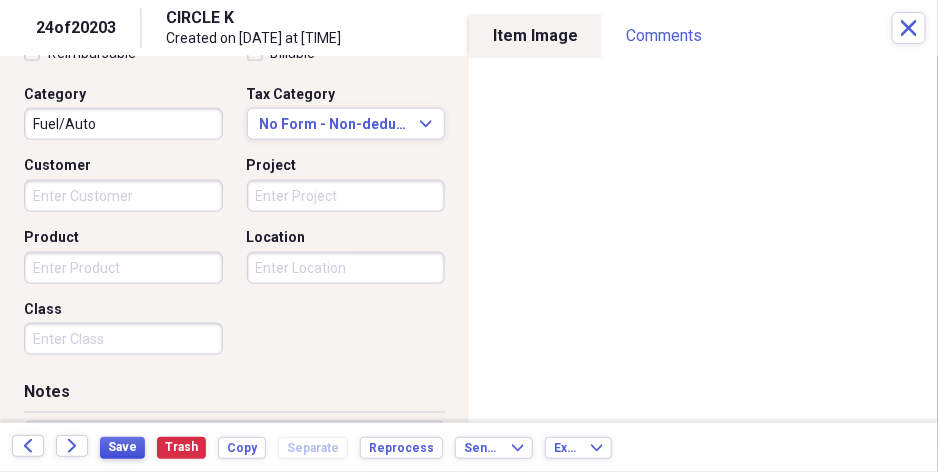 click on "Save" at bounding box center (122, 447) 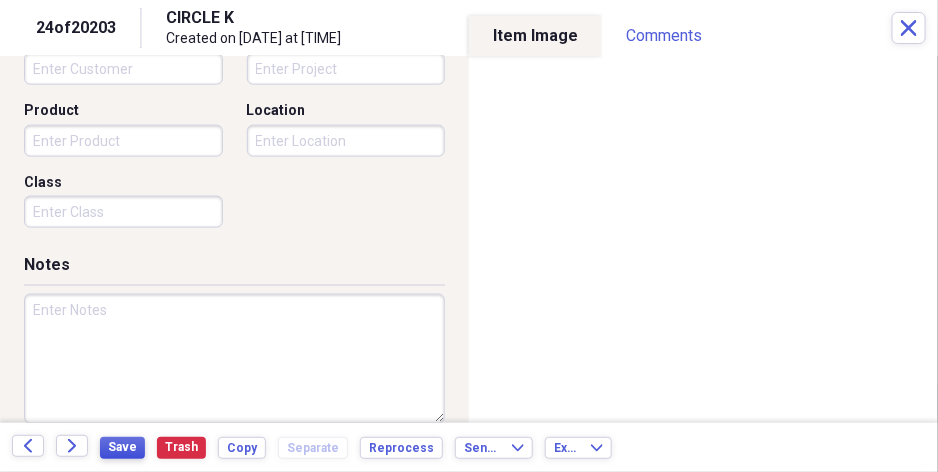 scroll, scrollTop: 653, scrollLeft: 0, axis: vertical 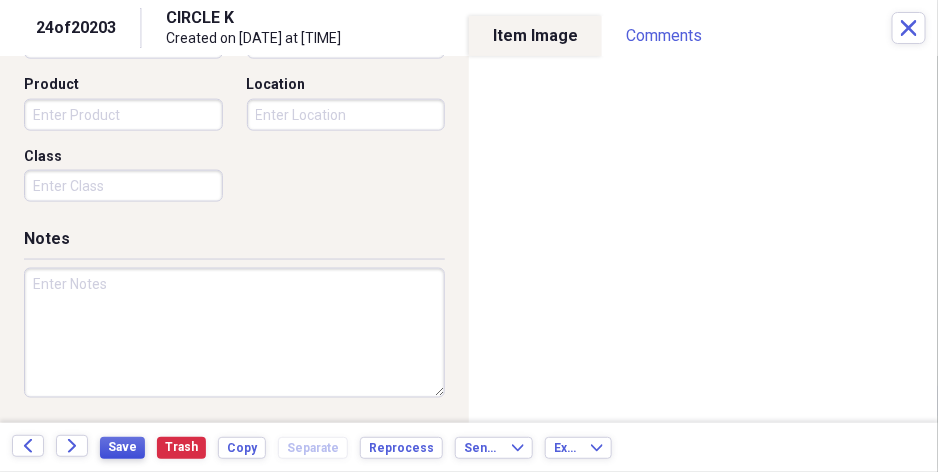 click on "Save" at bounding box center (122, 447) 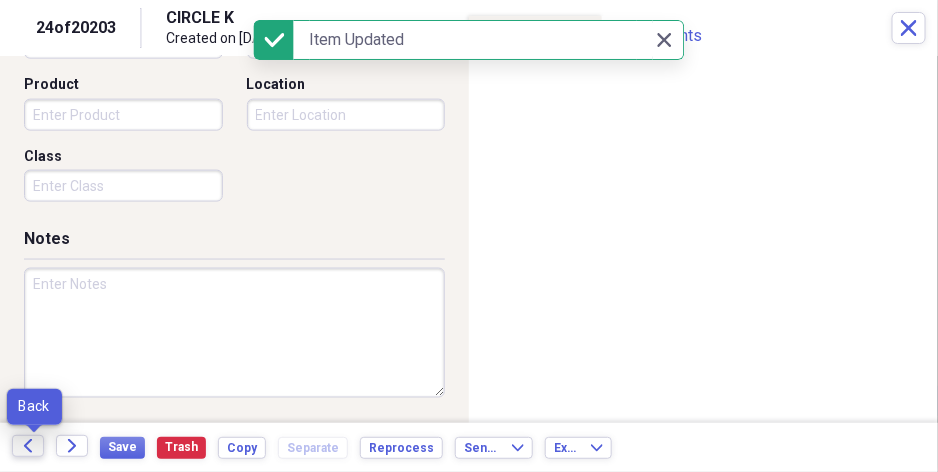 click on "Back" 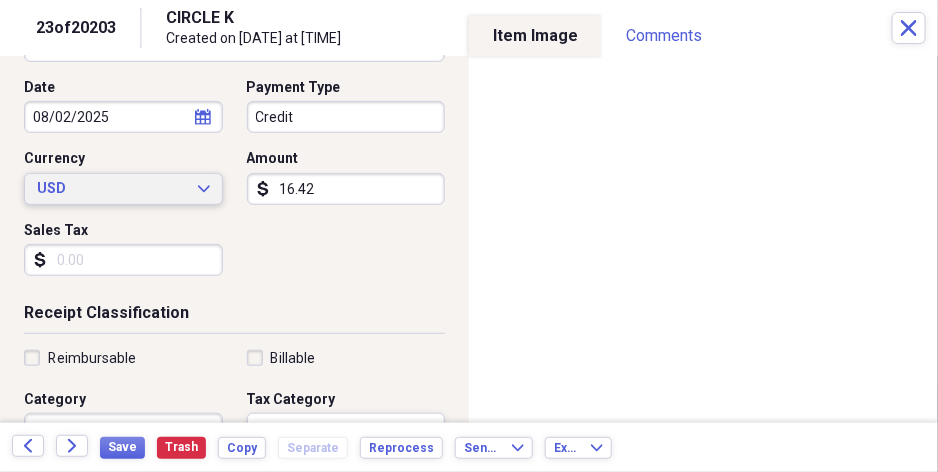 scroll, scrollTop: 200, scrollLeft: 0, axis: vertical 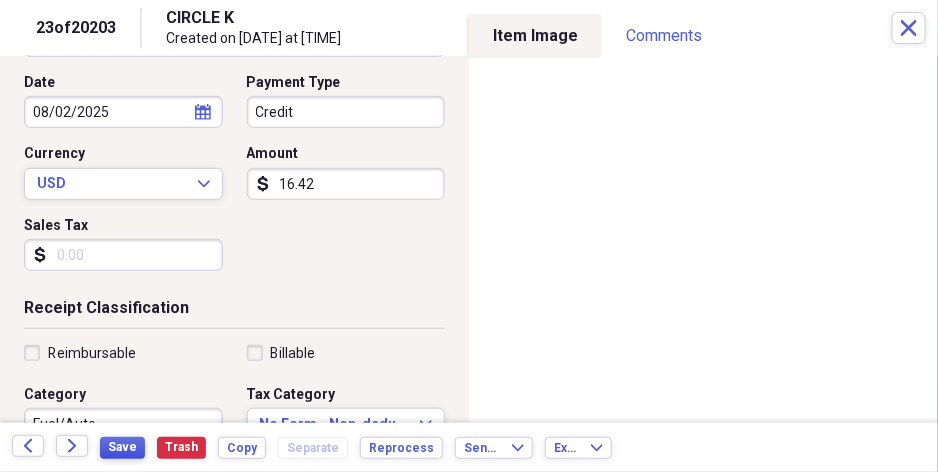 click on "Save" at bounding box center (122, 447) 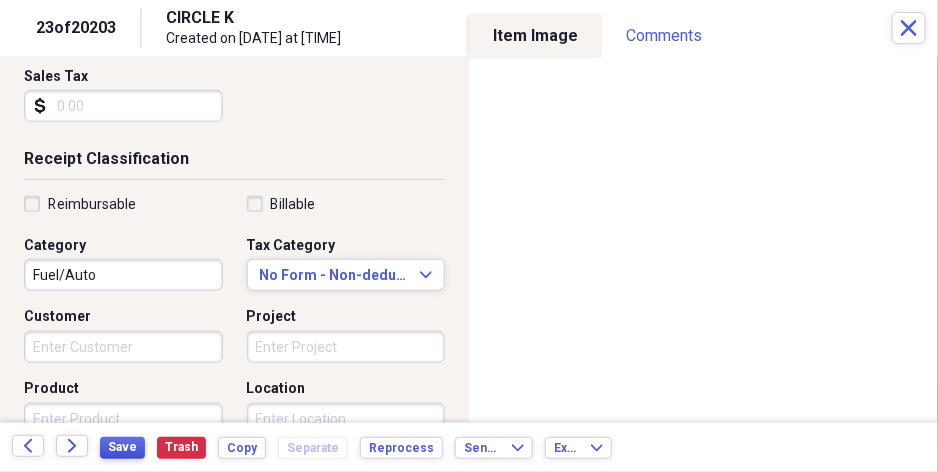 scroll, scrollTop: 350, scrollLeft: 0, axis: vertical 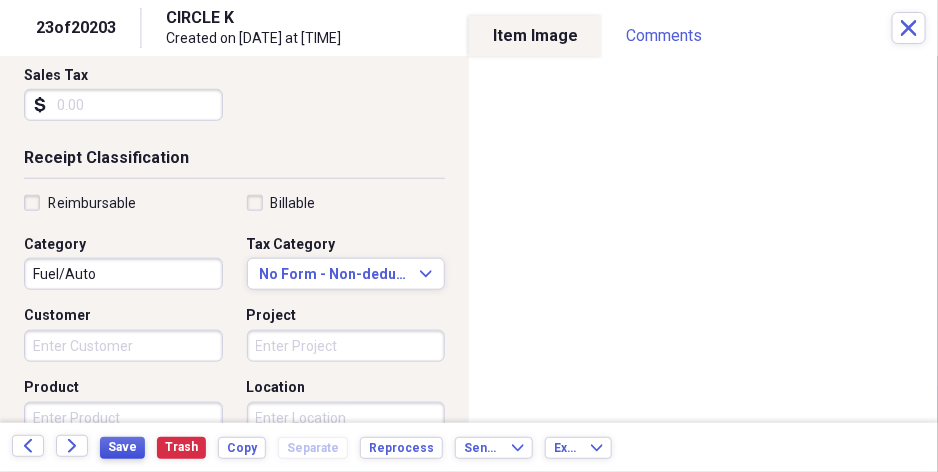 click on "Save" at bounding box center (122, 447) 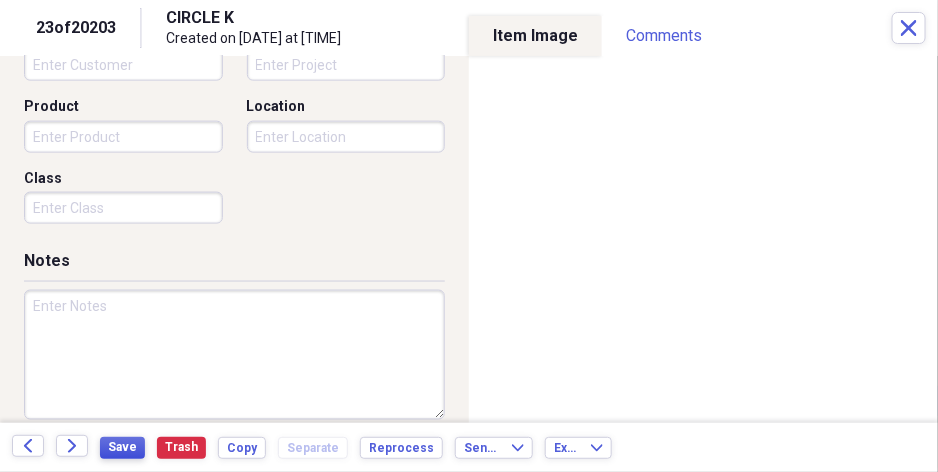 scroll, scrollTop: 653, scrollLeft: 0, axis: vertical 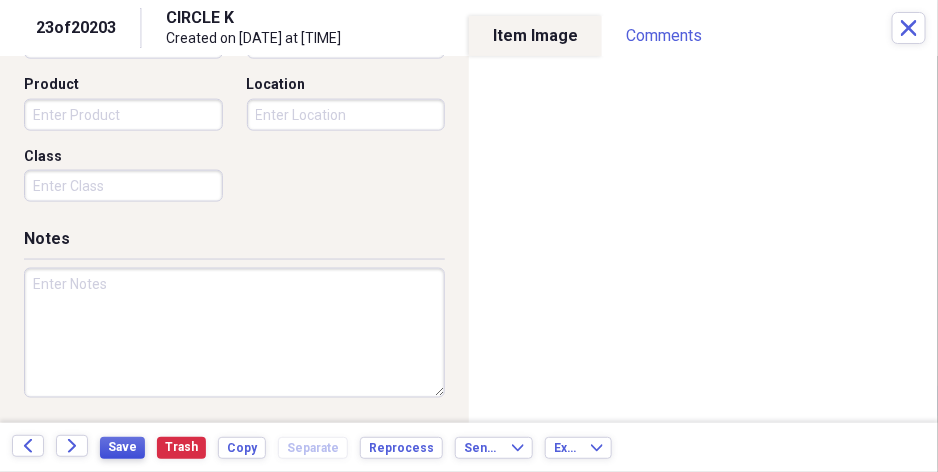 click on "Save" at bounding box center [122, 447] 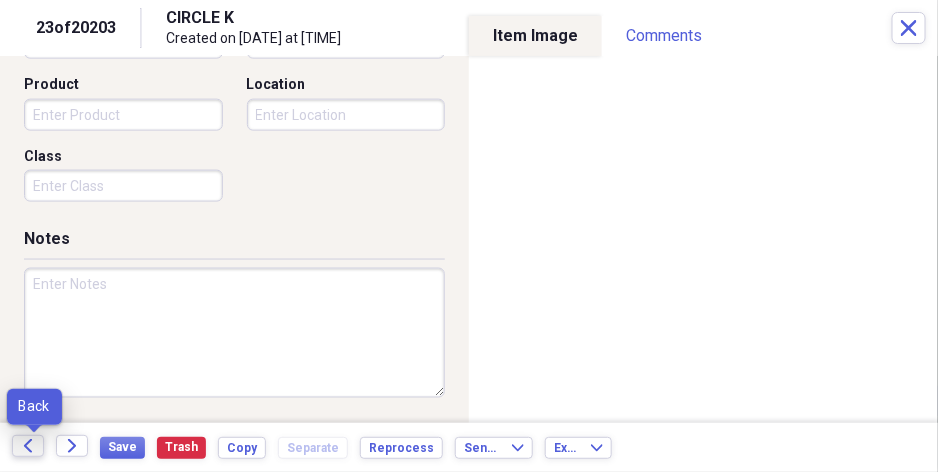 click on "Back" 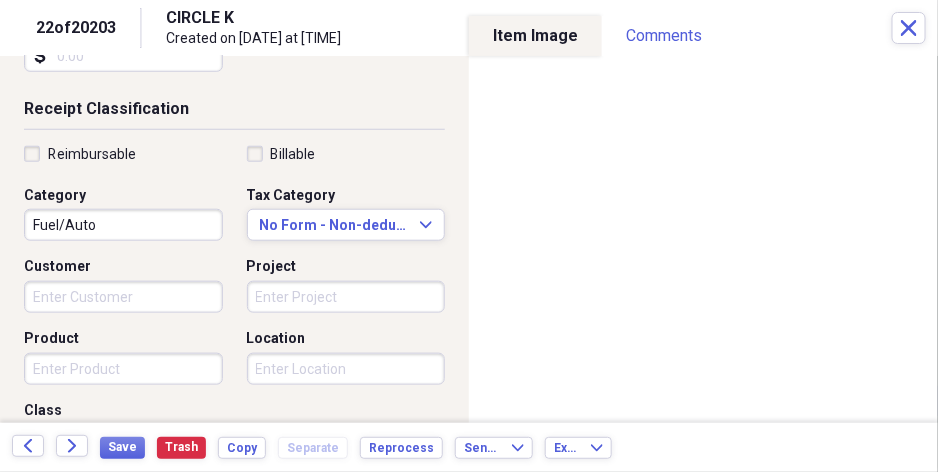 scroll, scrollTop: 400, scrollLeft: 0, axis: vertical 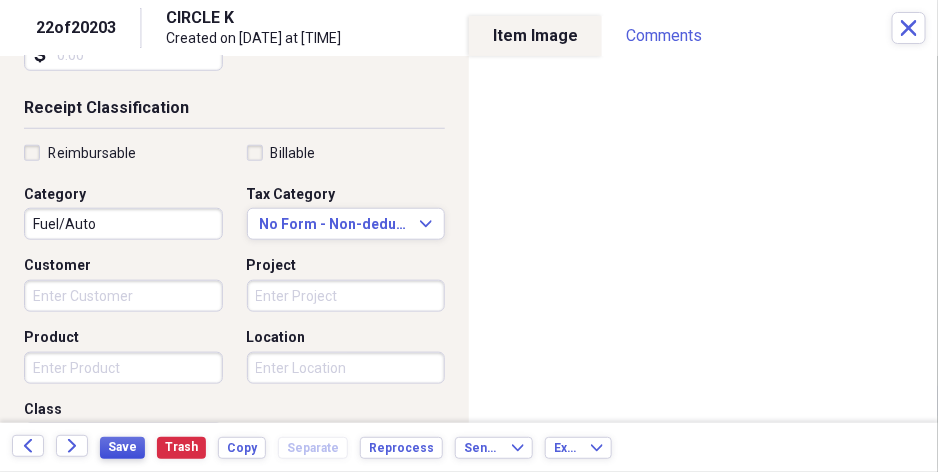 click on "Save" at bounding box center (122, 447) 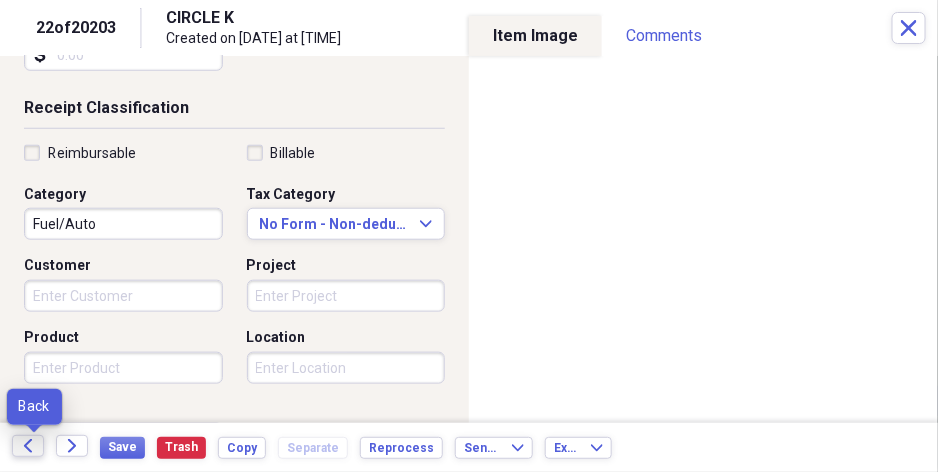 click on "Back" 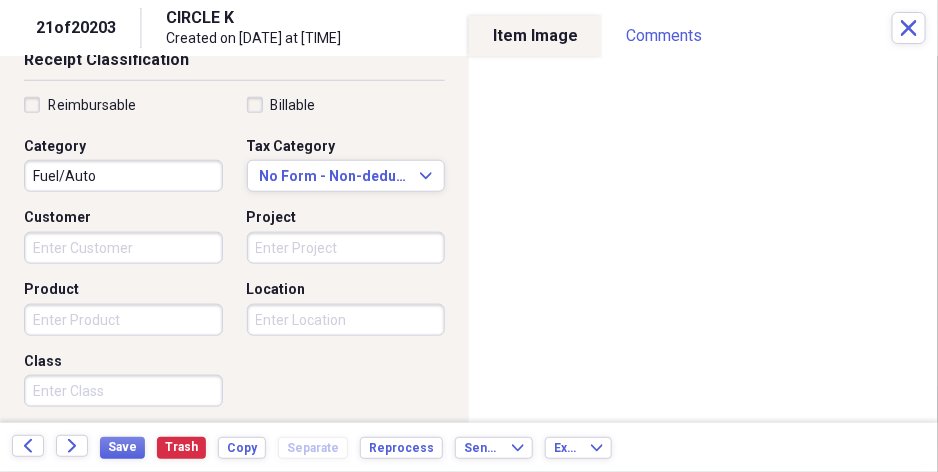 scroll, scrollTop: 450, scrollLeft: 0, axis: vertical 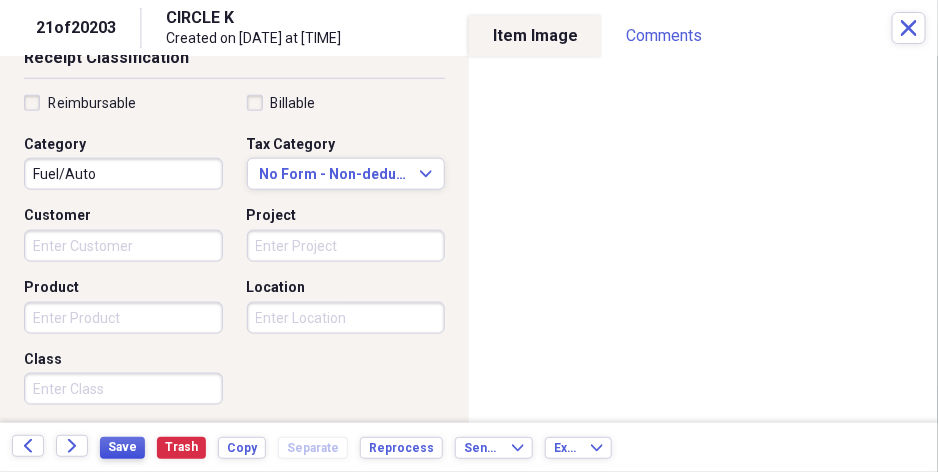 click on "Save" at bounding box center [122, 447] 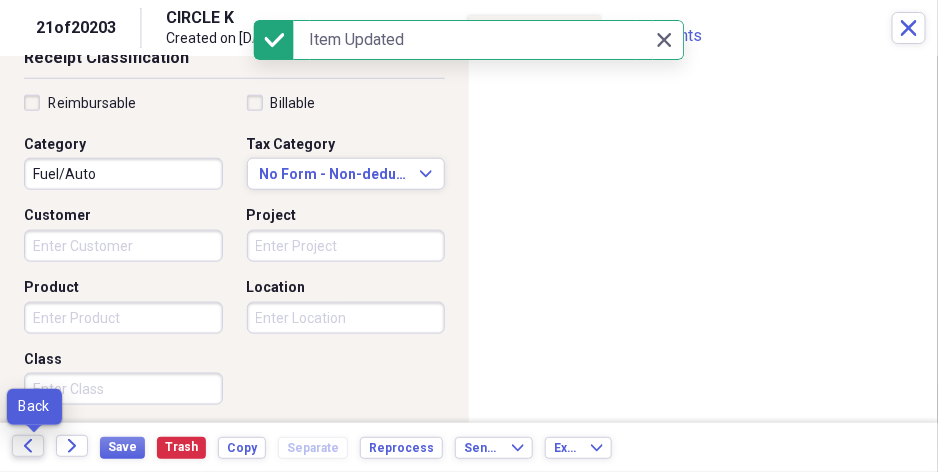 click on "Back" 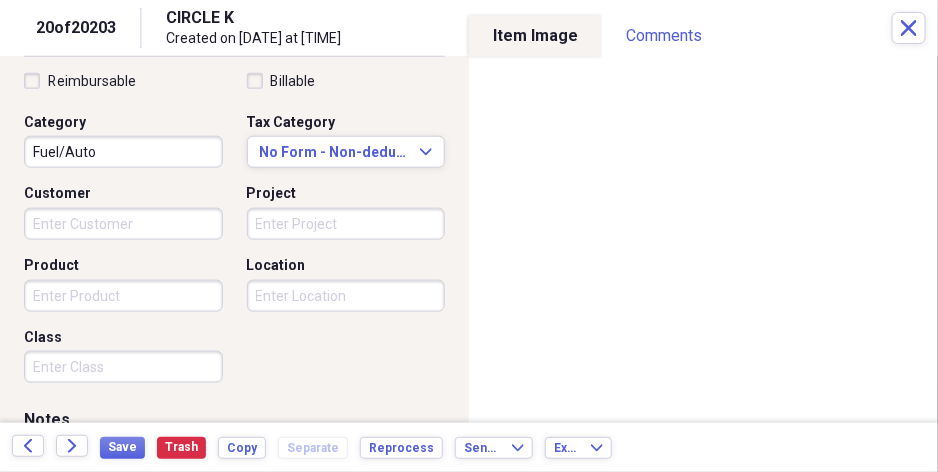 scroll, scrollTop: 500, scrollLeft: 0, axis: vertical 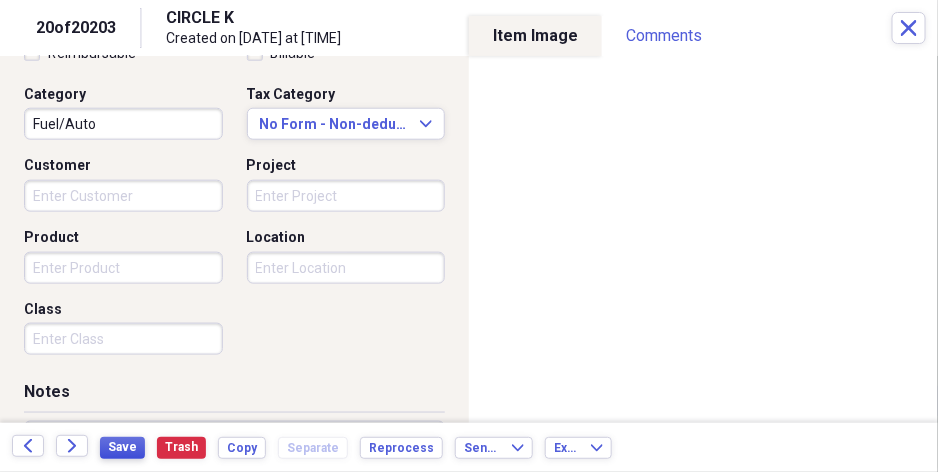 click on "Save" at bounding box center [122, 447] 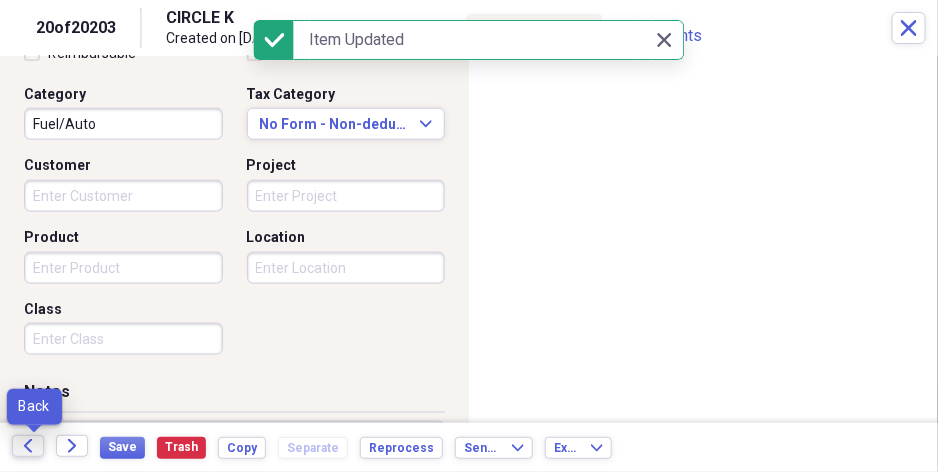 click on "Back" 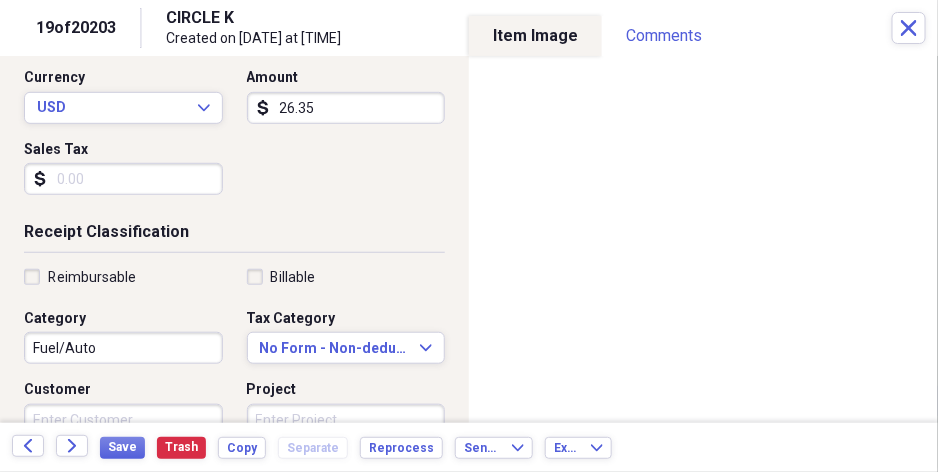 scroll, scrollTop: 300, scrollLeft: 0, axis: vertical 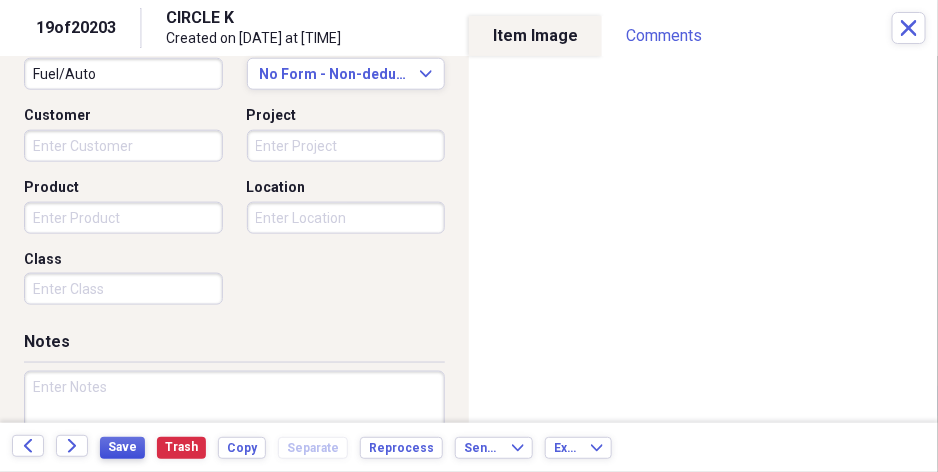 click on "Save" at bounding box center [122, 447] 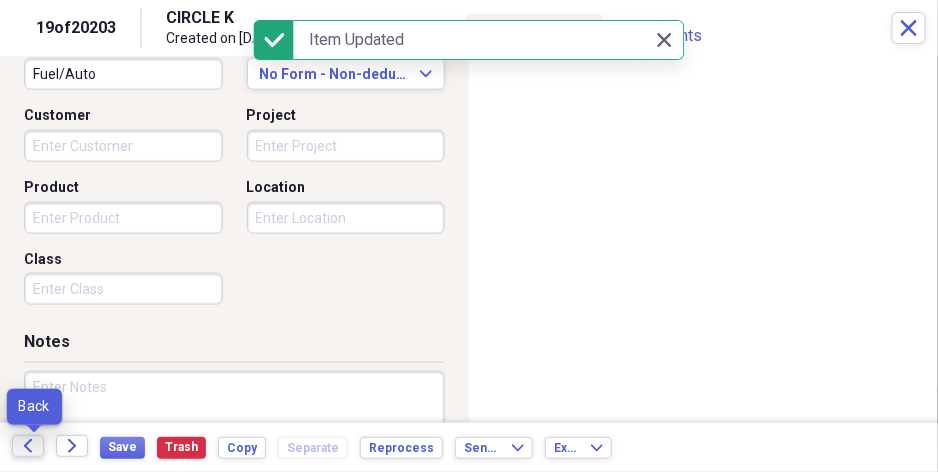 click on "Back" 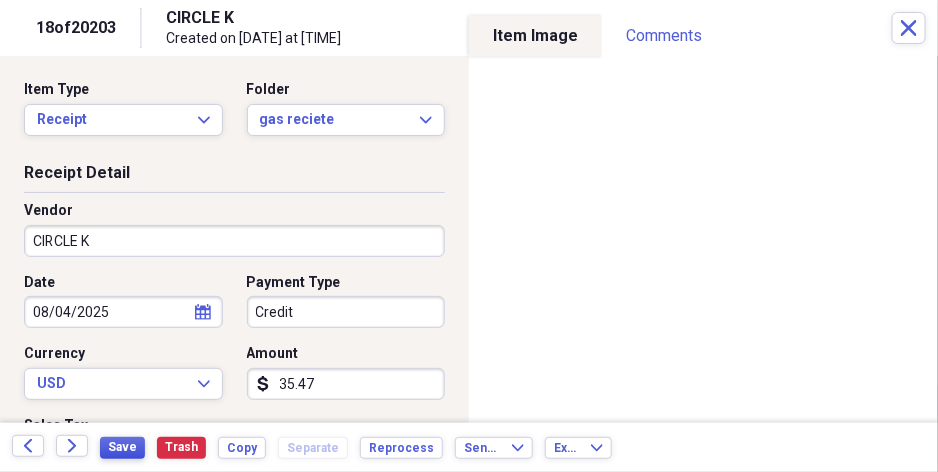 click on "Save" at bounding box center [122, 447] 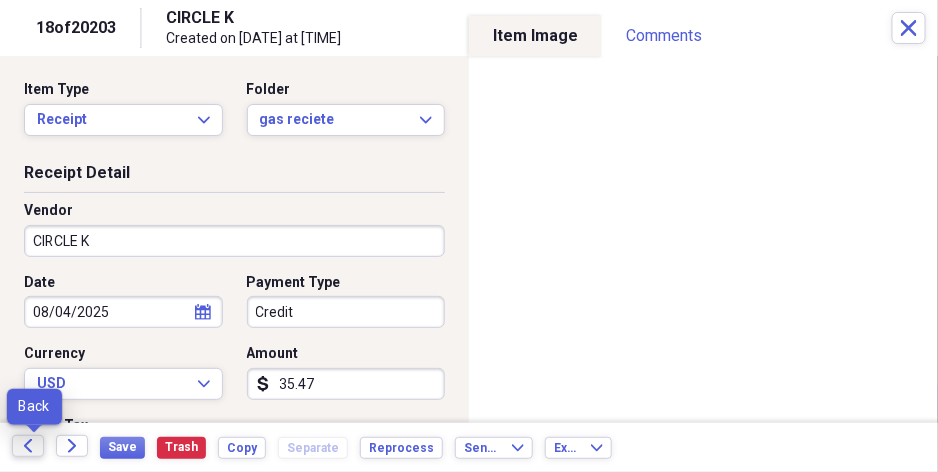 click 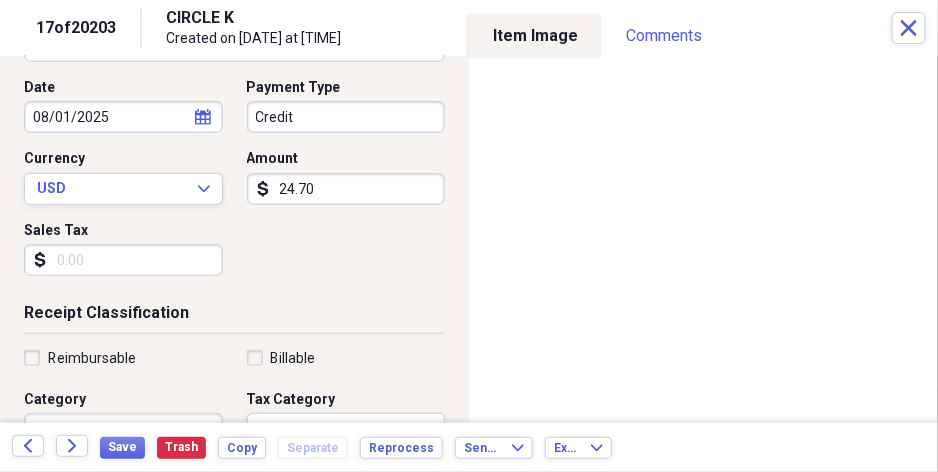 scroll, scrollTop: 250, scrollLeft: 0, axis: vertical 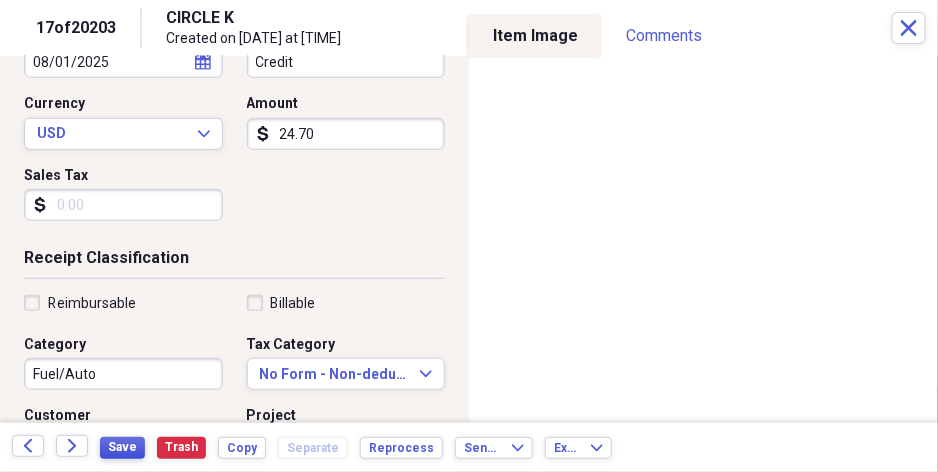 click on "Save" at bounding box center (122, 447) 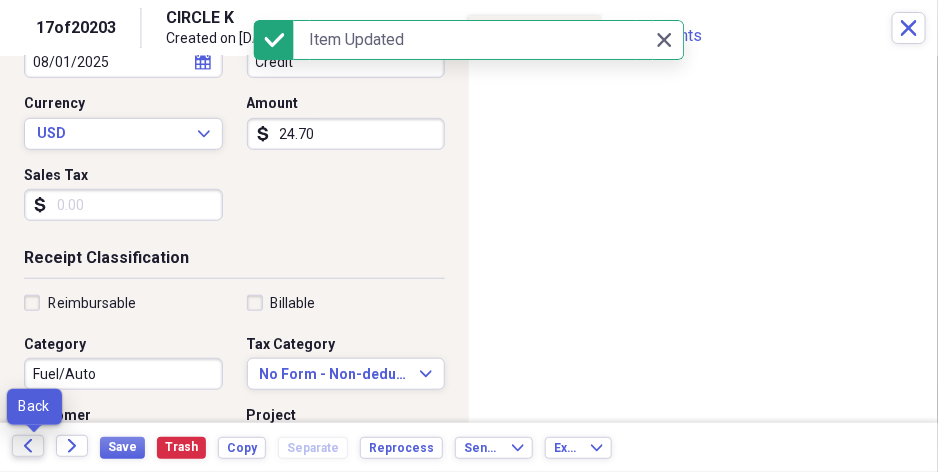 click on "Back" 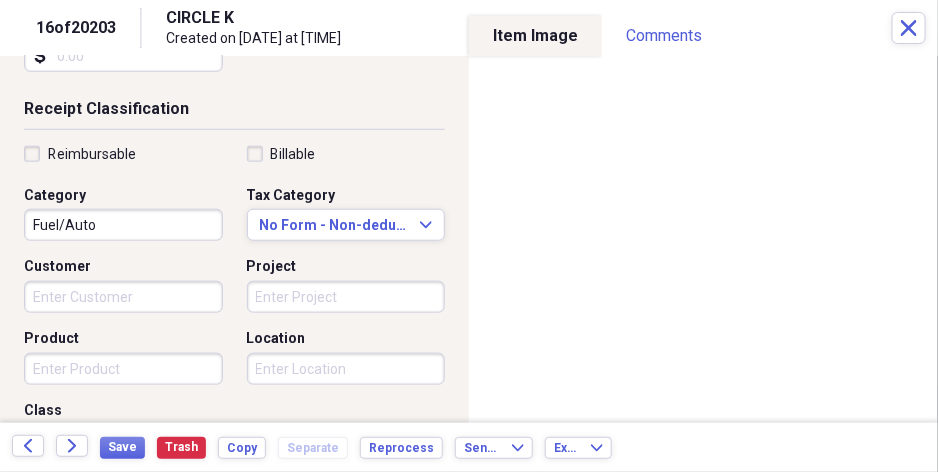 scroll, scrollTop: 400, scrollLeft: 0, axis: vertical 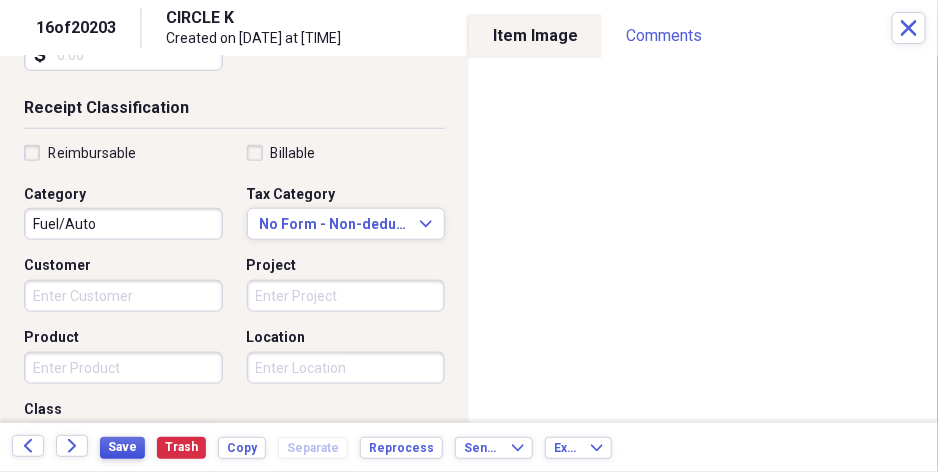 click on "Save" at bounding box center (122, 447) 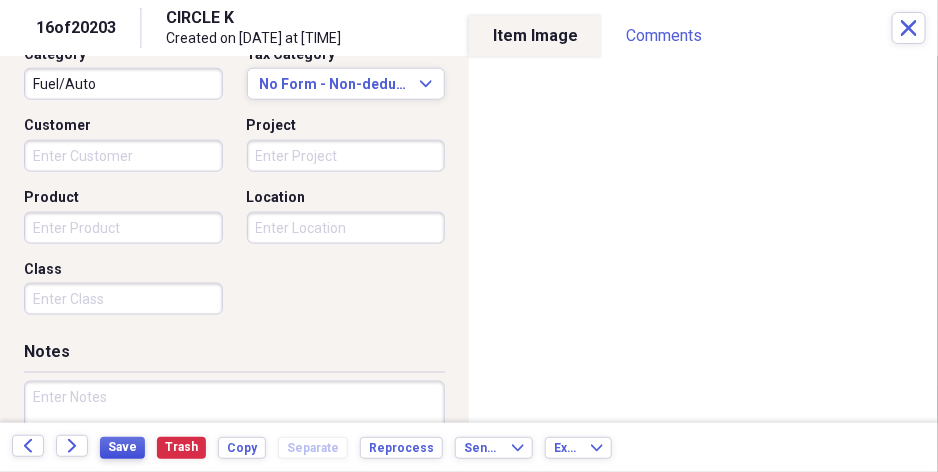 scroll, scrollTop: 550, scrollLeft: 0, axis: vertical 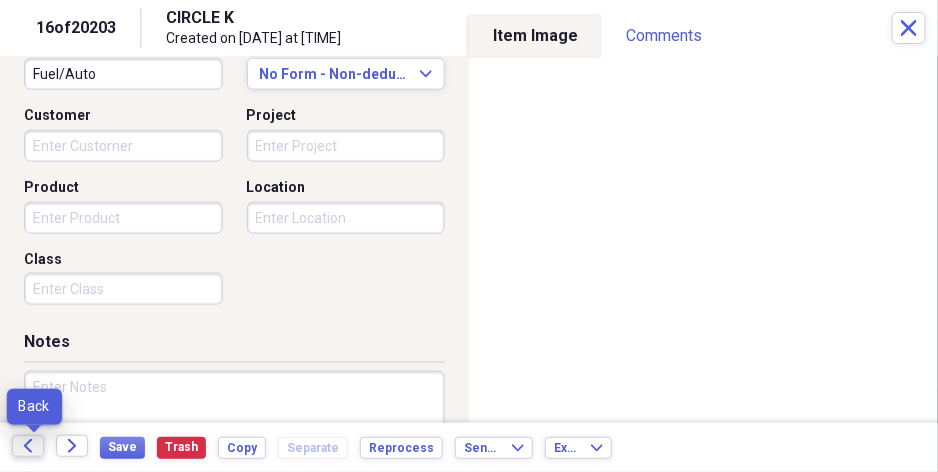click on "Back" 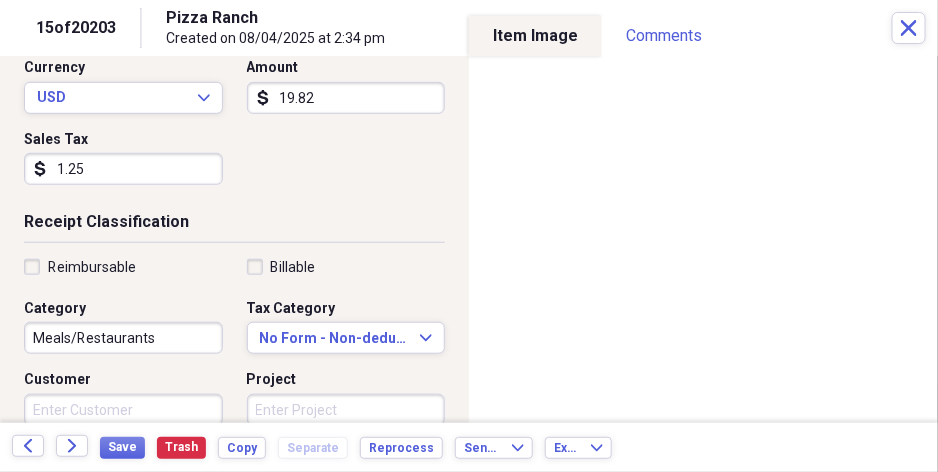 scroll, scrollTop: 350, scrollLeft: 0, axis: vertical 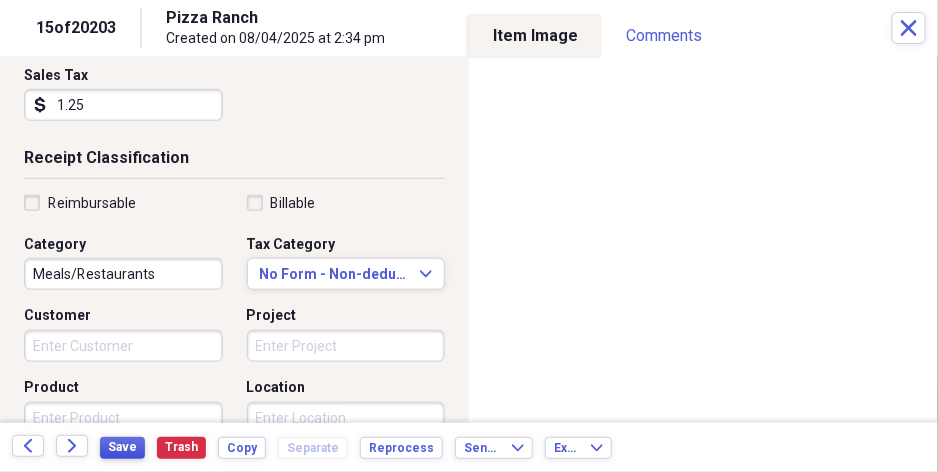 click on "Save" at bounding box center [122, 447] 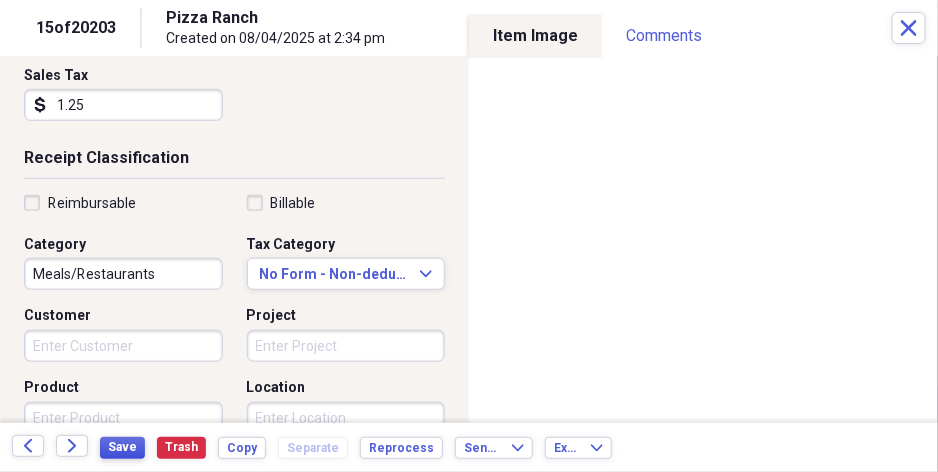 click on "Save" at bounding box center (122, 447) 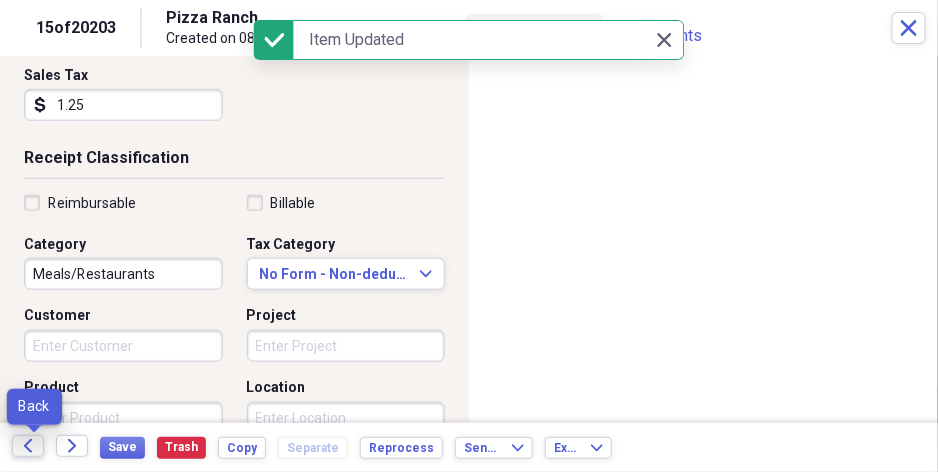 click on "Back" 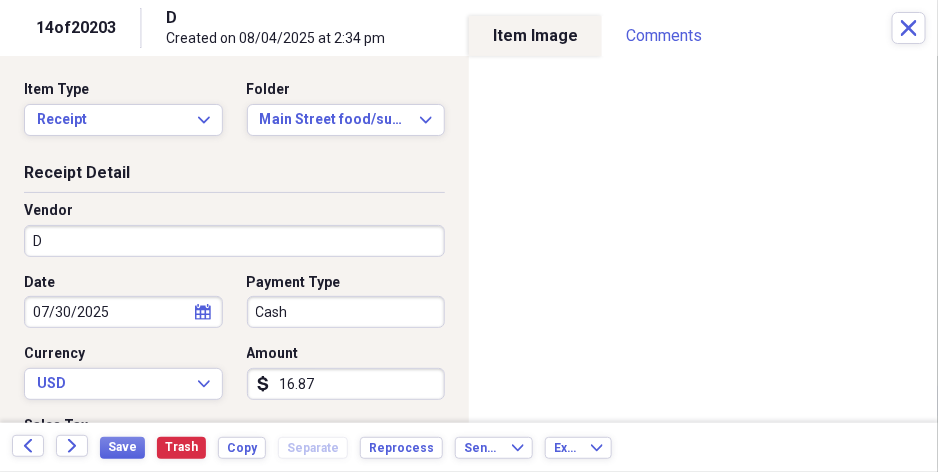 click on "Organize My Files 99+ Collapse Unfiled Needs Review 99+ Unfiled All Files Unfiled Unfiled Unfiled Saved Reports Collapse My Cabinet [FIRST]'s Cabinet Add Folder Expand Folder Auto Repair/suplys Reciets Add Folder Folder Banks Deposits Add Folder Folder Funeral Suplies Add Folder Expand Folder Lowes/Menards / other supplys Add Folder Folder Main Street Food/other Add Folder Expand Folder Main Street food/supplys Add Folder Expand Folder Walker Rental property Add Folder Expand Folder WALKER-interprise misc Add Folder Collapse Trash Trash Folder DELL Folder DELL Folder test Bill My Customers Collapse invoices Invoices user Customers products Products / Services Help & Support Submit Import Import Add Create Expand Reports Reports Settings [FIRST] Expand A view of all your files Showing 20,203 items , totaling $10,910,887.63 Column Expand sort Sort Filters Expand Create Item Expand Status Image Item Type Date Name Category Amount Source Date Added chevron-down Folder check media Invoice [DATE] [COMPANY_NAME]" at bounding box center (469, 236) 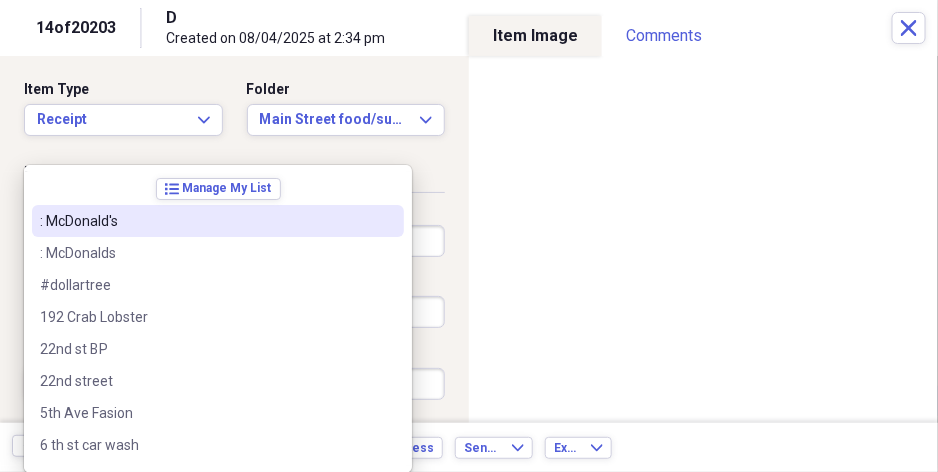 click on "Item Type Receipt Expand Folder Main Street food/supplys Expand" at bounding box center (234, 121) 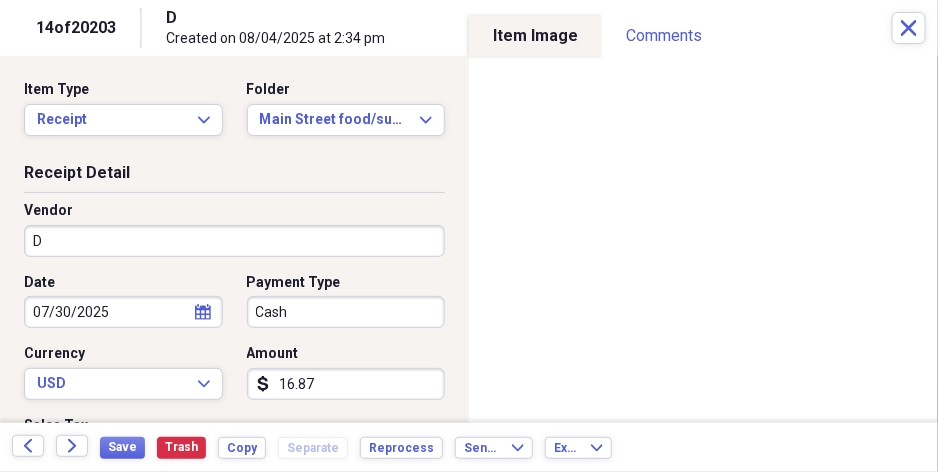 click on "Organize My Files 99+ Collapse Unfiled Needs Review 99+ Unfiled All Files Unfiled Unfiled Unfiled Saved Reports Collapse My Cabinet [FIRST]'s Cabinet Add Folder Expand Folder Auto Repair/suplys Reciets Add Folder Folder Banks Deposits Add Folder Folder Funeral Suplies Add Folder Expand Folder Lowes/Menards / other supplys Add Folder Folder Main Street Food/other Add Folder Expand Folder Main Street food/supplys Add Folder Expand Folder Walker Rental property Add Folder Expand Folder WALKER-interprise misc Add Folder Collapse Trash Trash Folder DELL Folder DELL Folder test Bill My Customers Collapse invoices Invoices user Customers products Products / Services Help & Support Submit Import Import Add Create Expand Reports Reports Settings [FIRST] Expand A view of all your files Showing 20,203 items , totaling $10,910,887.63 Column Expand sort Sort Filters Expand Create Item Expand Status Image Item Type Date Name Category Amount Source Date Added chevron-down Folder check media Invoice [DATE] [COMPANY_NAME]" at bounding box center (469, 236) 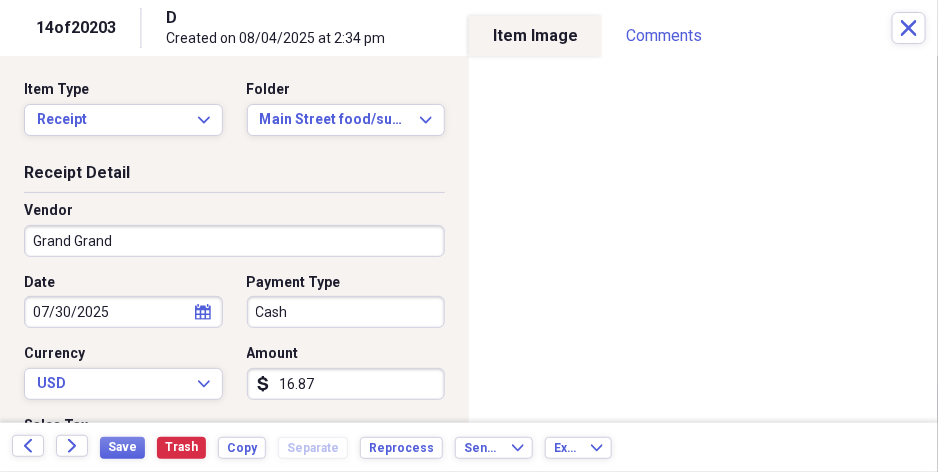 click on "Grand Grand" at bounding box center (234, 241) 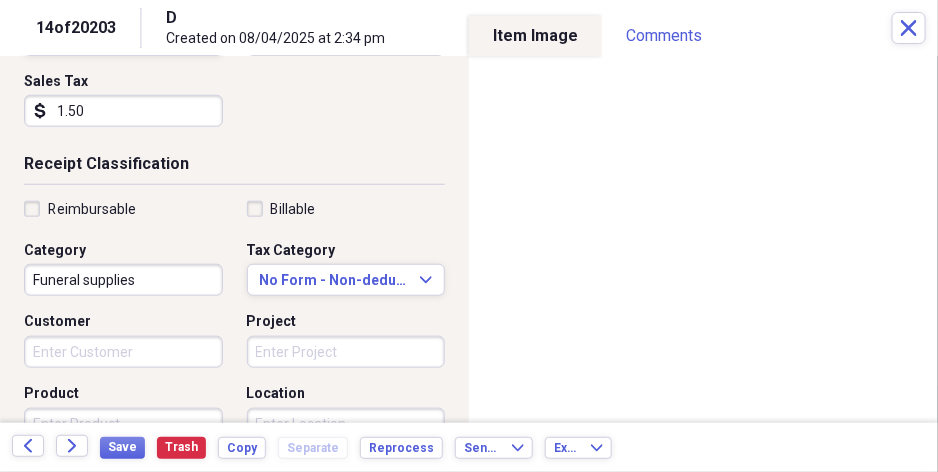 scroll, scrollTop: 350, scrollLeft: 0, axis: vertical 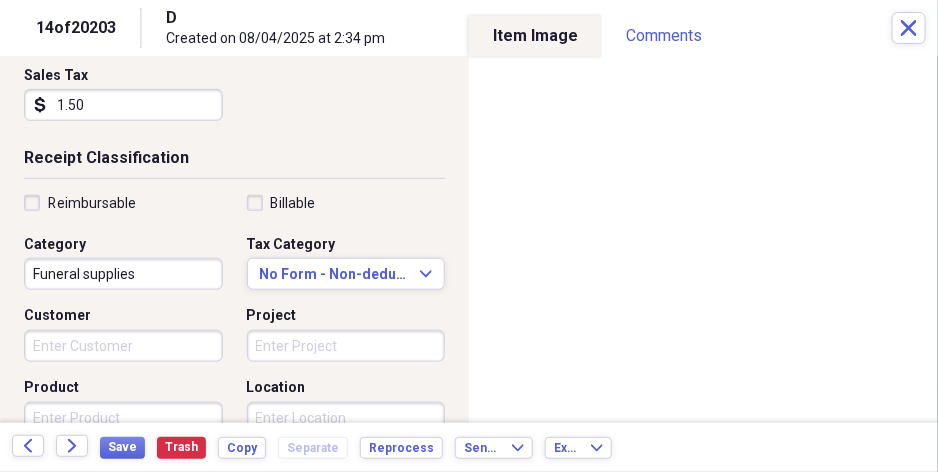 type on "[ADDRESS]" 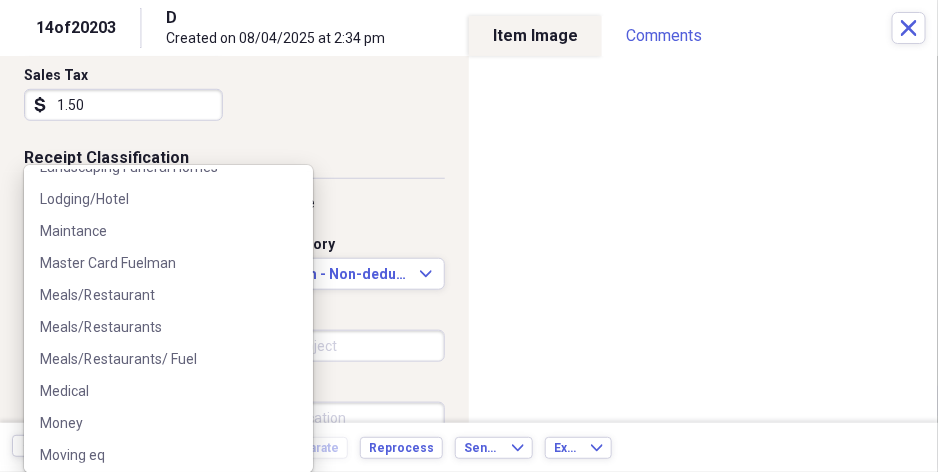 scroll, scrollTop: 1900, scrollLeft: 0, axis: vertical 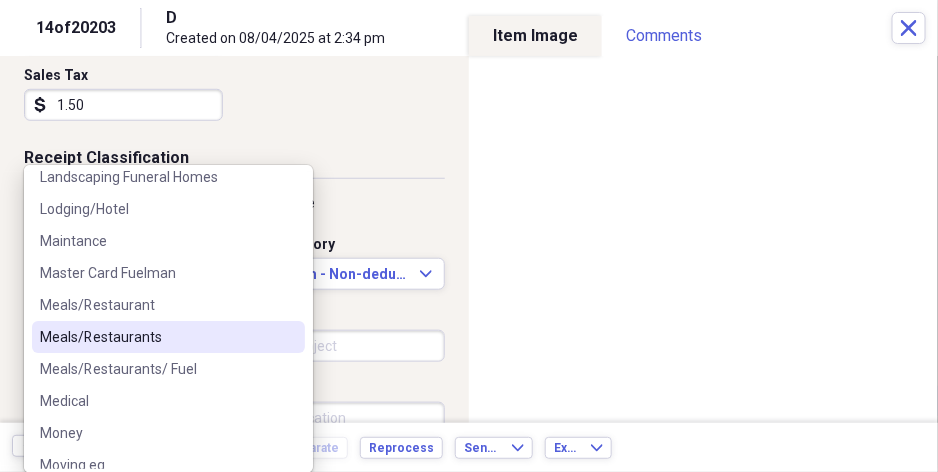 click on "Meals/Restaurants" at bounding box center [156, 337] 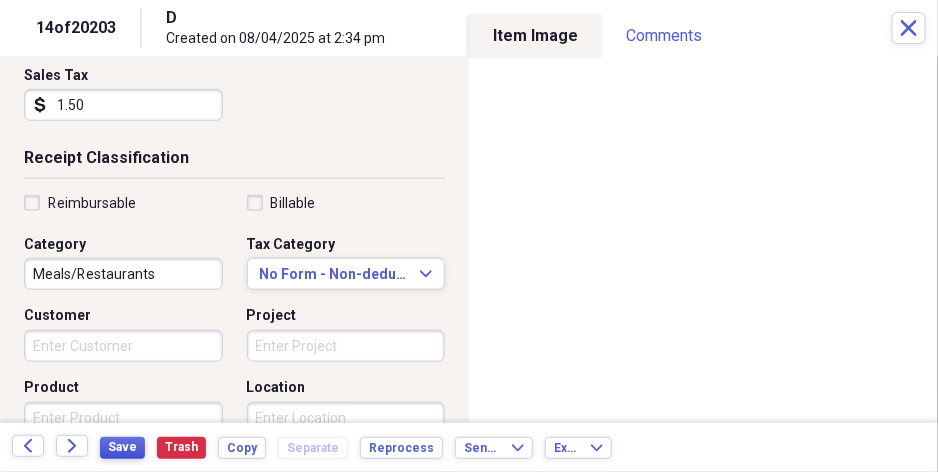 click on "Save" at bounding box center [122, 447] 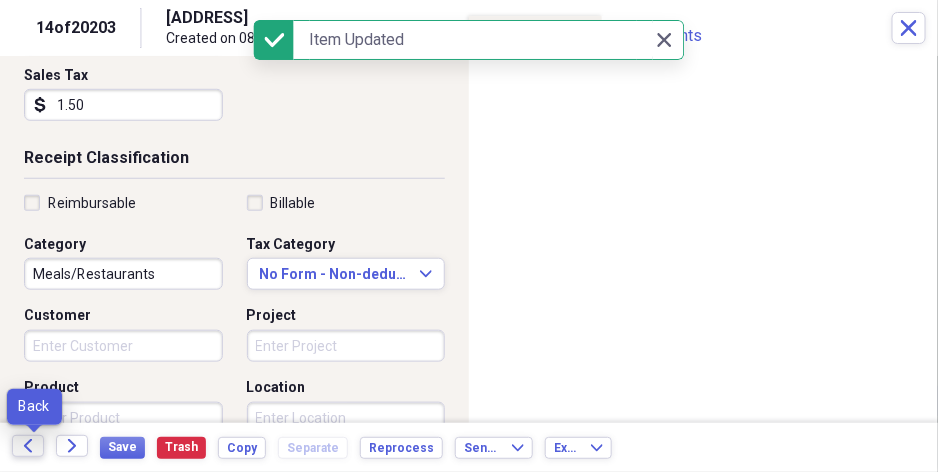 click on "Back" 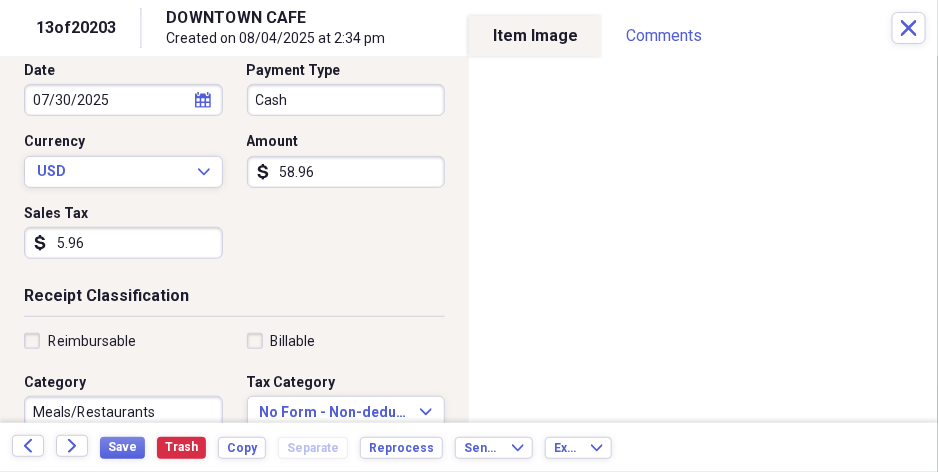 scroll, scrollTop: 250, scrollLeft: 0, axis: vertical 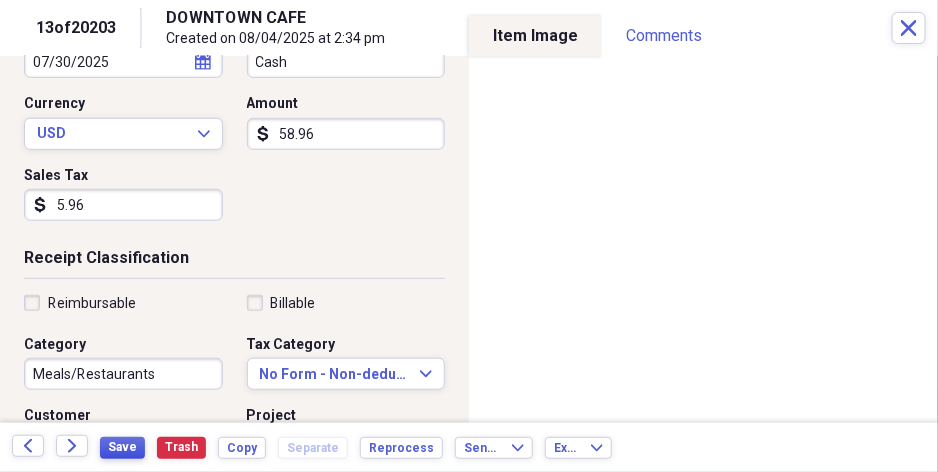 click on "Save" at bounding box center (122, 447) 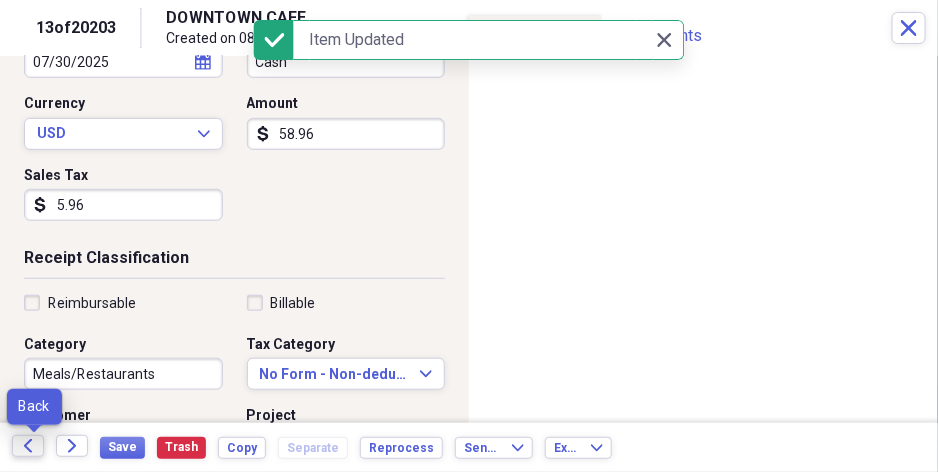 click on "Back" 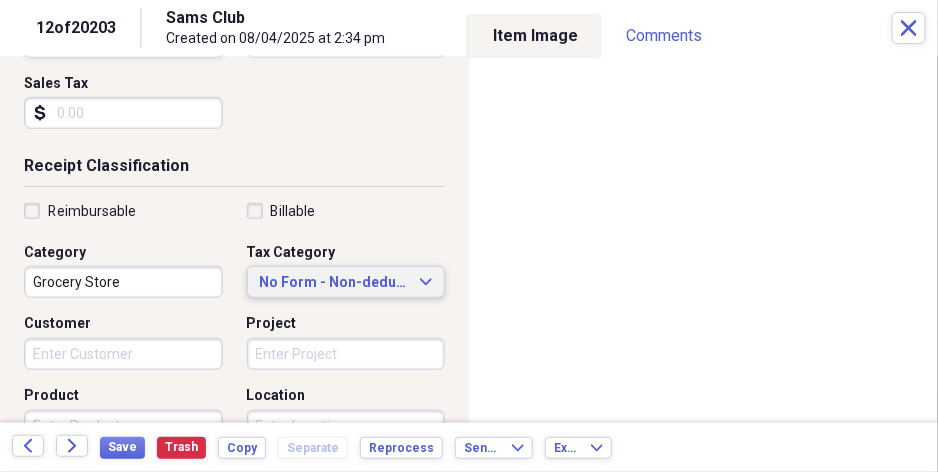 scroll, scrollTop: 350, scrollLeft: 0, axis: vertical 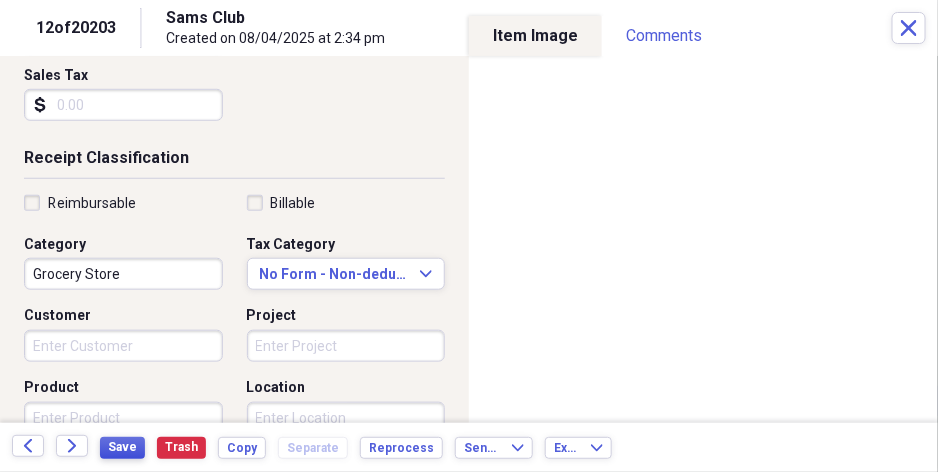 click on "Save" at bounding box center [122, 447] 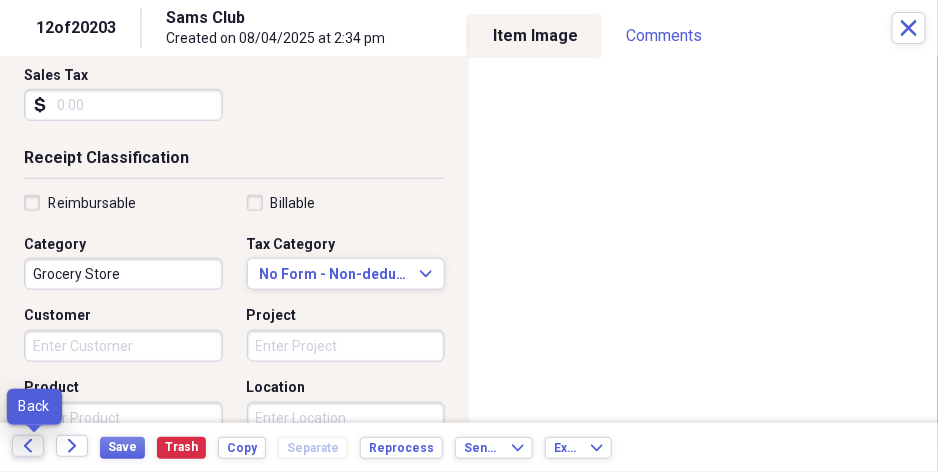 click 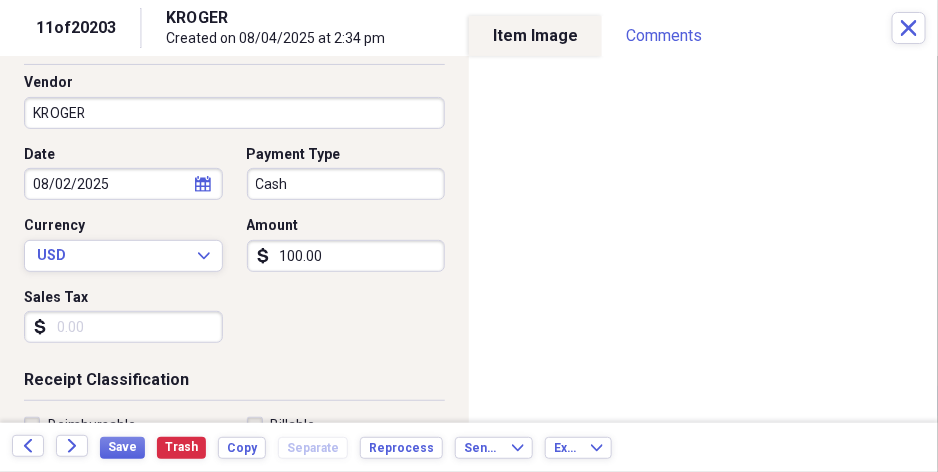 scroll, scrollTop: 200, scrollLeft: 0, axis: vertical 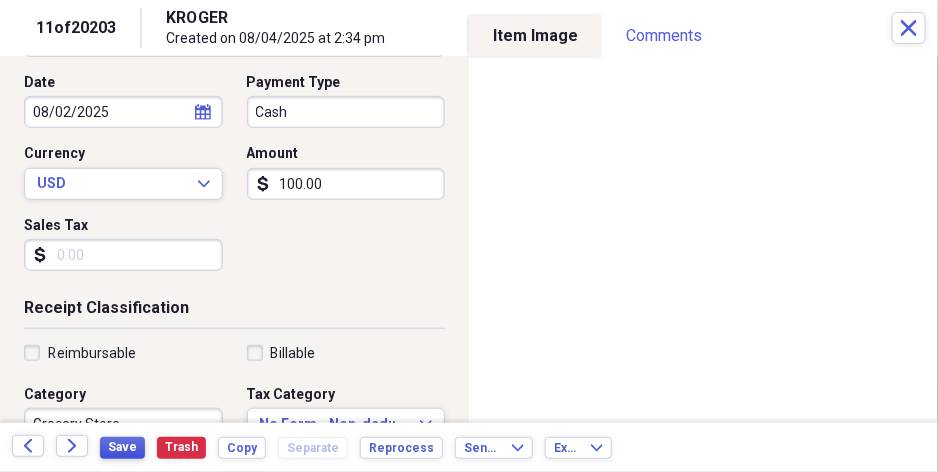 click on "Save" at bounding box center [122, 447] 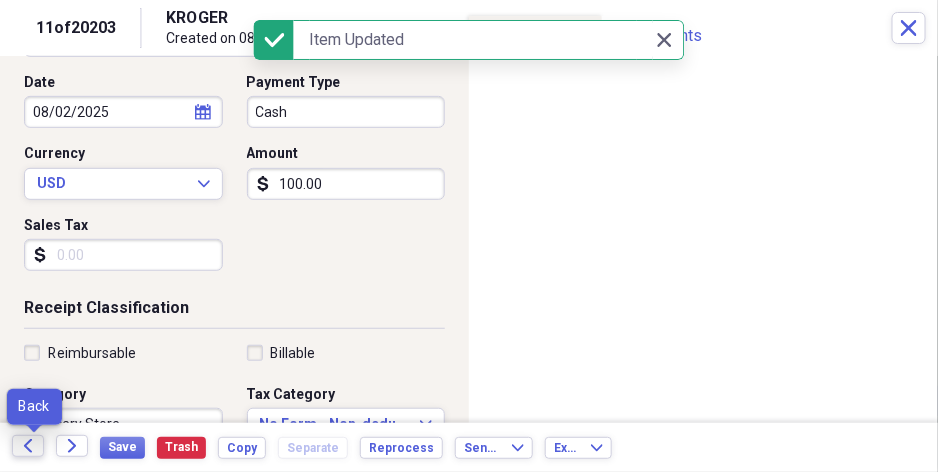 click on "Back" 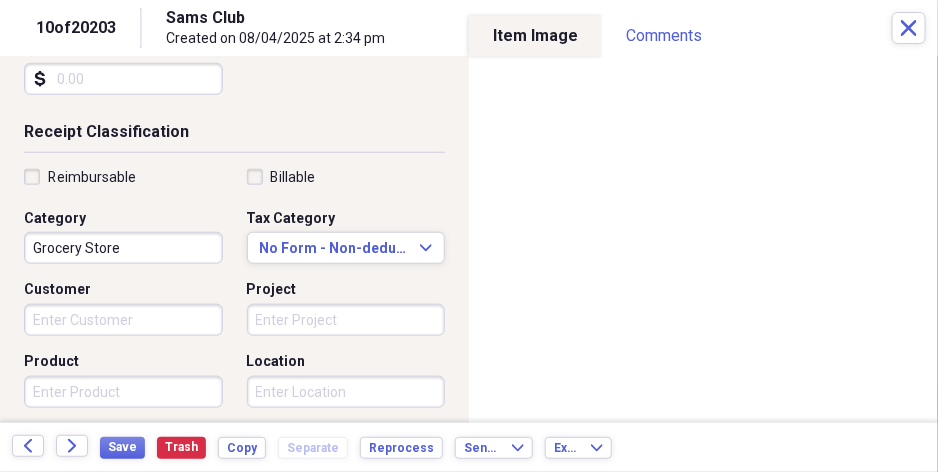 scroll, scrollTop: 450, scrollLeft: 0, axis: vertical 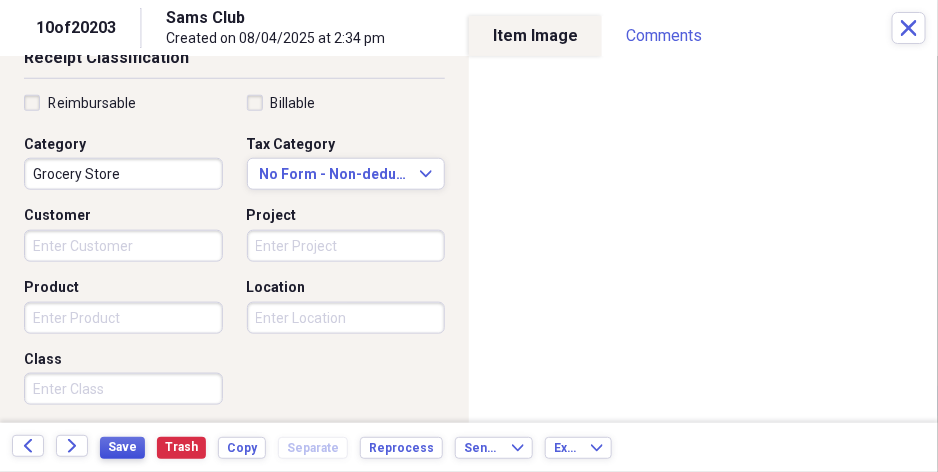 click on "Save" at bounding box center [122, 447] 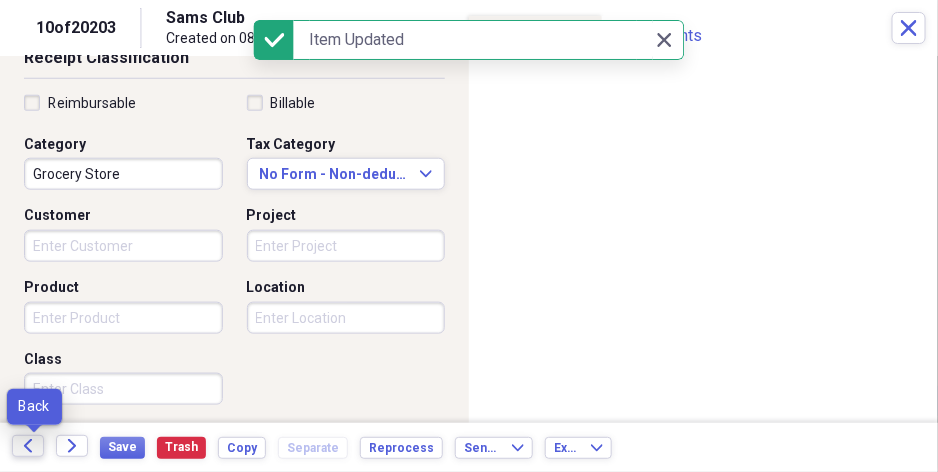 click on "Back" 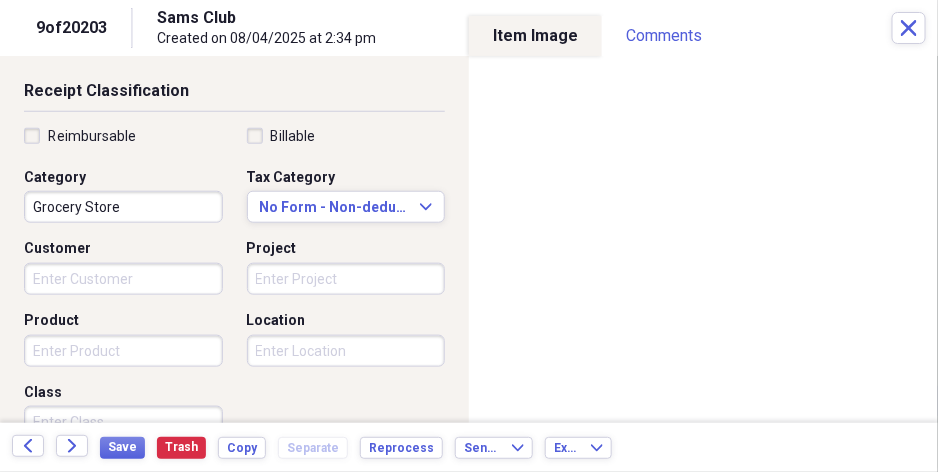 scroll, scrollTop: 450, scrollLeft: 0, axis: vertical 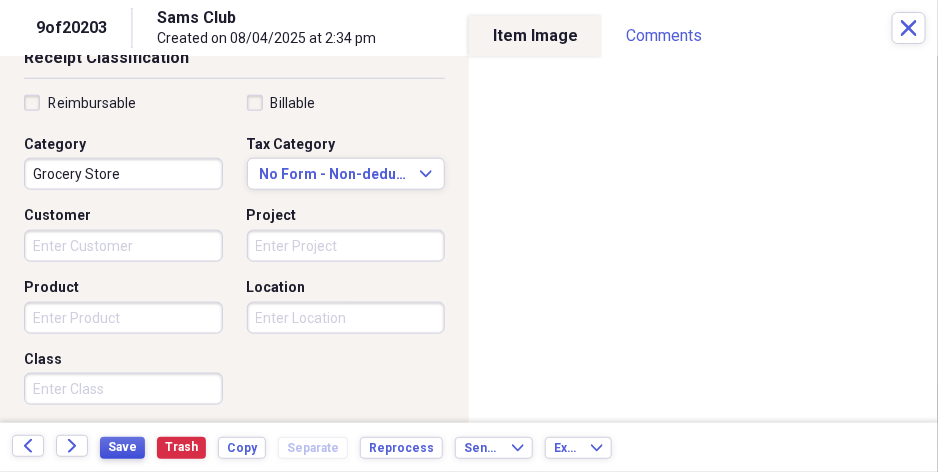 click on "Save" at bounding box center (122, 447) 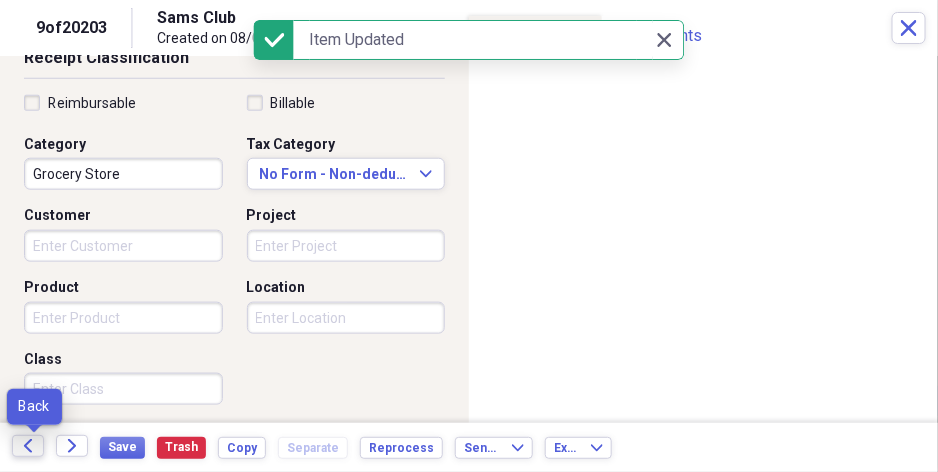 click on "Back" 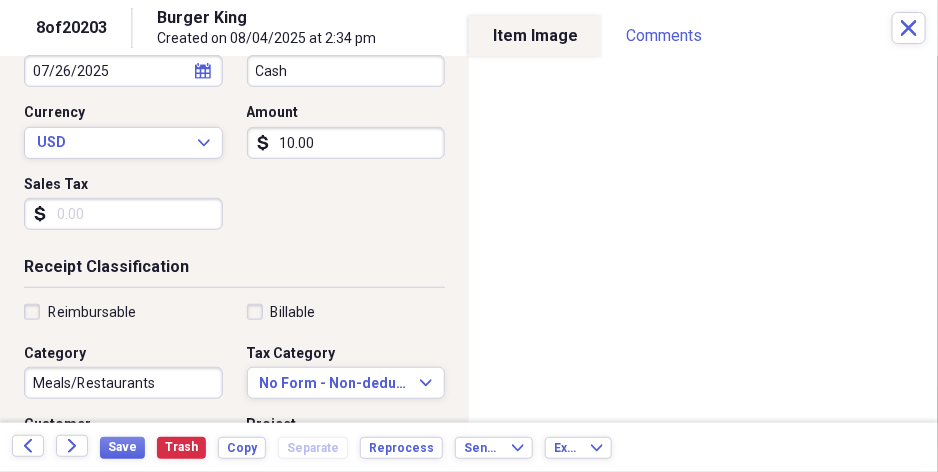 scroll, scrollTop: 250, scrollLeft: 0, axis: vertical 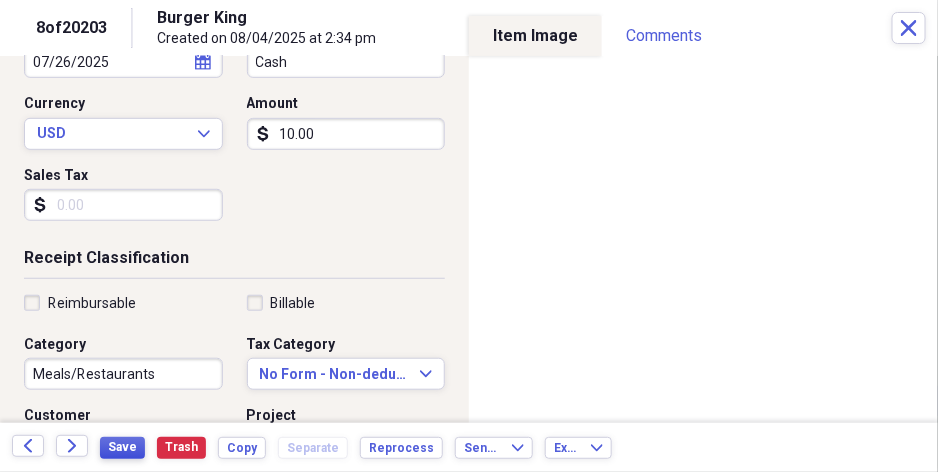 click on "Save" at bounding box center (122, 447) 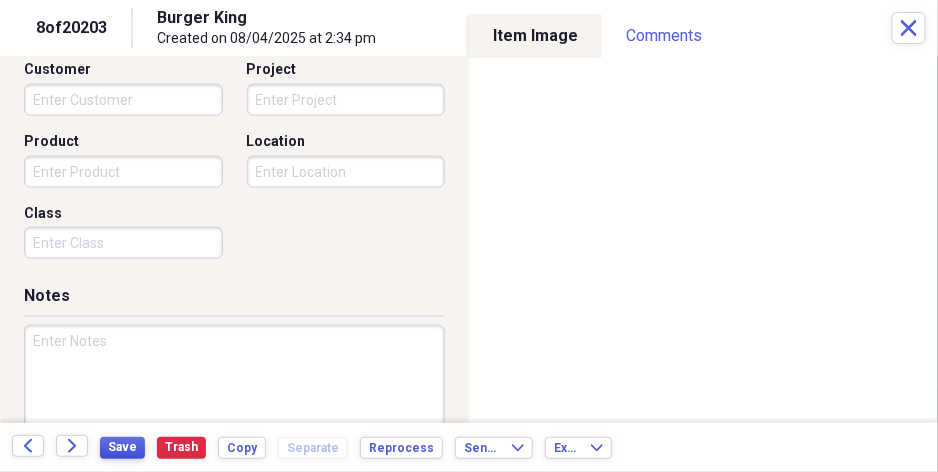 scroll, scrollTop: 600, scrollLeft: 0, axis: vertical 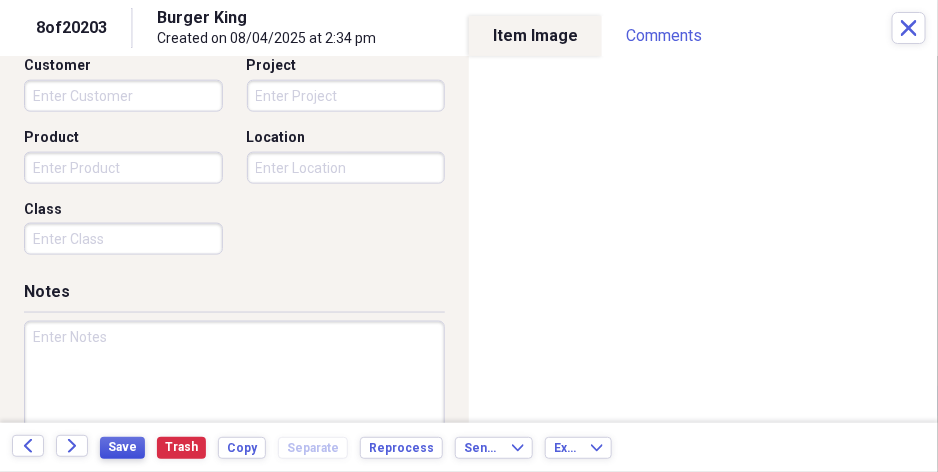 click on "Save" at bounding box center [122, 447] 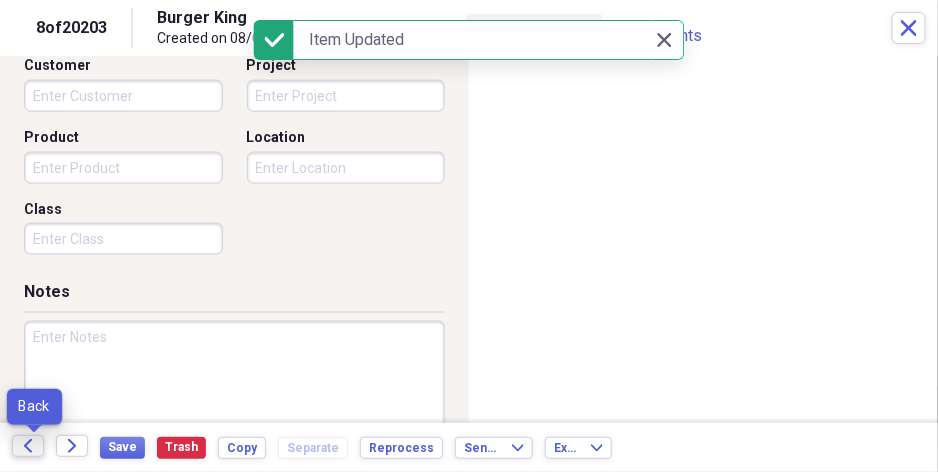 click 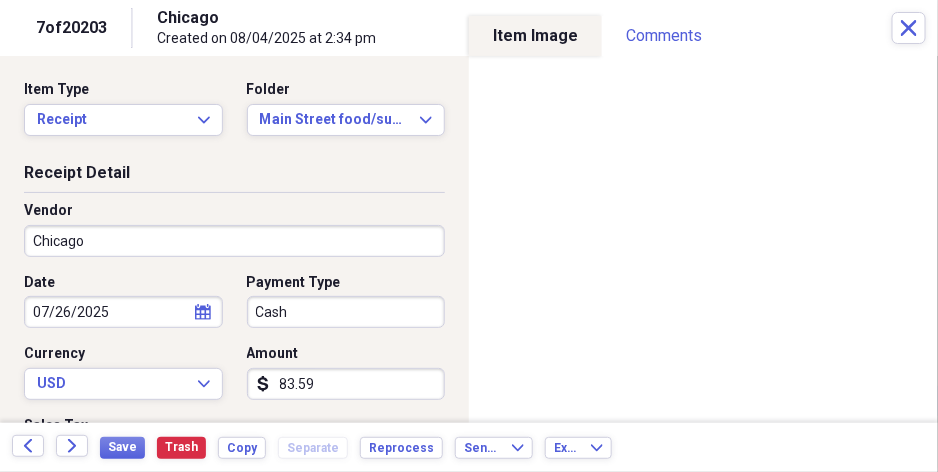 click on "Organize My Files 99+ Collapse Unfiled Needs Review 99+ Unfiled All Files Unfiled Unfiled Unfiled Saved Reports Collapse My Cabinet [FIRST]'s Cabinet Add Folder Expand Folder Auto Repair/suplys Reciets Add Folder Folder Banks Deposits Add Folder Folder Funeral Suplies Add Folder Expand Folder Lowes/Menards / other supplys Add Folder Folder Main Street Food/other Add Folder Expand Folder Main Street food/supplys Add Folder Expand Folder Walker Rental property Add Folder Expand Folder WALKER-interprise misc Add Folder Collapse Trash Trash Folder DELL Folder DELL Folder test Bill My Customers Collapse invoices Invoices user Customers products Products / Services Help & Support Submit Import Import Add Create Expand Reports Reports Settings [FIRST] Expand A view of all your files Showing 20,203 items , totaling $10,910,887.63 Column Expand sort Sort Filters Expand Create Item Expand Status Image Item Type Date Name Category Amount Source Date Added chevron-down Folder check media Invoice [DATE] [COMPANY_NAME]" at bounding box center (469, 236) 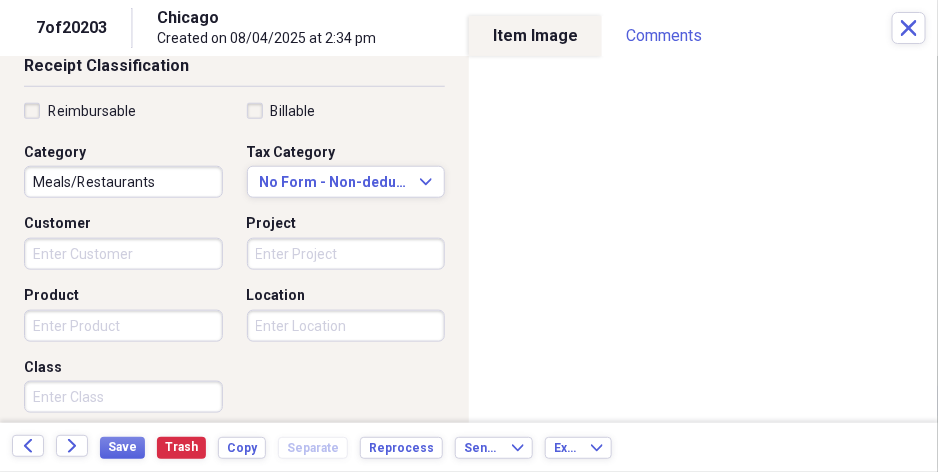 scroll, scrollTop: 450, scrollLeft: 0, axis: vertical 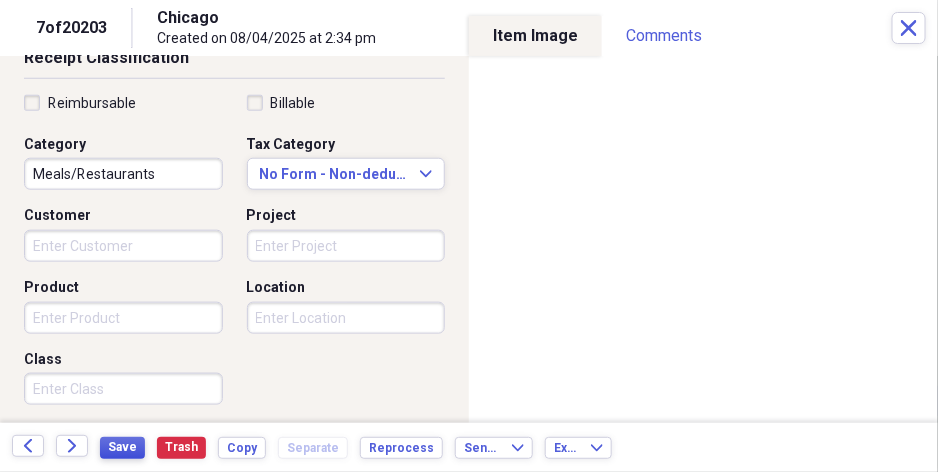 type on "Cleos" 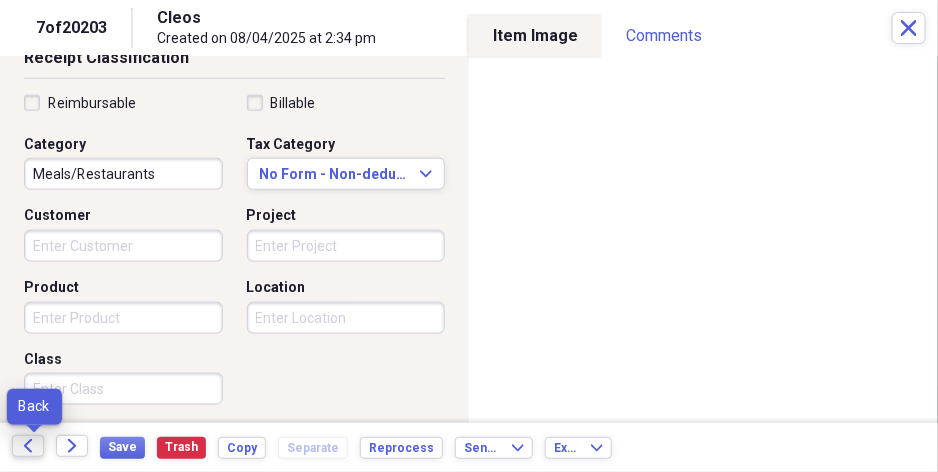 click on "Back" 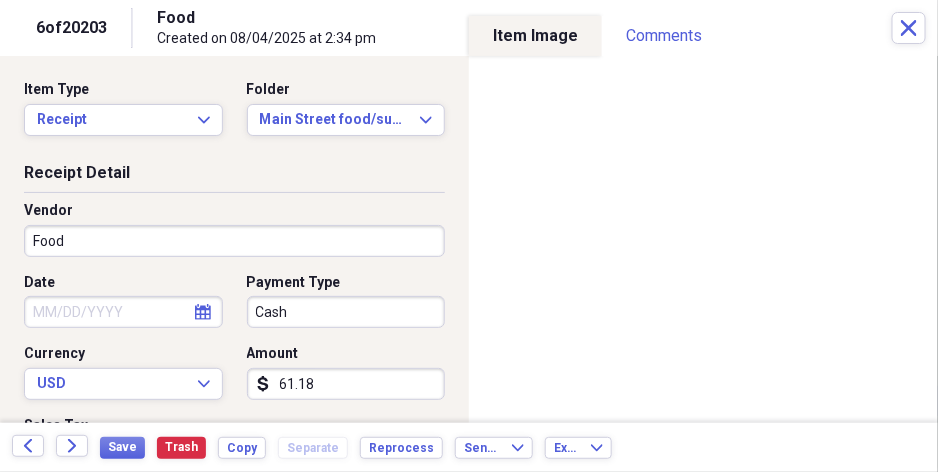 click on "Organize My Files 99+ Collapse Unfiled Needs Review 99+ Unfiled All Files Unfiled Unfiled Unfiled Saved Reports Collapse My Cabinet [FIRST]'s Cabinet Add Folder Expand Folder Auto Repair/suplys Reciets Add Folder Folder Banks Deposits Add Folder Folder Funeral Suplies Add Folder Expand Folder Lowes/Menards / other supplys Add Folder Folder Main Street Food/other Add Folder Expand Folder Main Street food/supplys Add Folder Expand Folder Walker Rental property Add Folder Expand Folder WALKER-interprise misc Add Folder Collapse Trash Trash Folder DELL Folder DELL Folder test Bill My Customers Collapse invoices Invoices user Customers products Products / Services Help & Support Submit Import Import Add Create Expand Reports Reports Settings [FIRST] Expand A view of all your files Showing 20,203 items , totaling $10,910,887.63 Column Expand sort Sort Filters Expand Create Item Expand Status Image Item Type Date Name Category Amount Source Date Added chevron-down Folder check media Invoice [DATE] [COMPANY_NAME]" at bounding box center (469, 236) 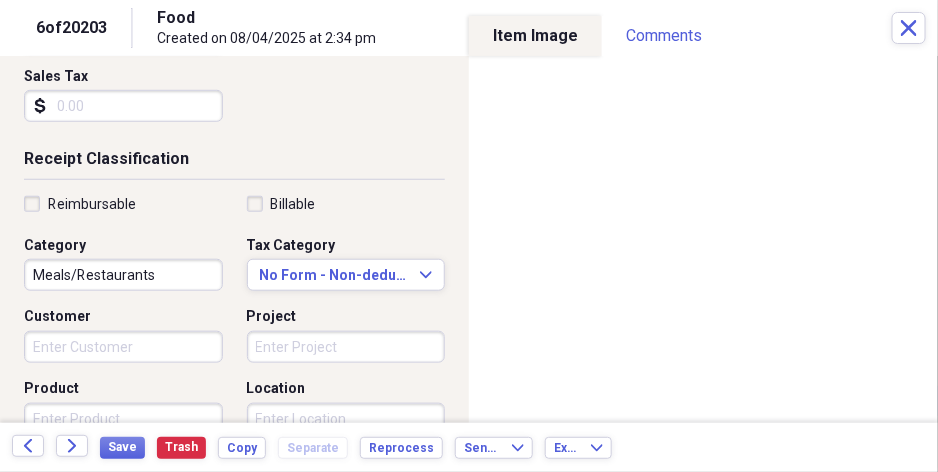 scroll, scrollTop: 350, scrollLeft: 0, axis: vertical 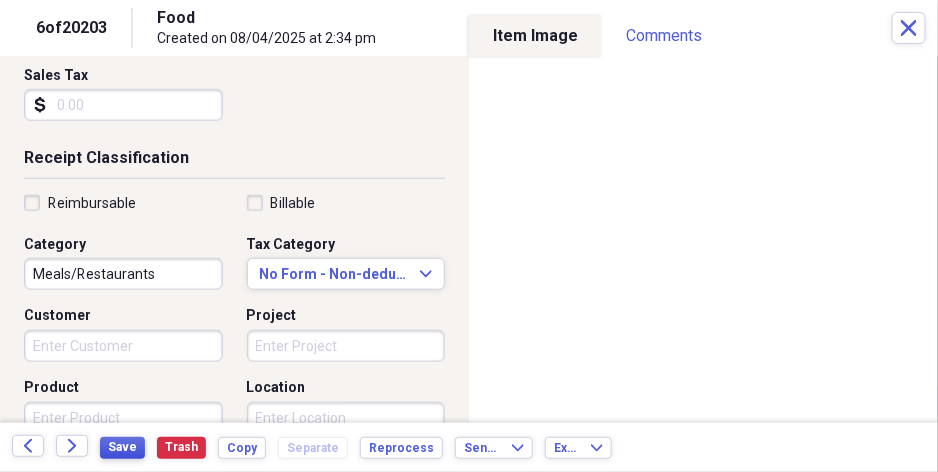 type on "In & out" 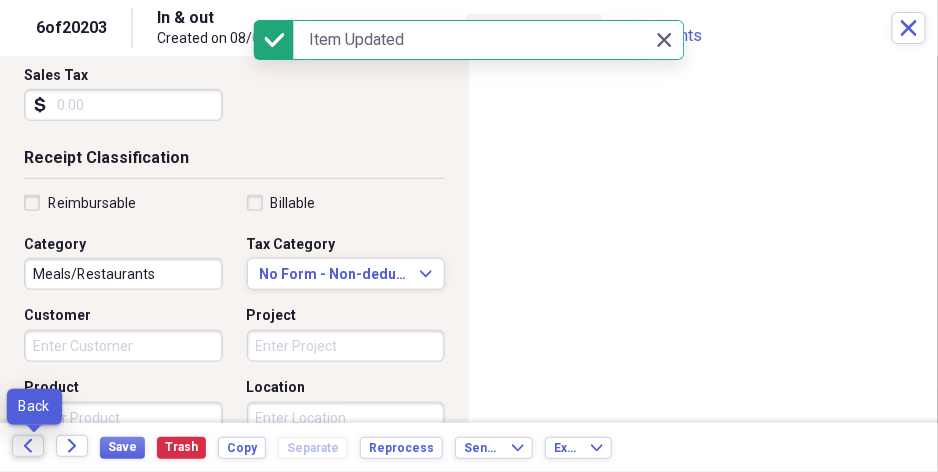 click on "Back" 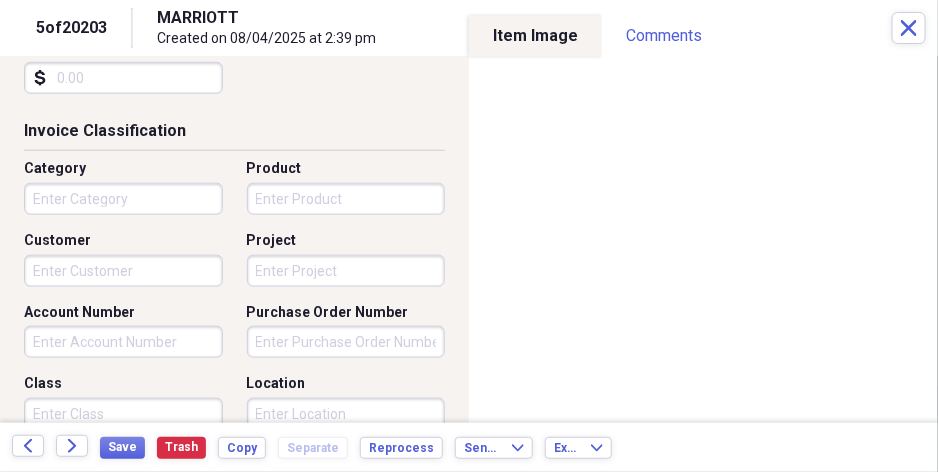 scroll, scrollTop: 450, scrollLeft: 0, axis: vertical 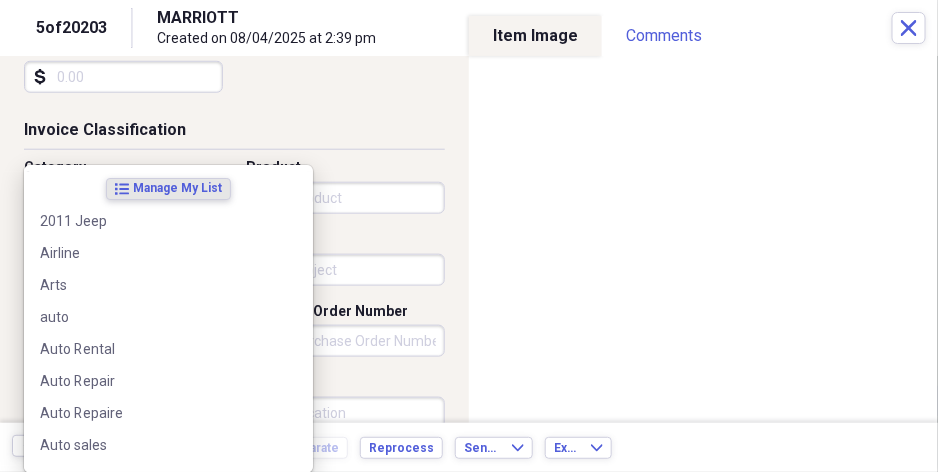 click on "Organize My Files 99+ Collapse Unfiled Needs Review 99+ Unfiled All Files Unfiled Unfiled Unfiled Saved Reports Collapse My Cabinet [FIRST]'s Cabinet Add Folder Expand Folder Auto Repair/suplys Reciets Add Folder Folder Banks Deposits Add Folder Folder Funeral Suplies Add Folder Expand Folder Lowes/Menards / other supplys Add Folder Folder Main Street Food/other Add Folder Expand Folder Main Street food/supplys Add Folder Expand Folder Walker Rental property Add Folder Expand Folder WALKER-interprise misc Add Folder Collapse Trash Trash Folder DELL Folder DELL Folder test Bill My Customers Collapse invoices Invoices user Customers products Products / Services Help & Support Submit Import Import Add Create Expand Reports Reports Settings [FIRST] Expand A view of all your files Showing 20,203 items , totaling $10,910,887.63 Column Expand sort Sort Filters Expand Create Item Expand Status Image Item Type Date Name Category Amount Source Date Added chevron-down Folder check media Invoice [DATE] [COMPANY_NAME]" at bounding box center (469, 236) 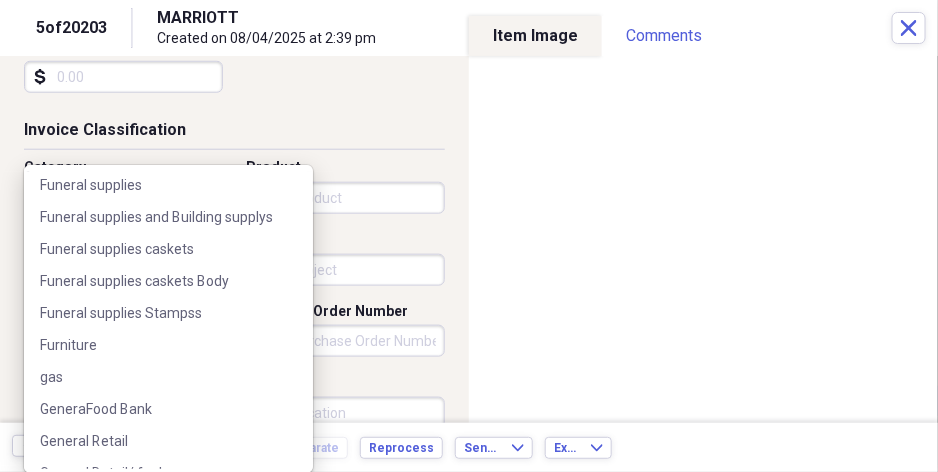 scroll, scrollTop: 1500, scrollLeft: 0, axis: vertical 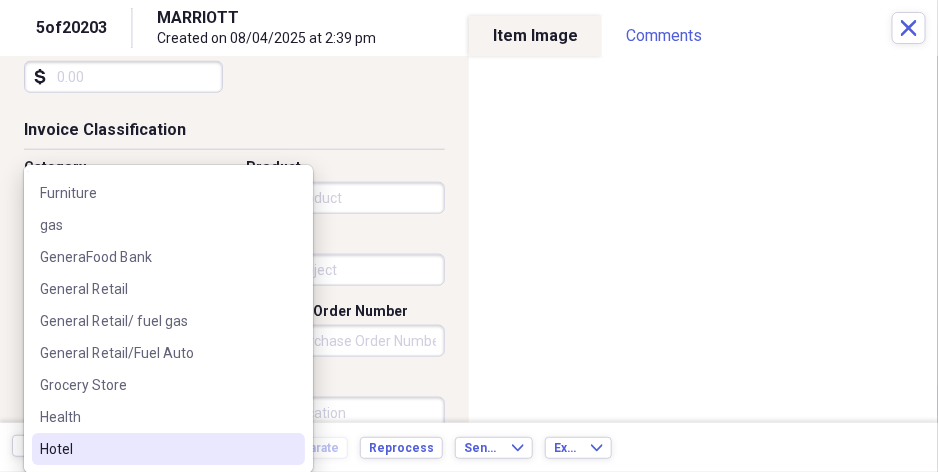 click on "Hotel" at bounding box center (156, 449) 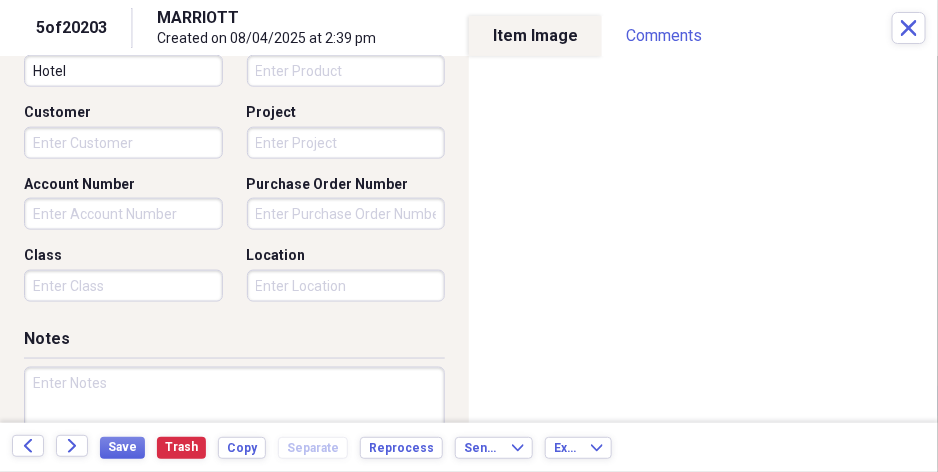scroll, scrollTop: 600, scrollLeft: 0, axis: vertical 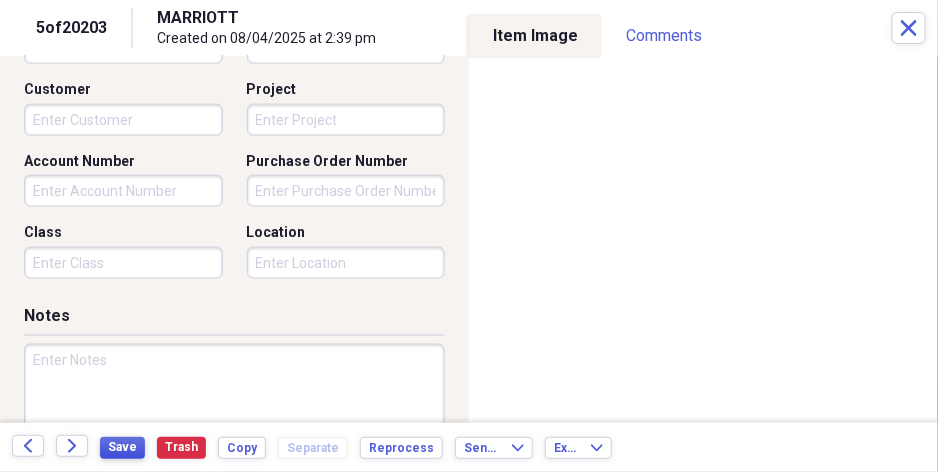 click on "Save" at bounding box center [122, 447] 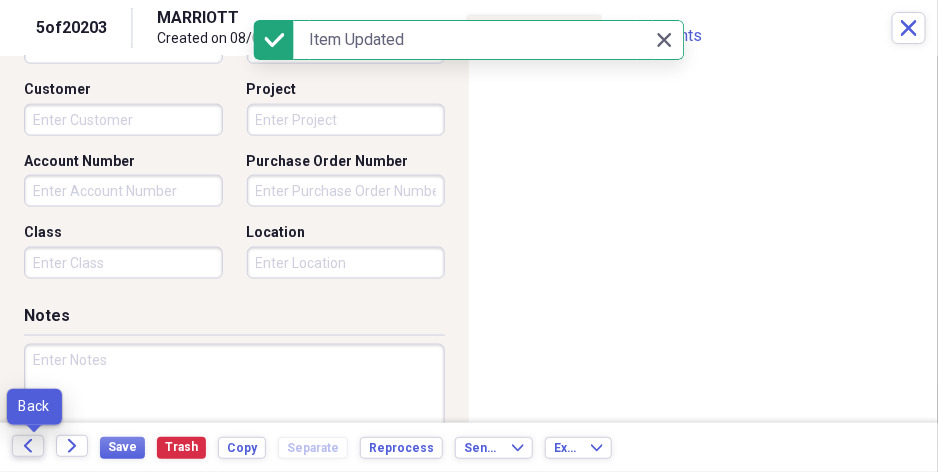 click 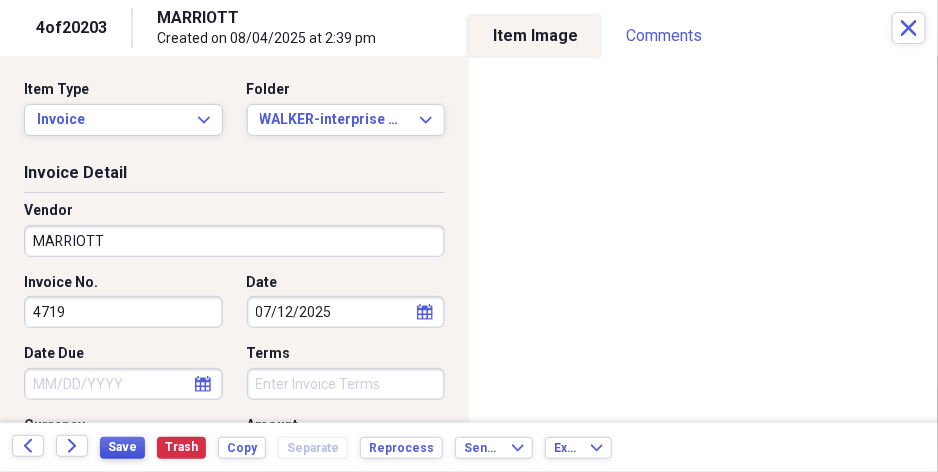 click on "Save" at bounding box center (122, 447) 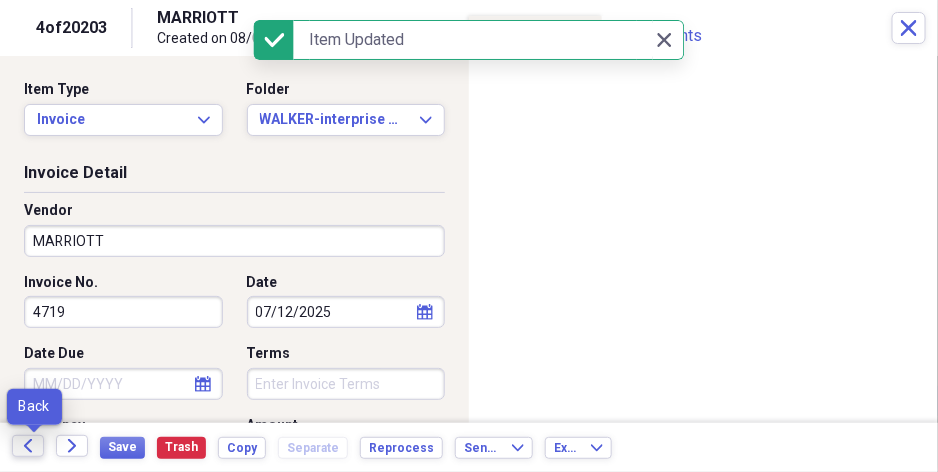 click 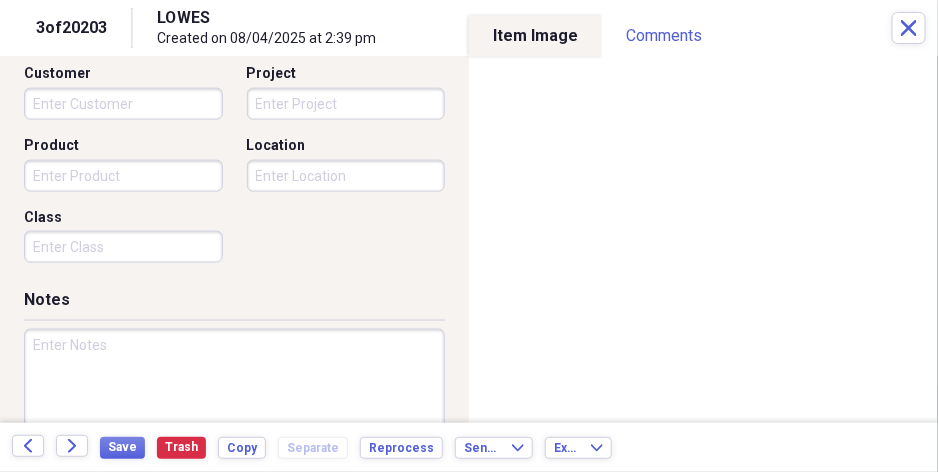 scroll, scrollTop: 600, scrollLeft: 0, axis: vertical 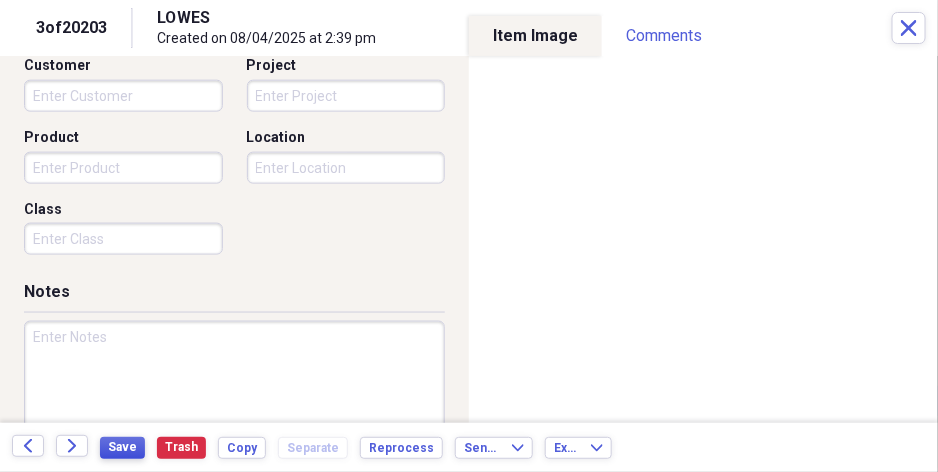 click on "Save" at bounding box center [122, 447] 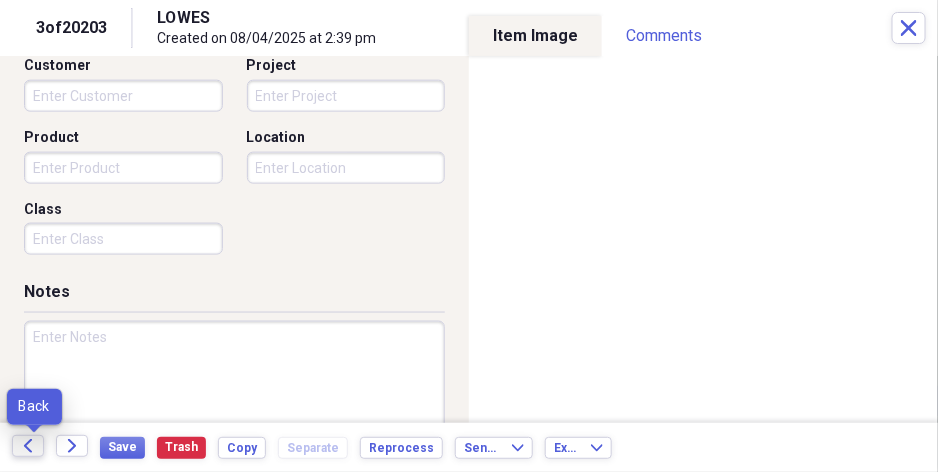 click on "Back" 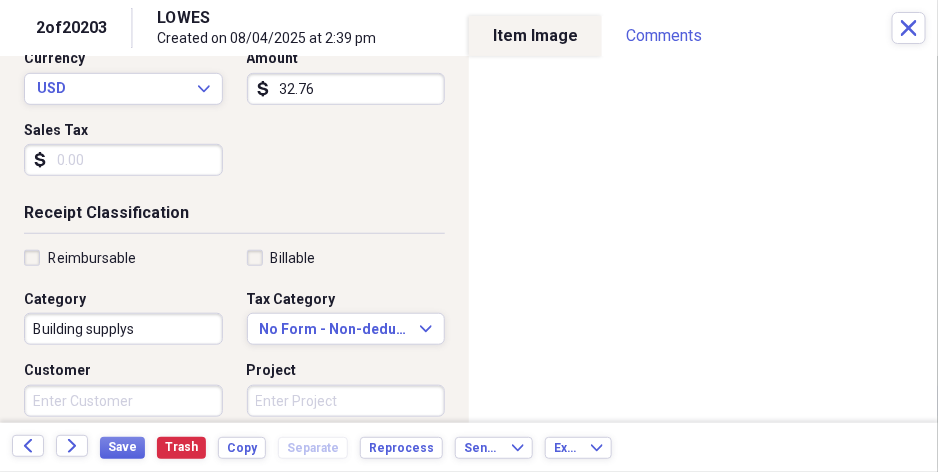 scroll, scrollTop: 300, scrollLeft: 0, axis: vertical 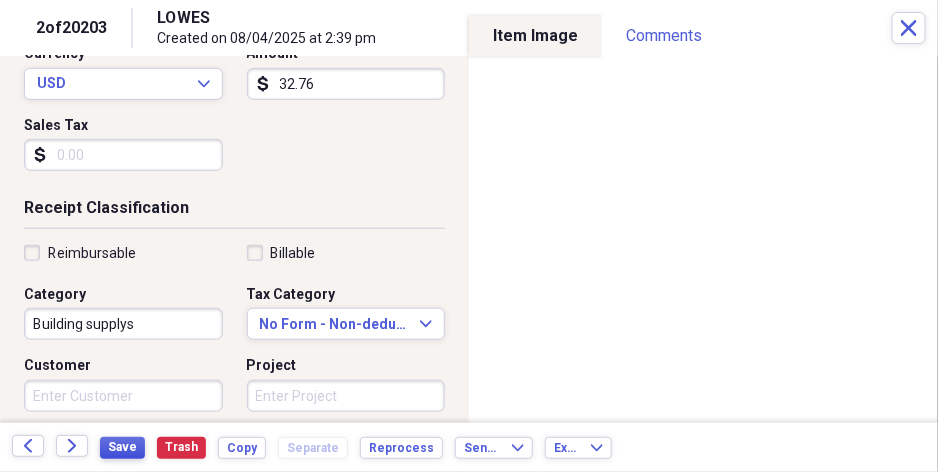 click on "Save" at bounding box center [122, 447] 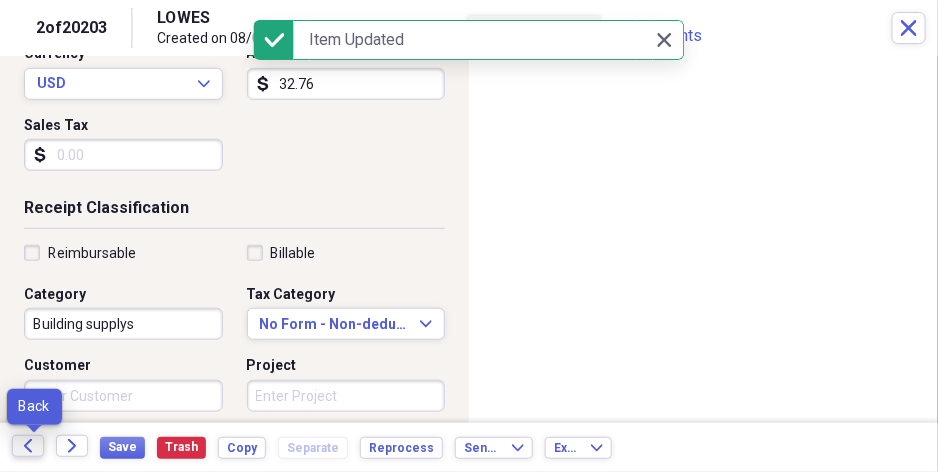 click 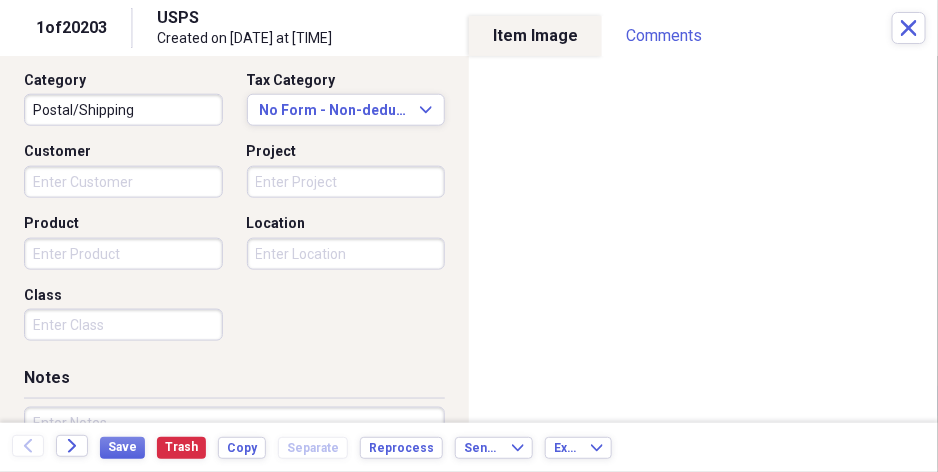 scroll, scrollTop: 550, scrollLeft: 0, axis: vertical 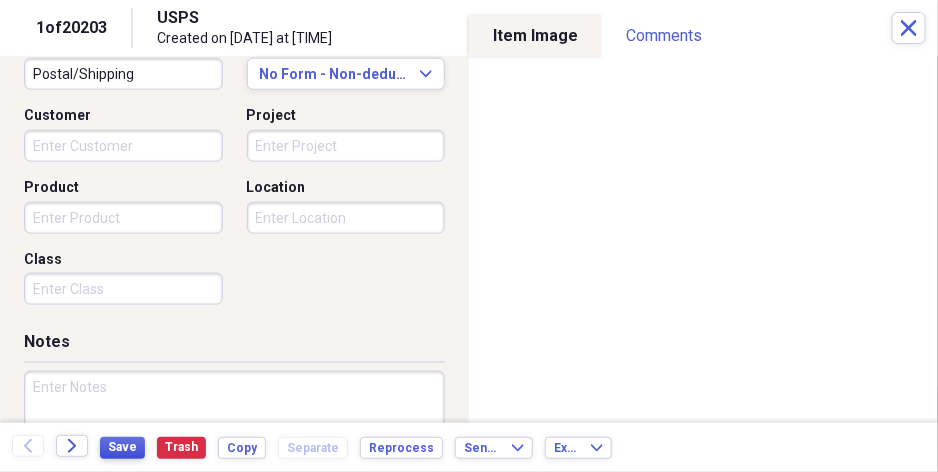 click on "Save" at bounding box center (122, 447) 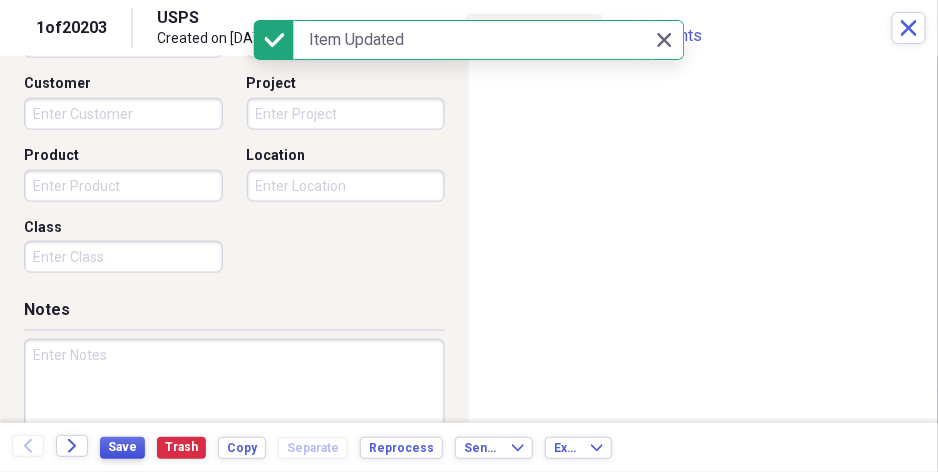 scroll, scrollTop: 600, scrollLeft: 0, axis: vertical 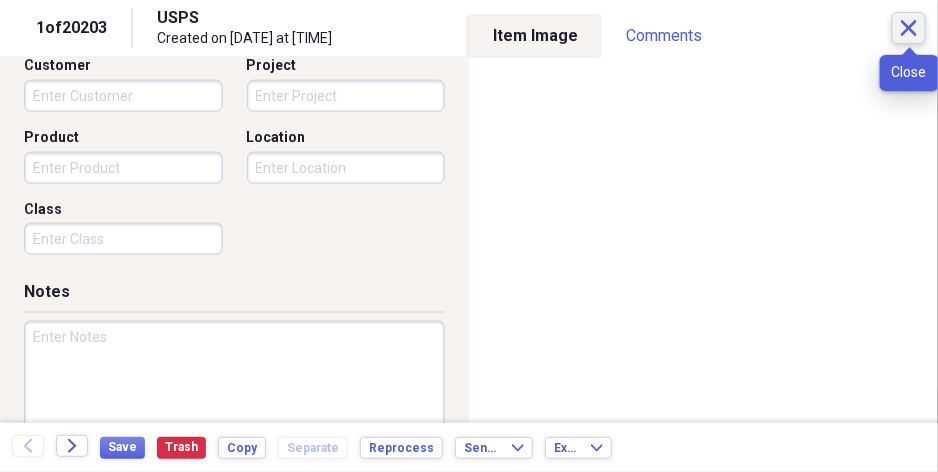 click on "Close" 